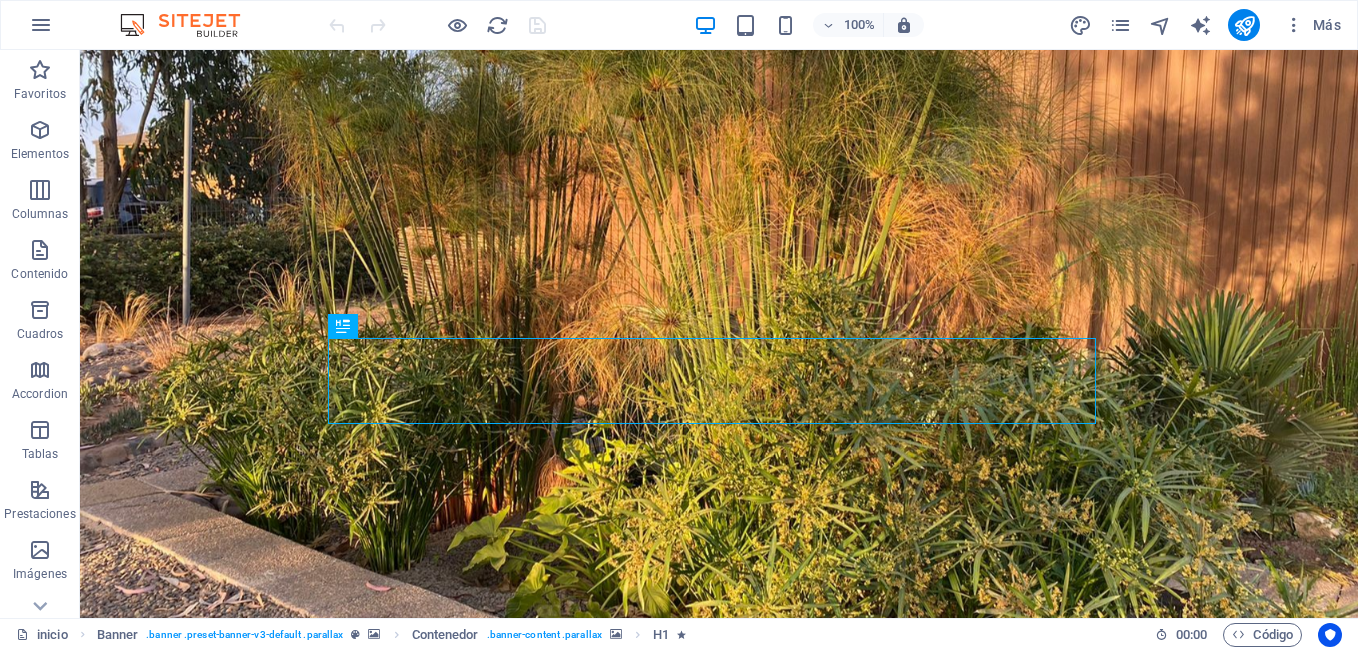 scroll, scrollTop: 0, scrollLeft: 0, axis: both 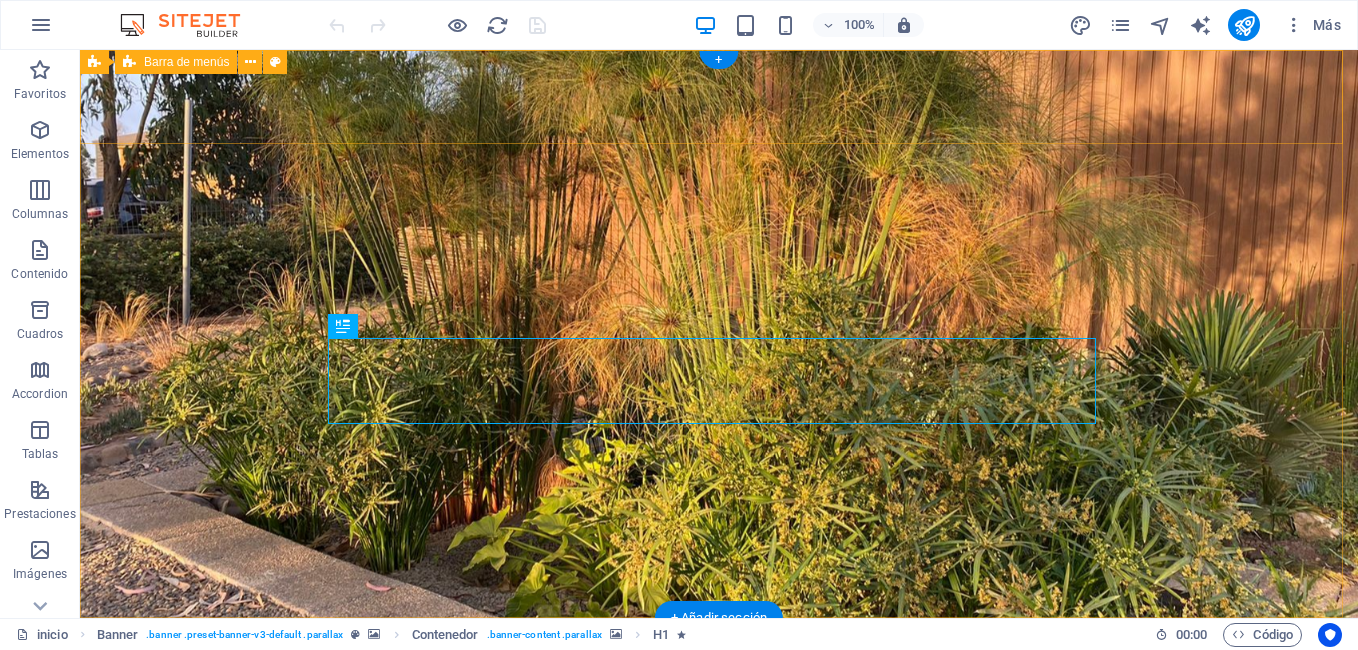 click on "Inicio BioFiltro BioPiscina Proyectos Contacto" at bounding box center (719, 681) 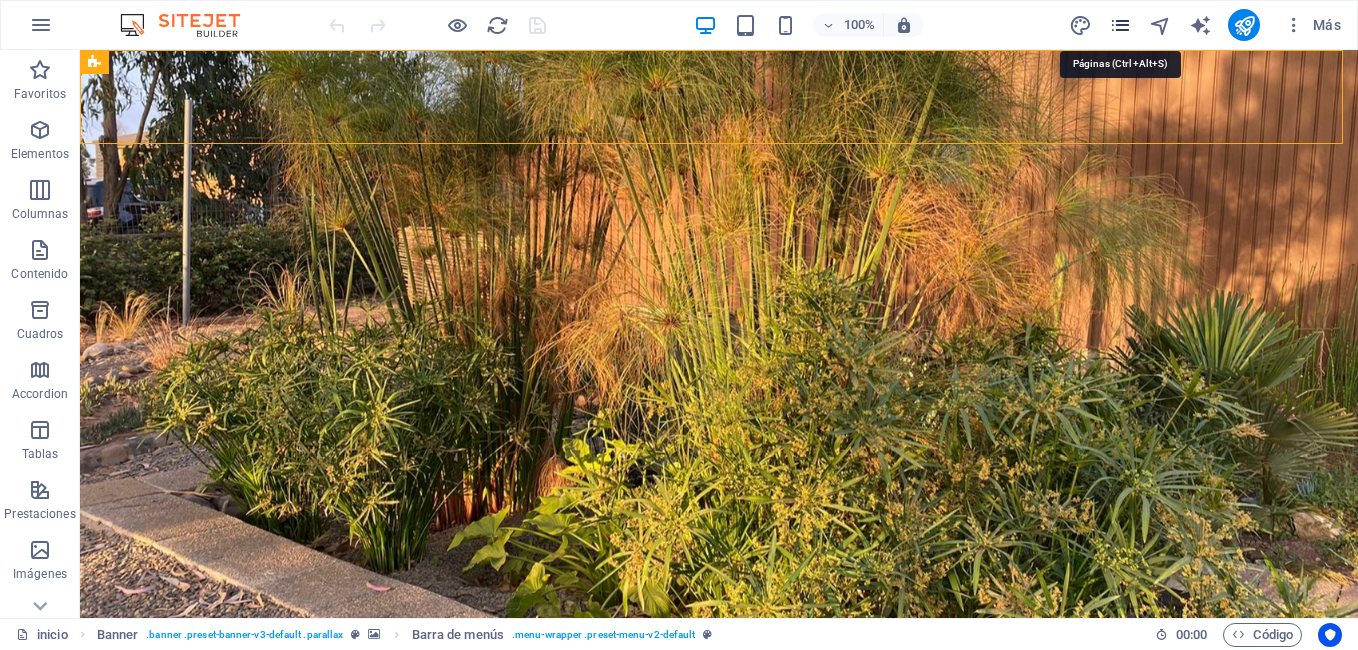 click at bounding box center [1120, 25] 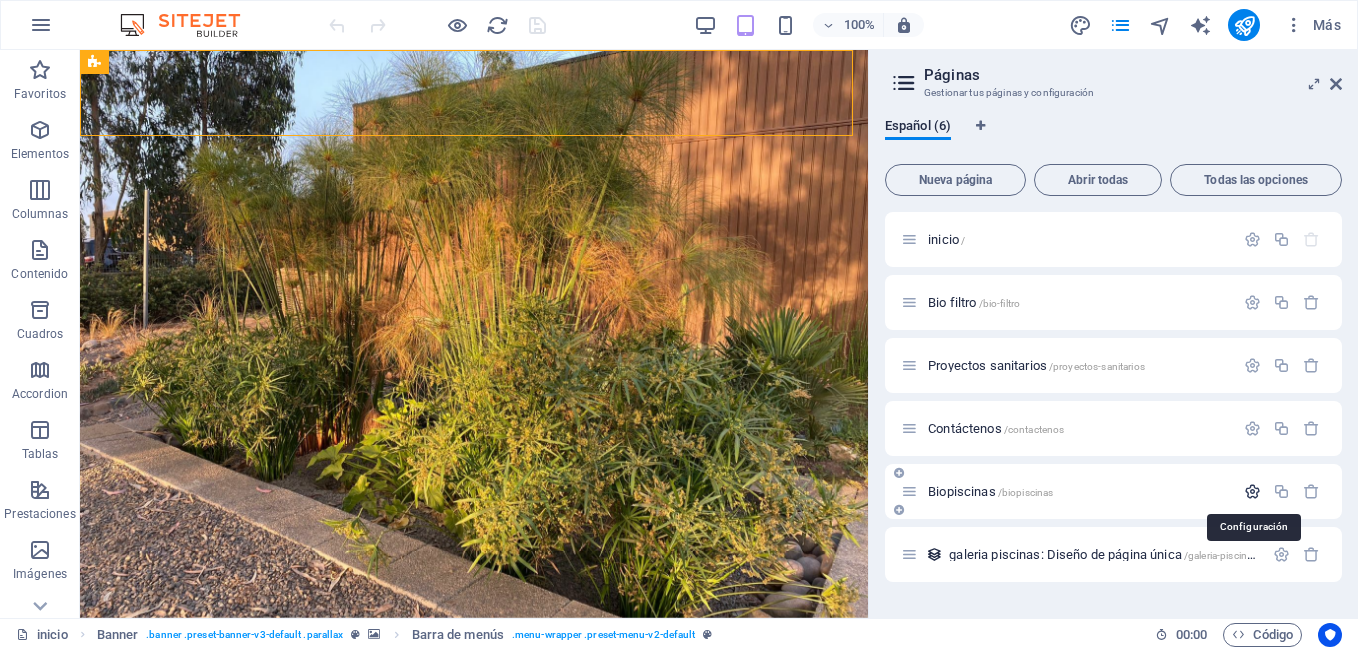 click at bounding box center [1252, 491] 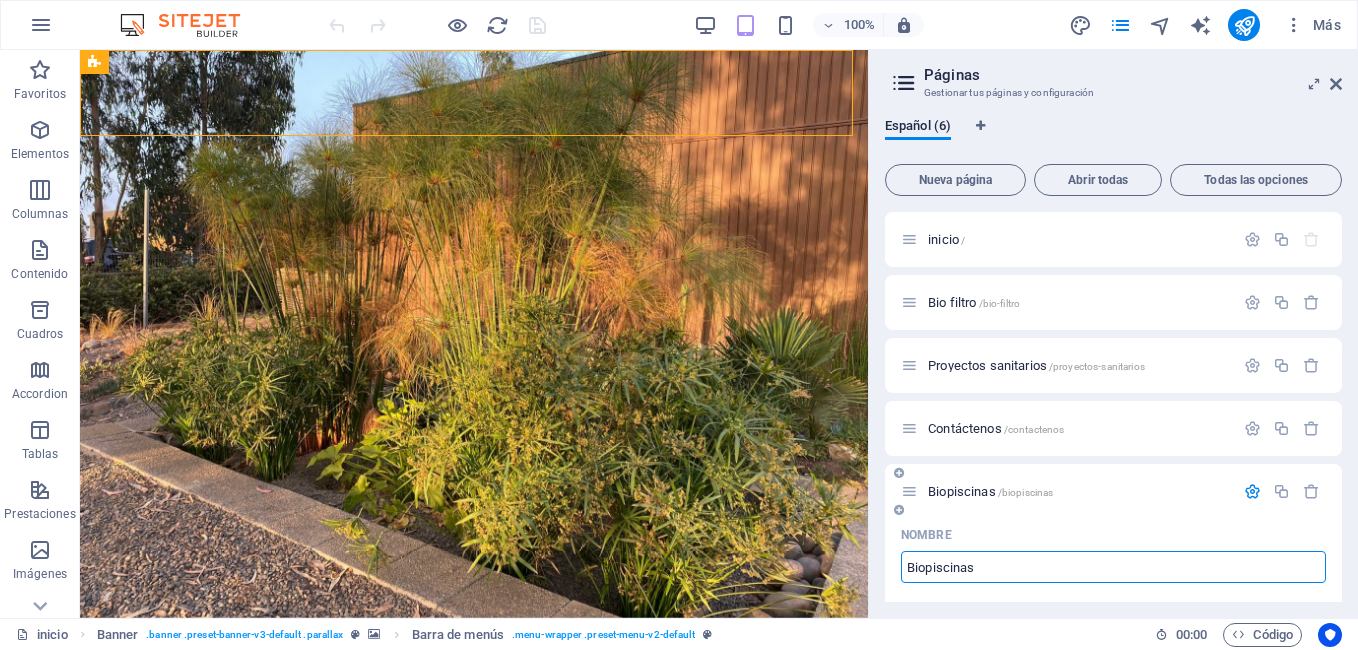 click on "Biopiscinas" at bounding box center [1113, 567] 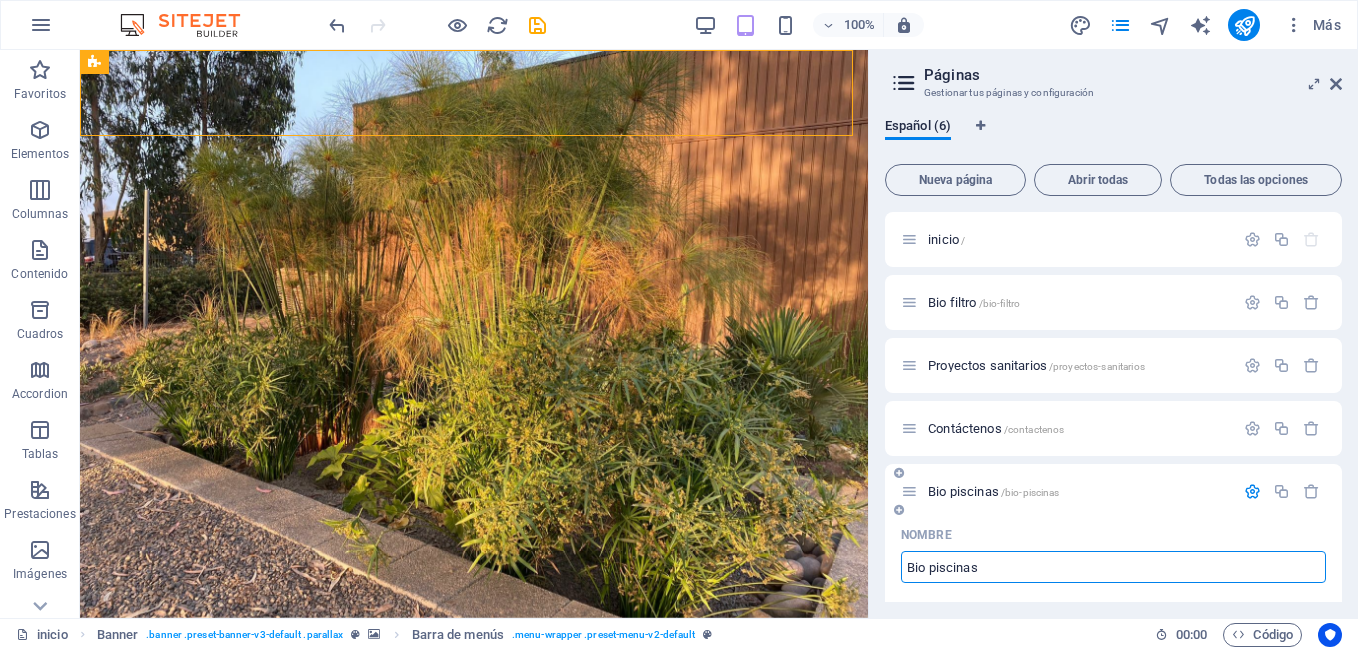 type on "Bio piscinas" 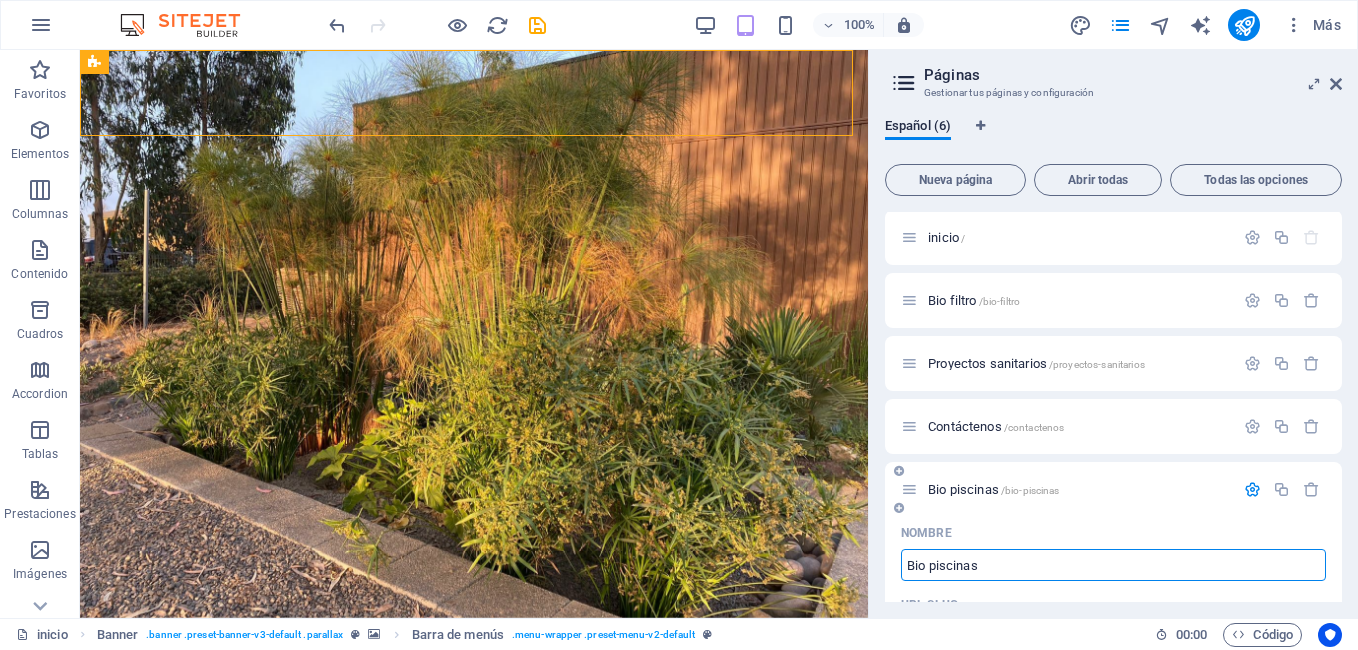 click on "Bio piscinas" at bounding box center [1113, 565] 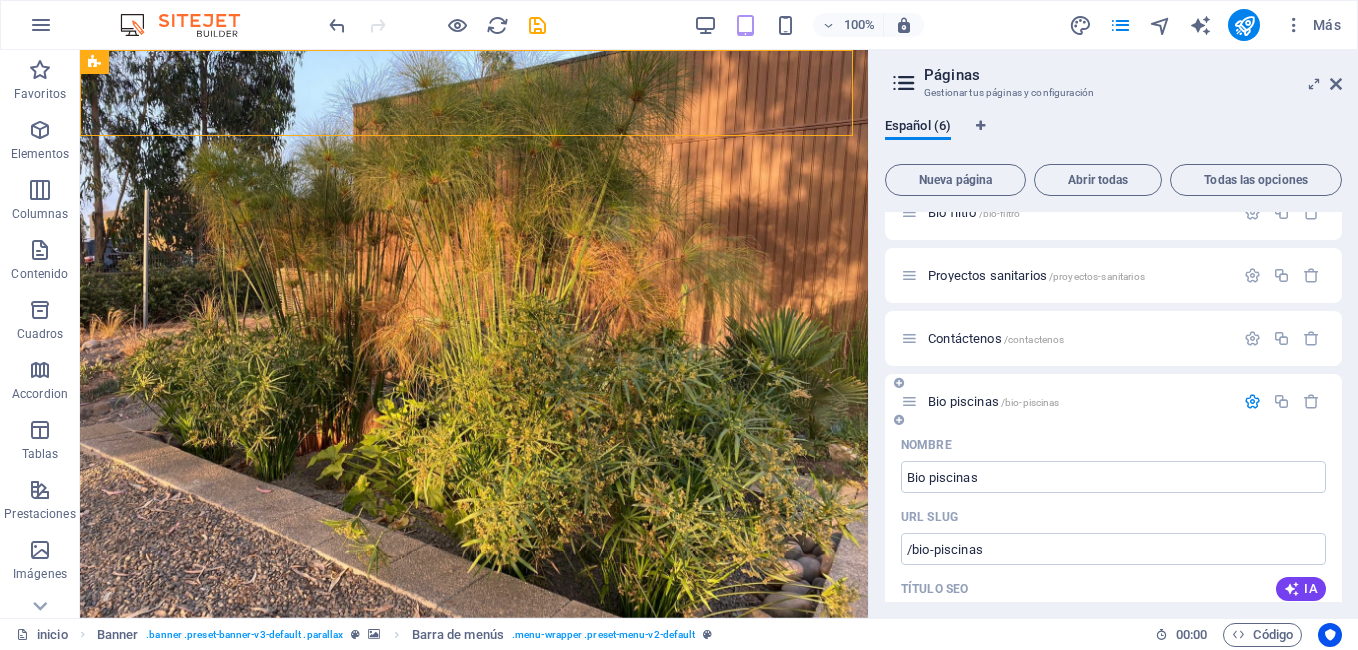 scroll, scrollTop: 45, scrollLeft: 0, axis: vertical 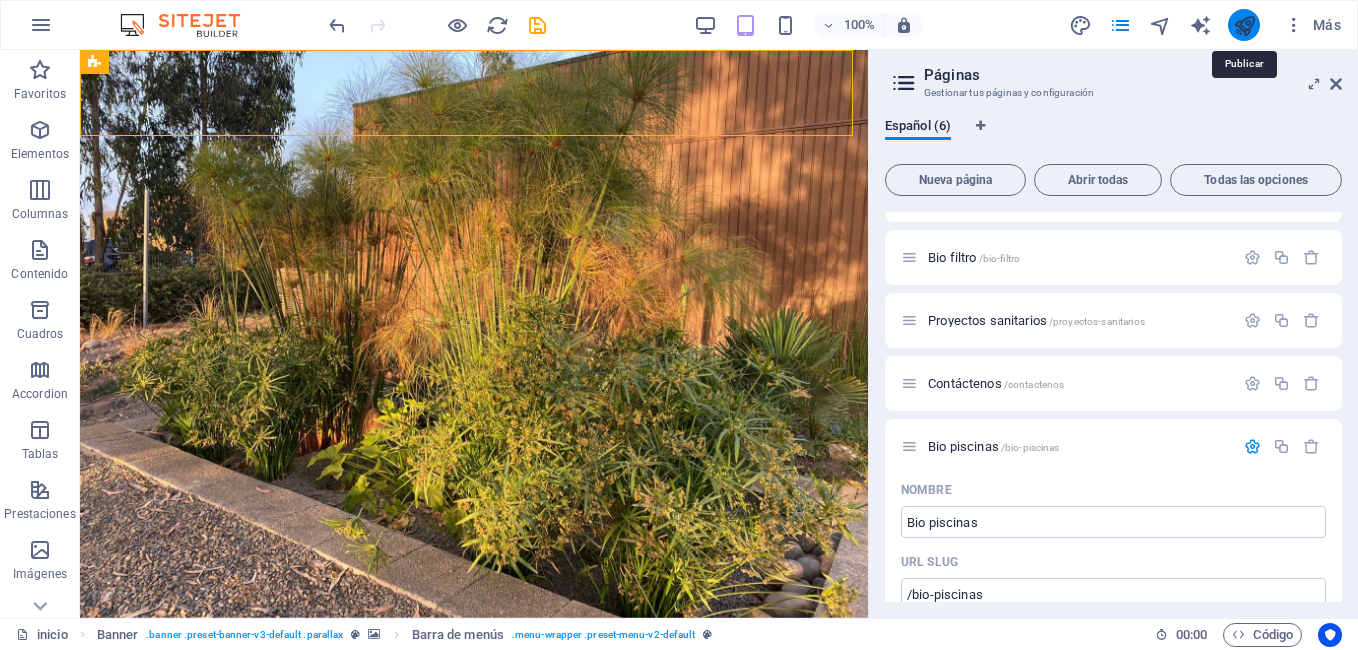 click at bounding box center (1244, 25) 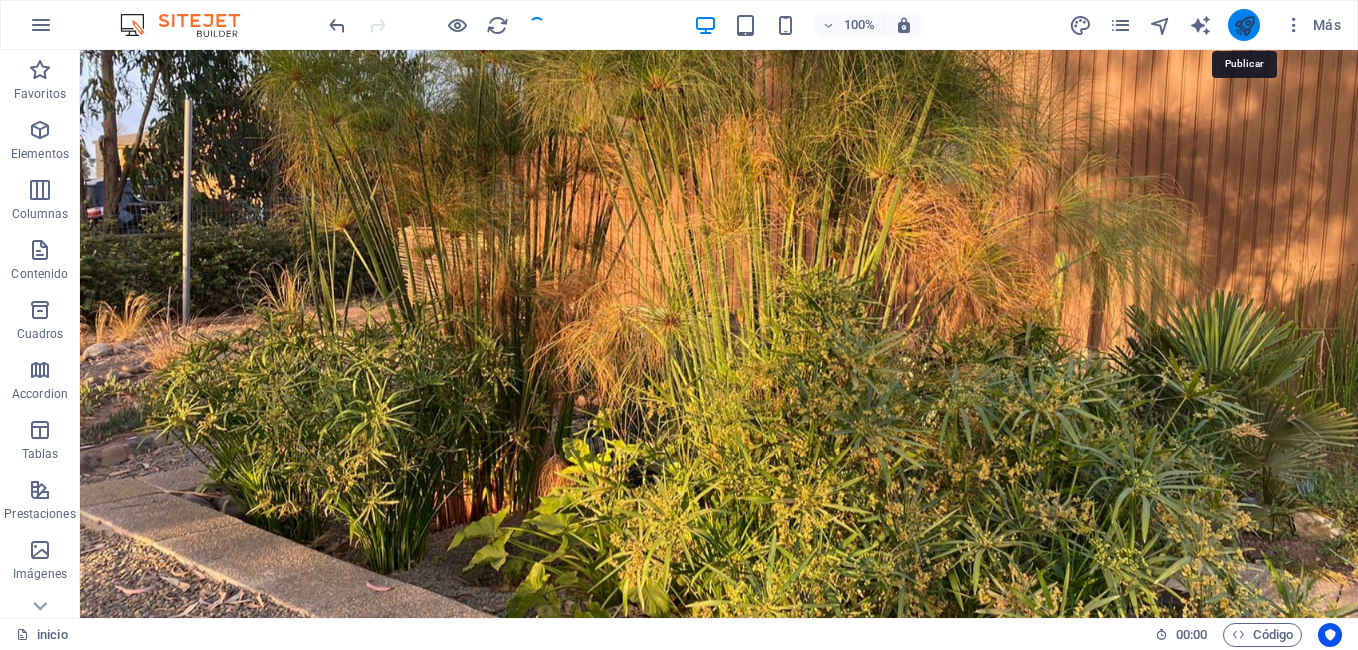 click at bounding box center (1244, 25) 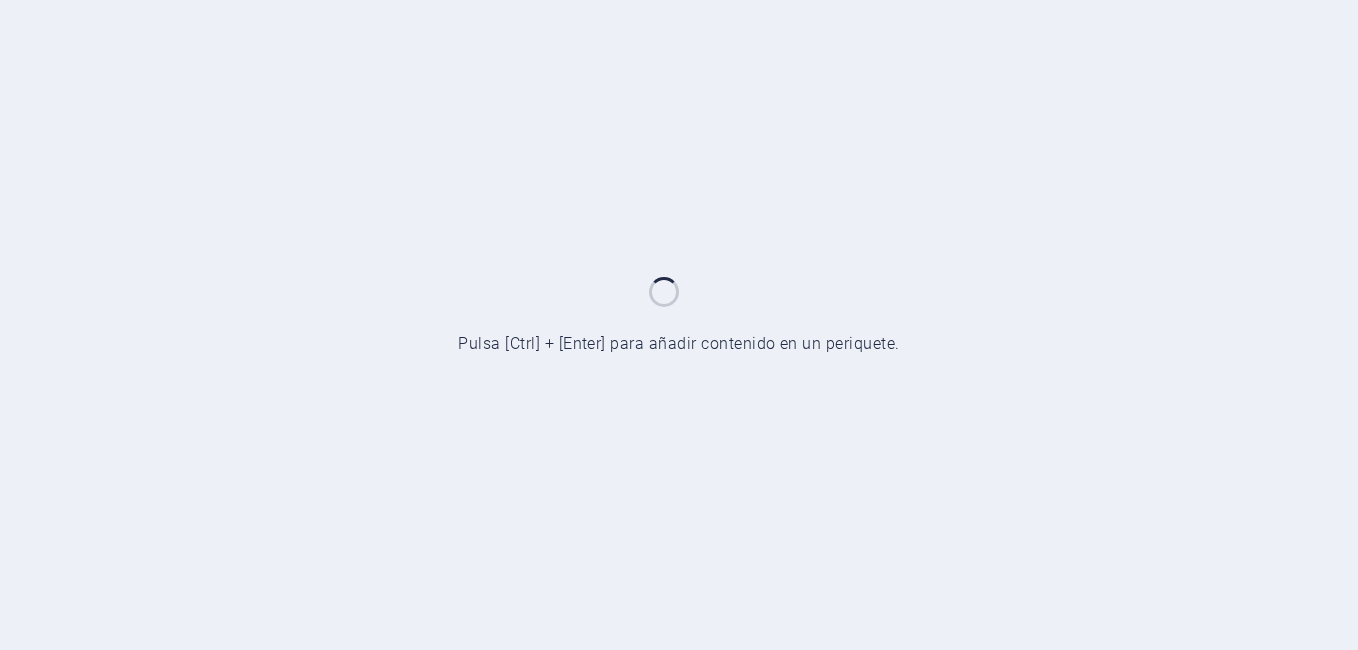 scroll, scrollTop: 0, scrollLeft: 0, axis: both 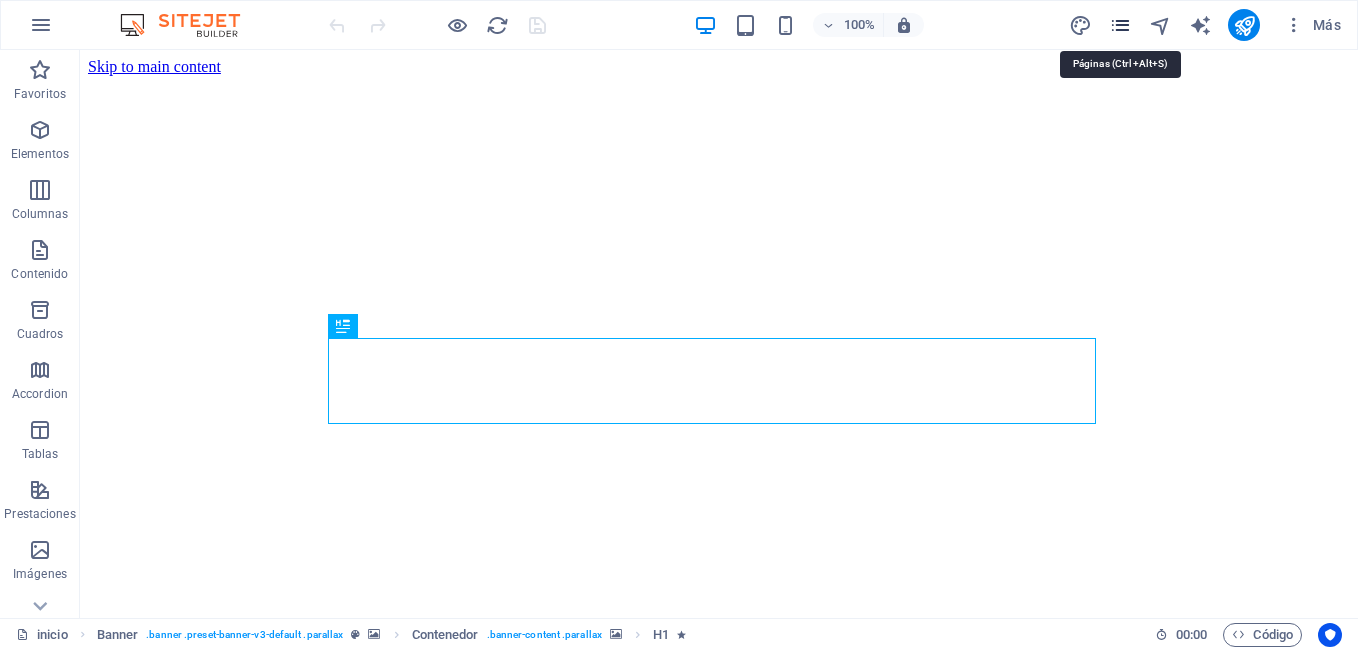 click at bounding box center (1120, 25) 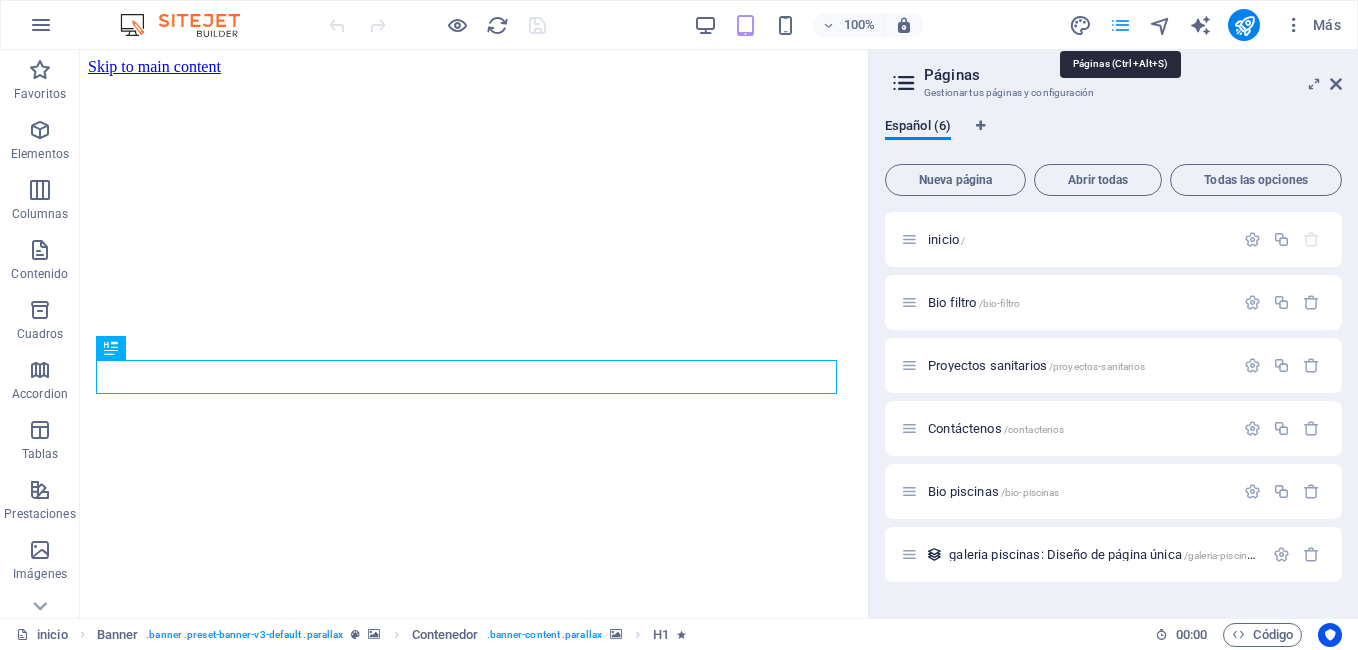 click at bounding box center (1120, 25) 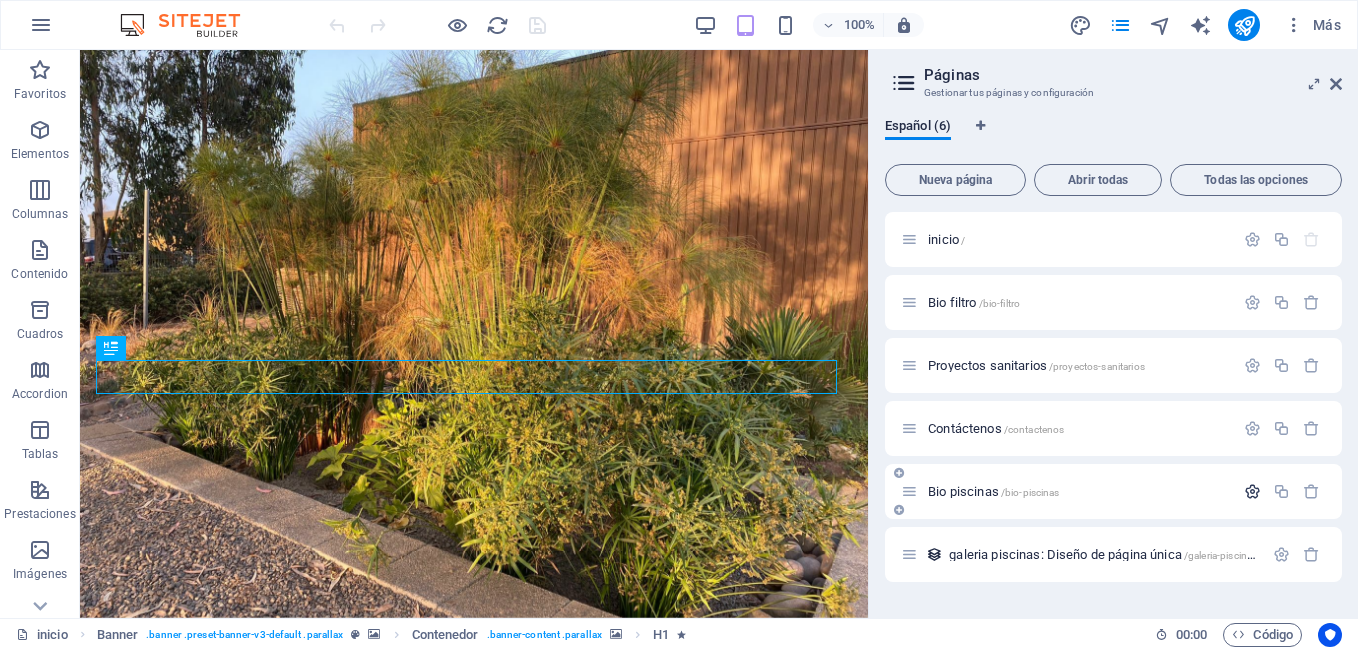click at bounding box center (1252, 491) 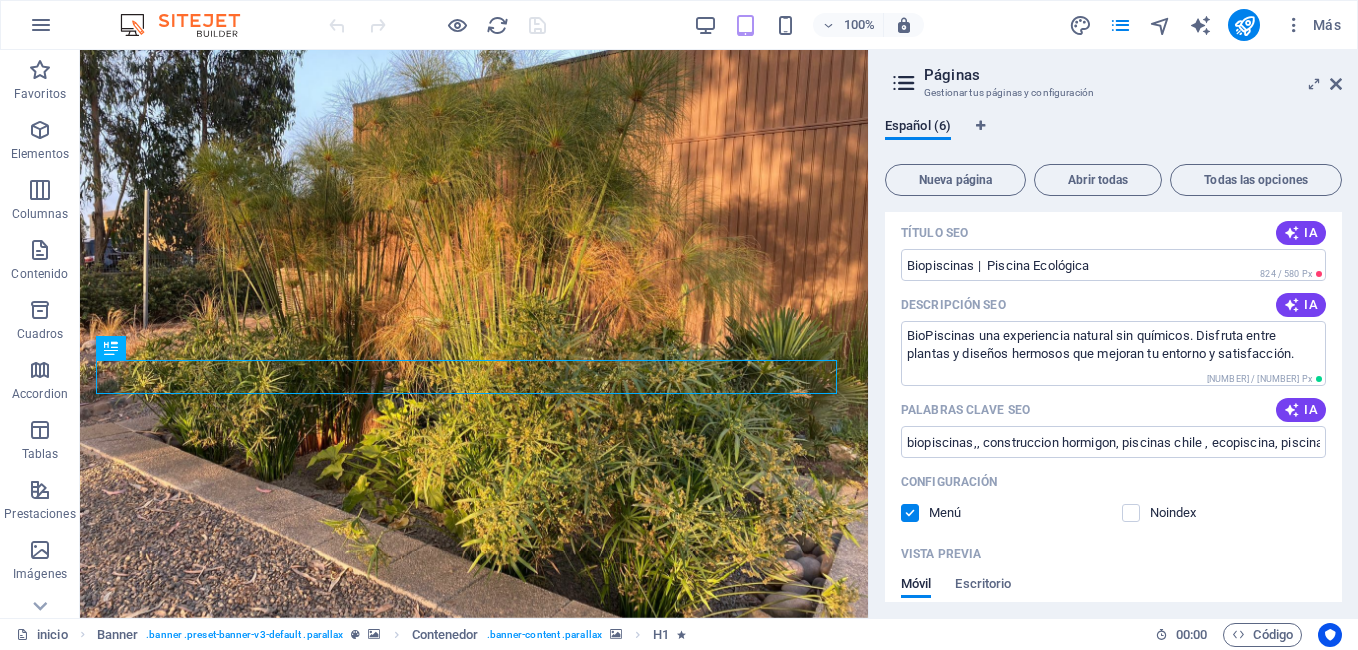 scroll, scrollTop: 447, scrollLeft: 0, axis: vertical 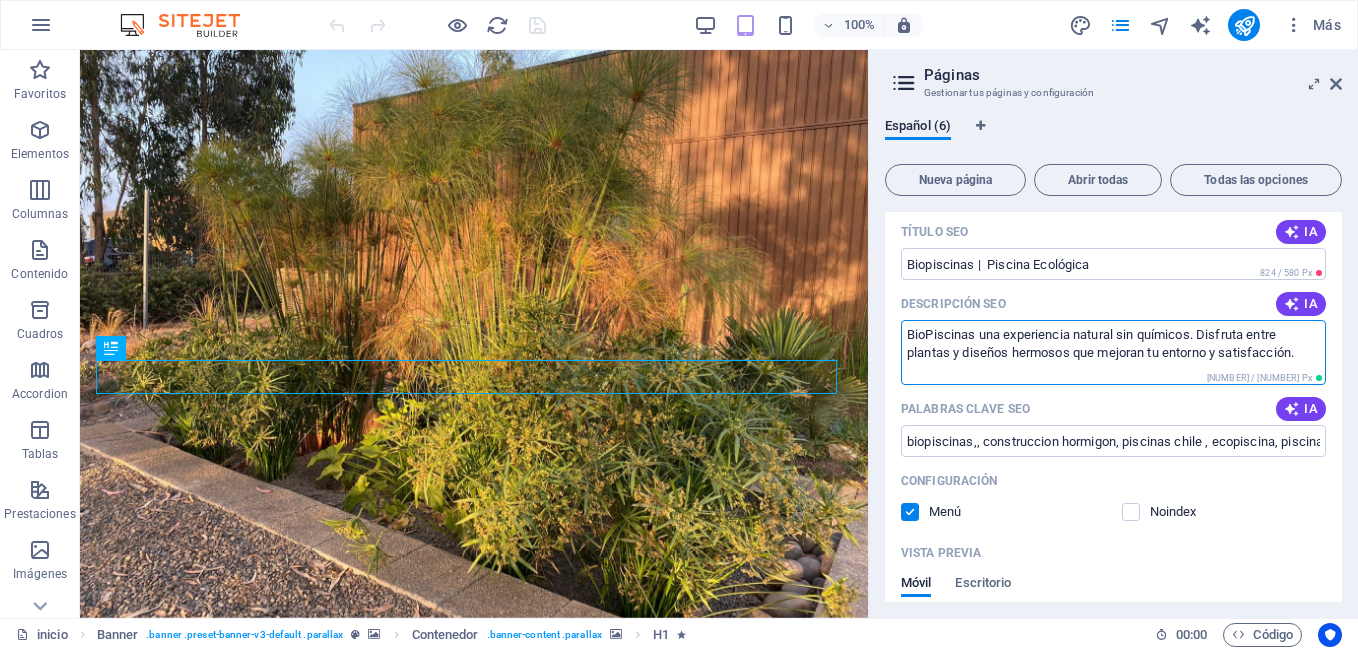 click on "BioPiscinas una experiencia natural sin químicos. Disfruta entre plantas y diseños hermosos que mejoran tu entorno y satisfacción." at bounding box center (1113, 352) 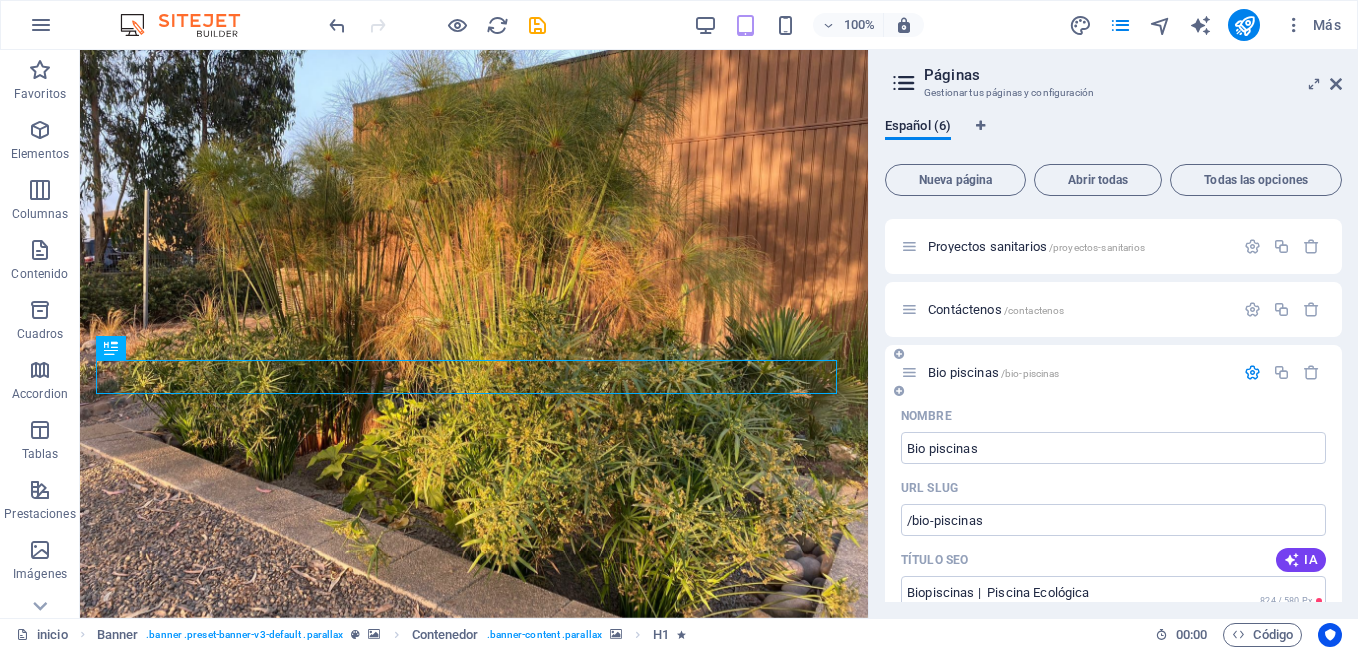 scroll, scrollTop: 116, scrollLeft: 0, axis: vertical 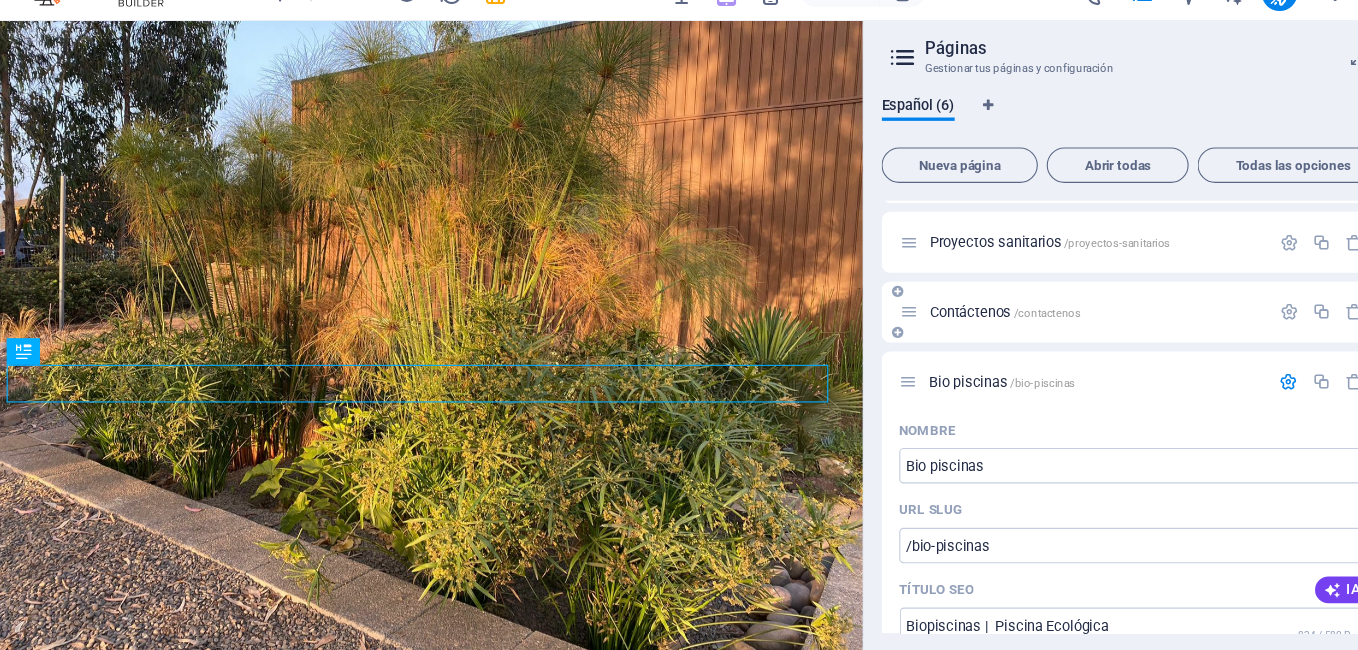 type on "Biopiscinas una experiencia natural sin químicos. Disfruta entre plantas y diseños hermosos que mejoran tu entorno y satisfacción." 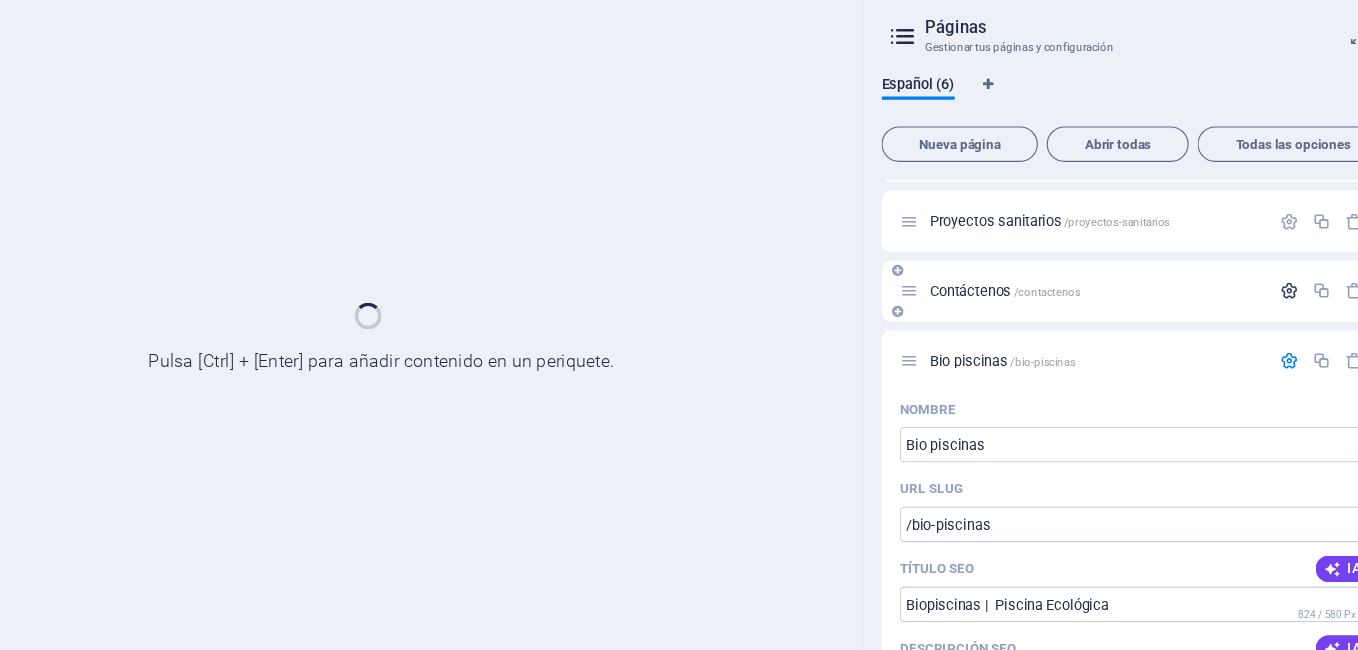 click at bounding box center (1252, 293) 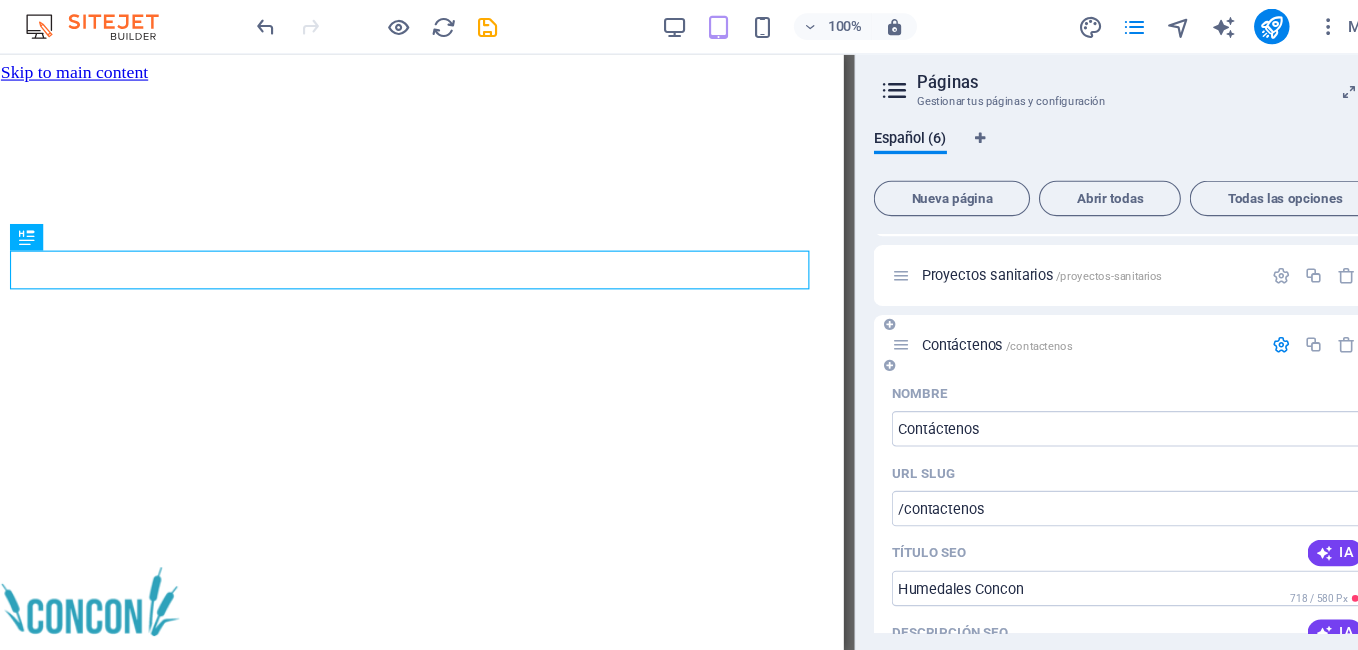 scroll, scrollTop: 0, scrollLeft: 0, axis: both 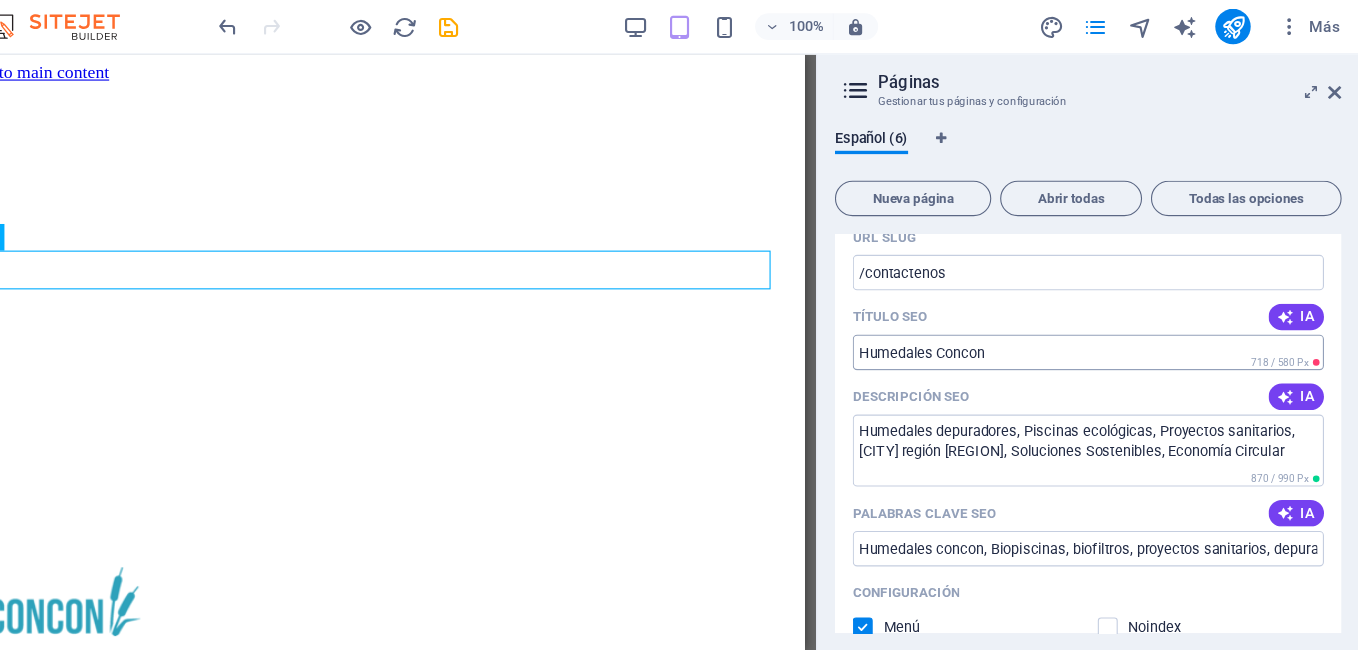 click on "Humedales Concon" at bounding box center [1113, 349] 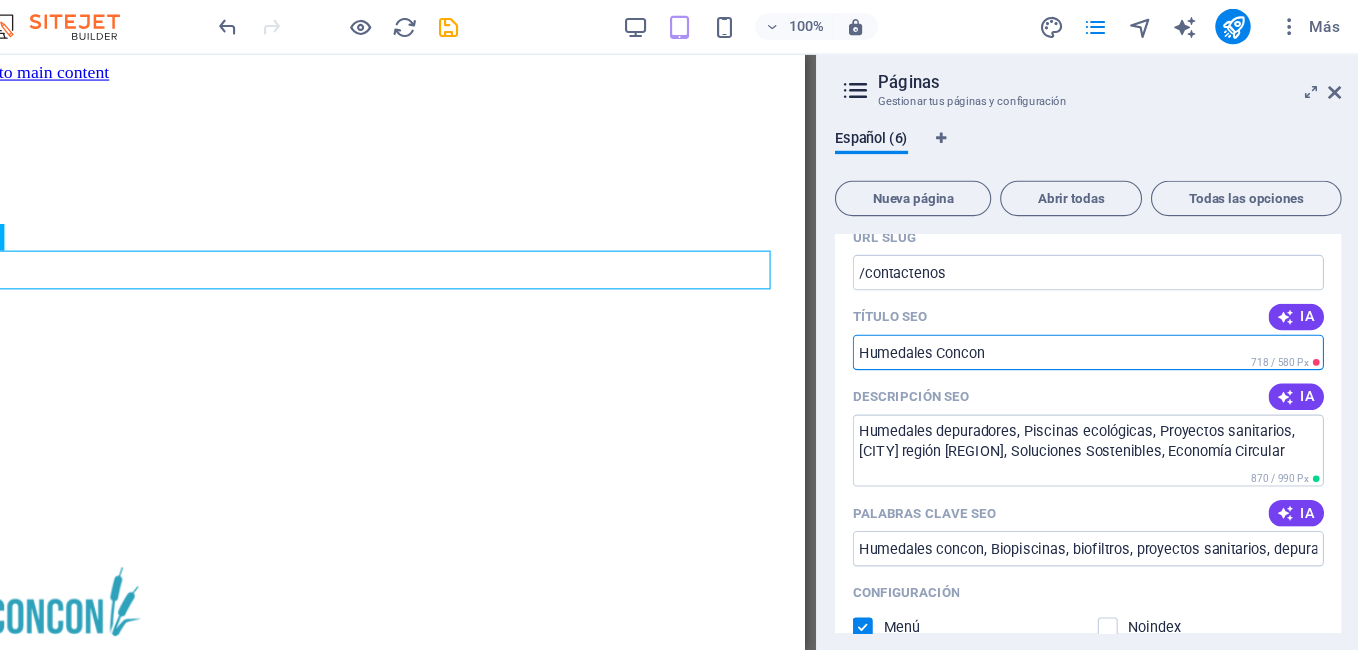 click on "Humedales Concon" at bounding box center [1113, 349] 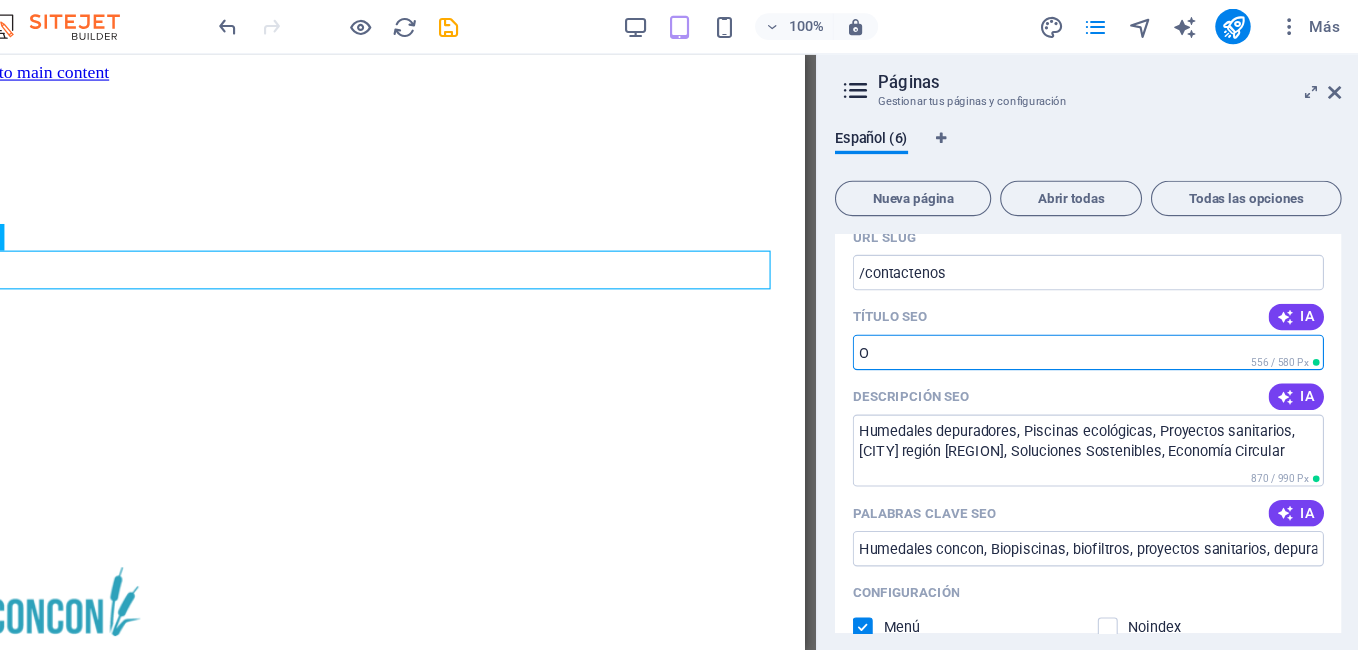 type on "O" 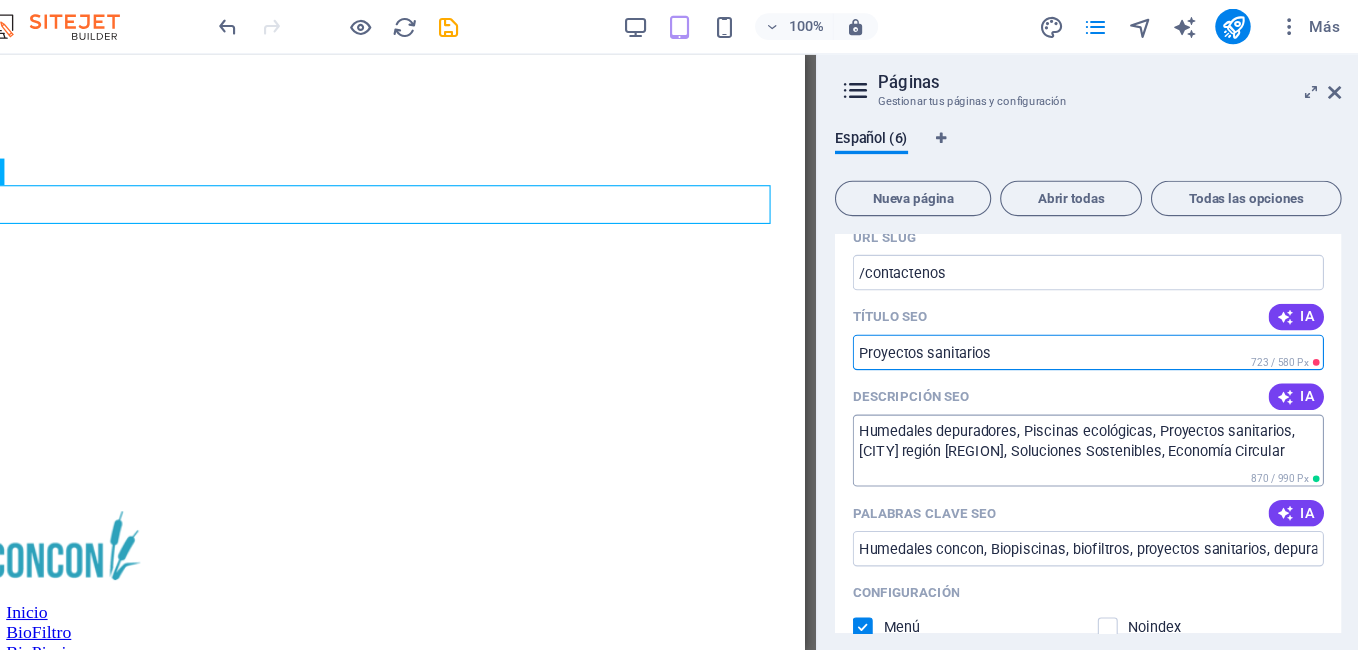 scroll, scrollTop: 59, scrollLeft: 0, axis: vertical 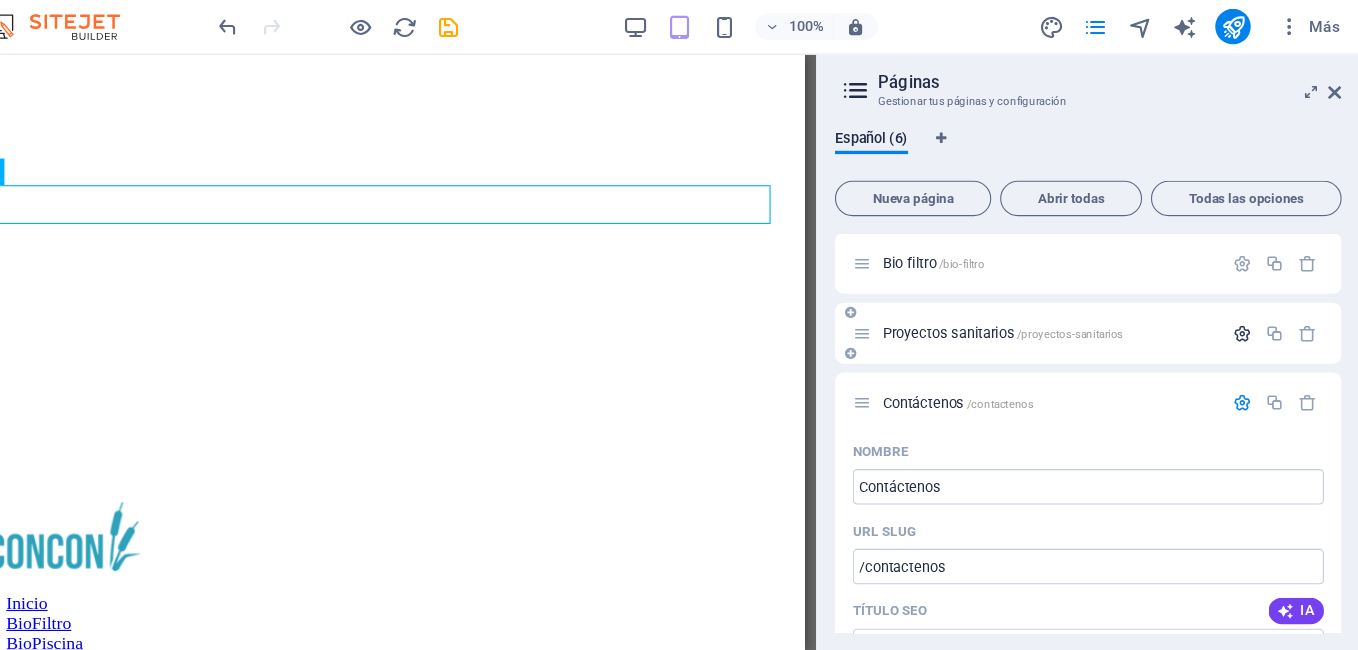 click at bounding box center (1252, 331) 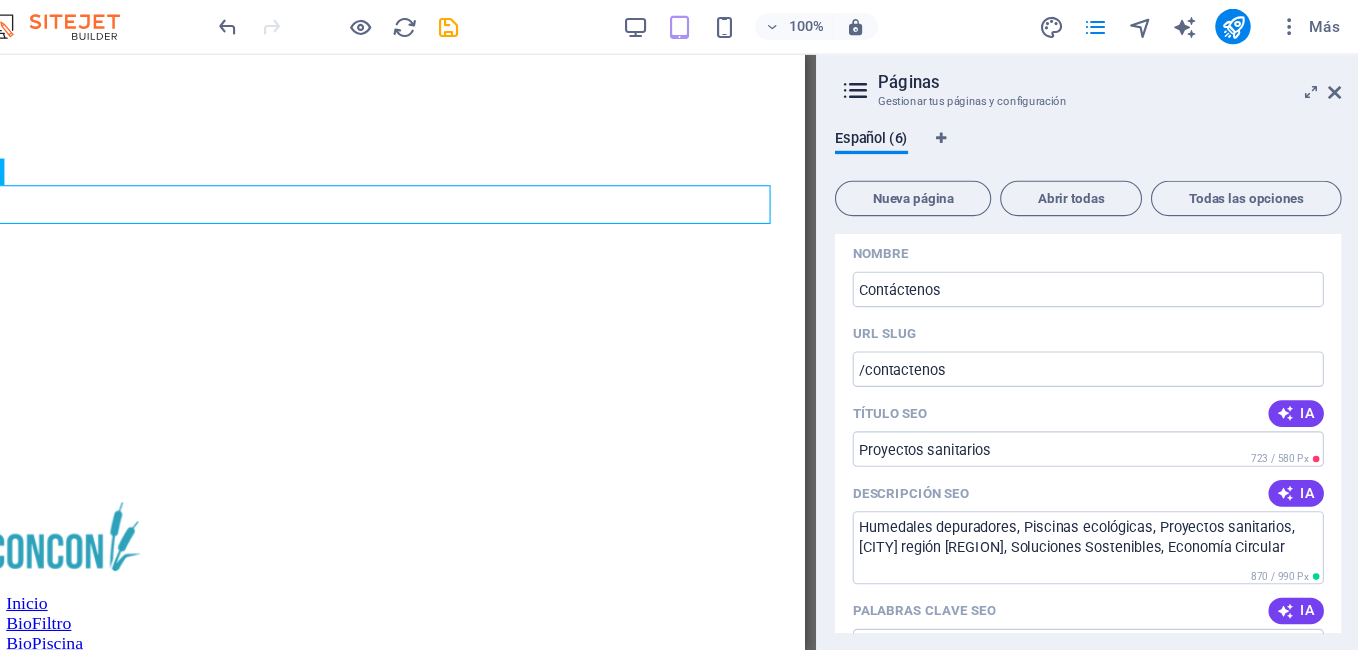 scroll, scrollTop: 1131, scrollLeft: 0, axis: vertical 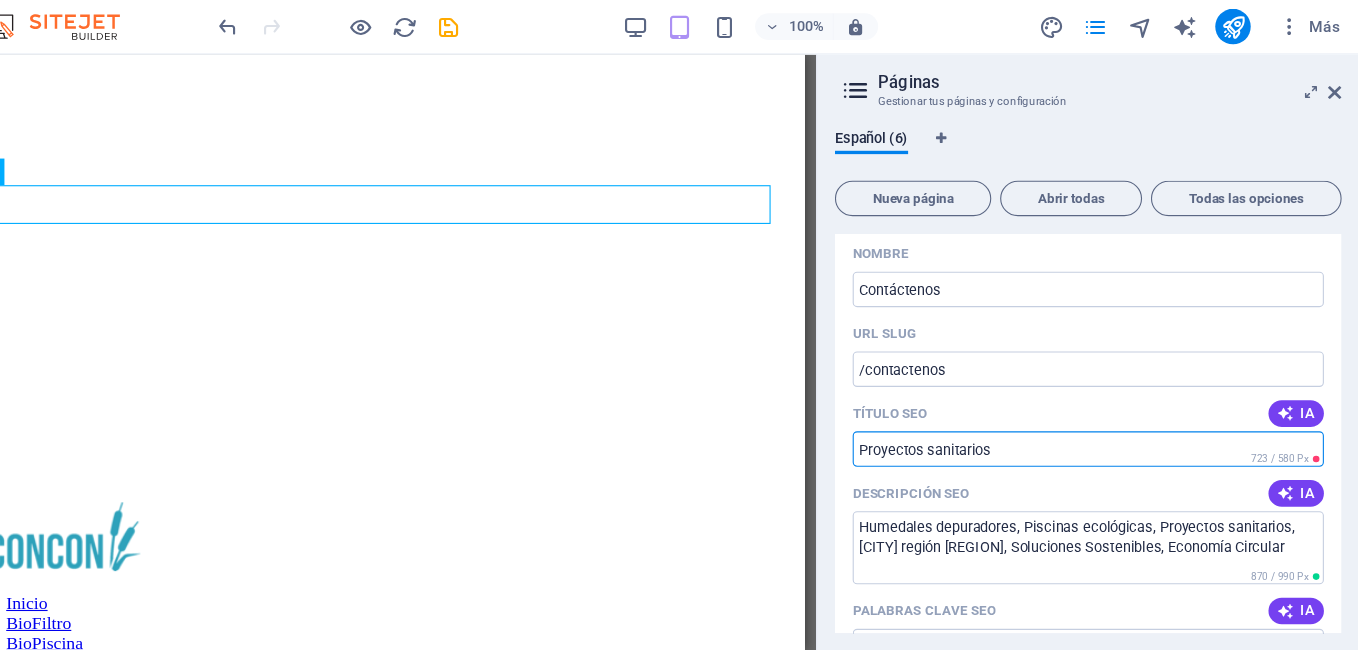drag, startPoint x: 1059, startPoint y: 434, endPoint x: 876, endPoint y: 454, distance: 184.08965 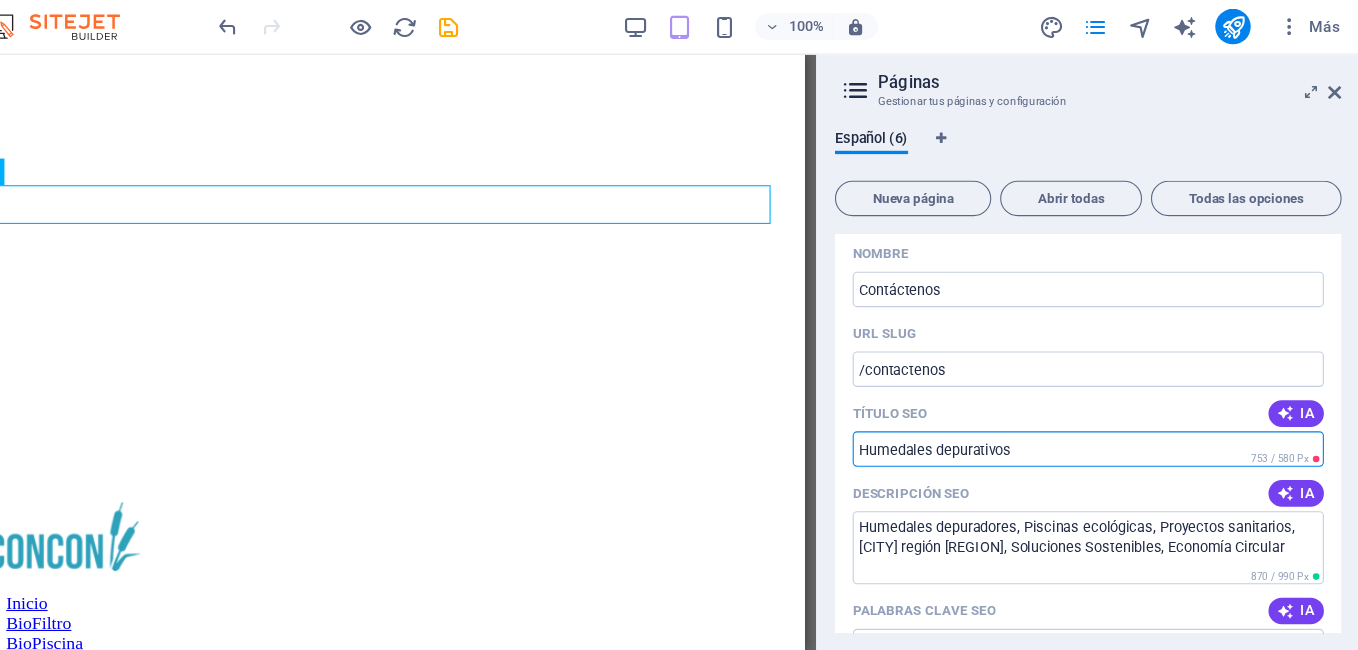 type on "Humedales depurativos" 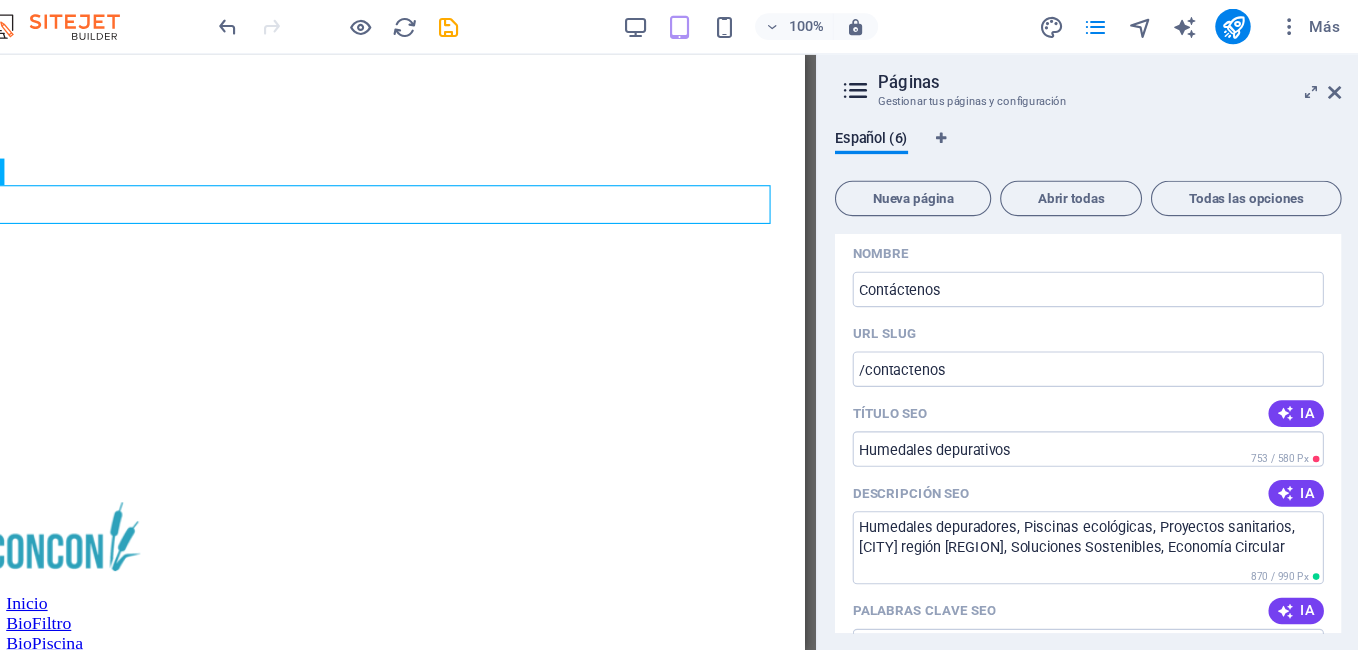 click on "Título SEO IA" at bounding box center [1113, 404] 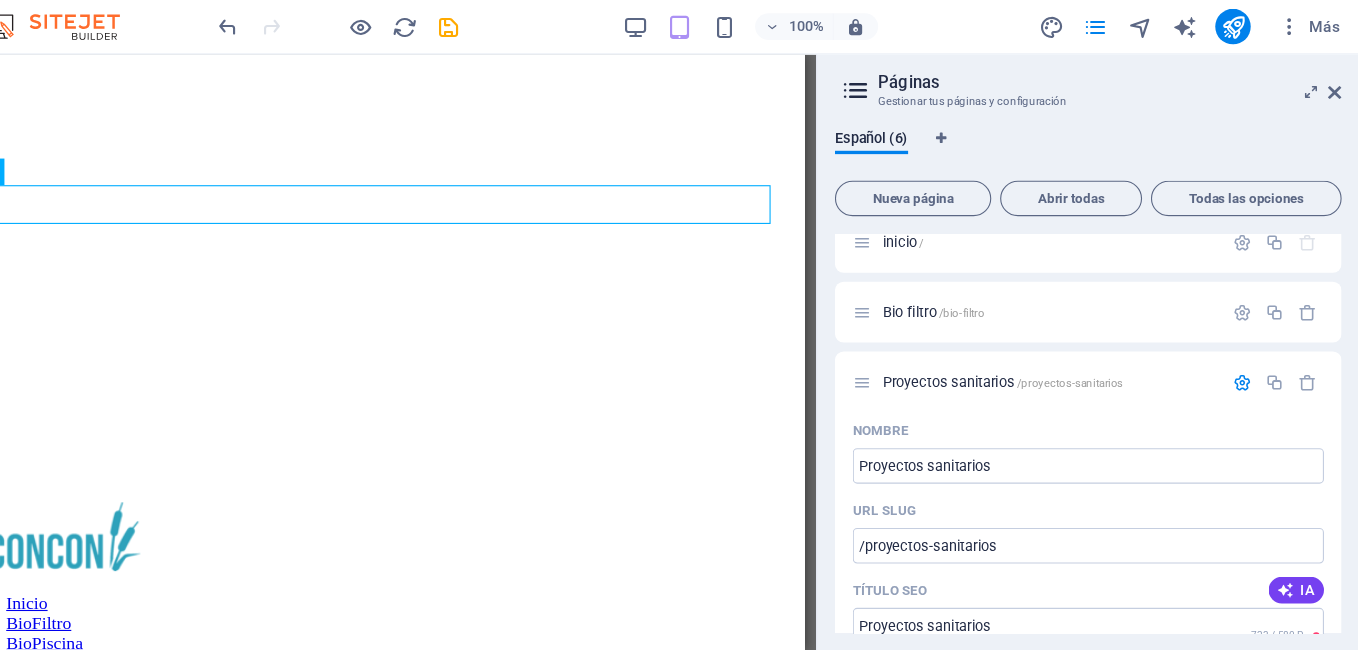 scroll, scrollTop: 0, scrollLeft: 0, axis: both 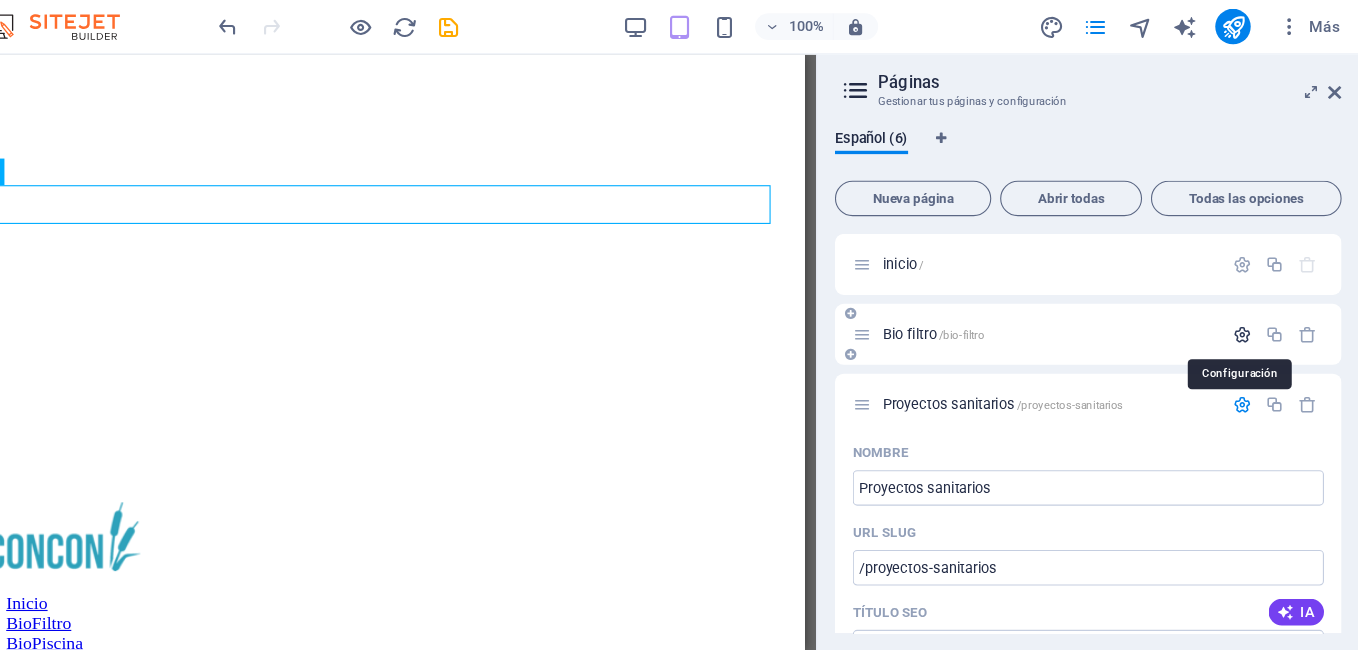 click at bounding box center (1252, 332) 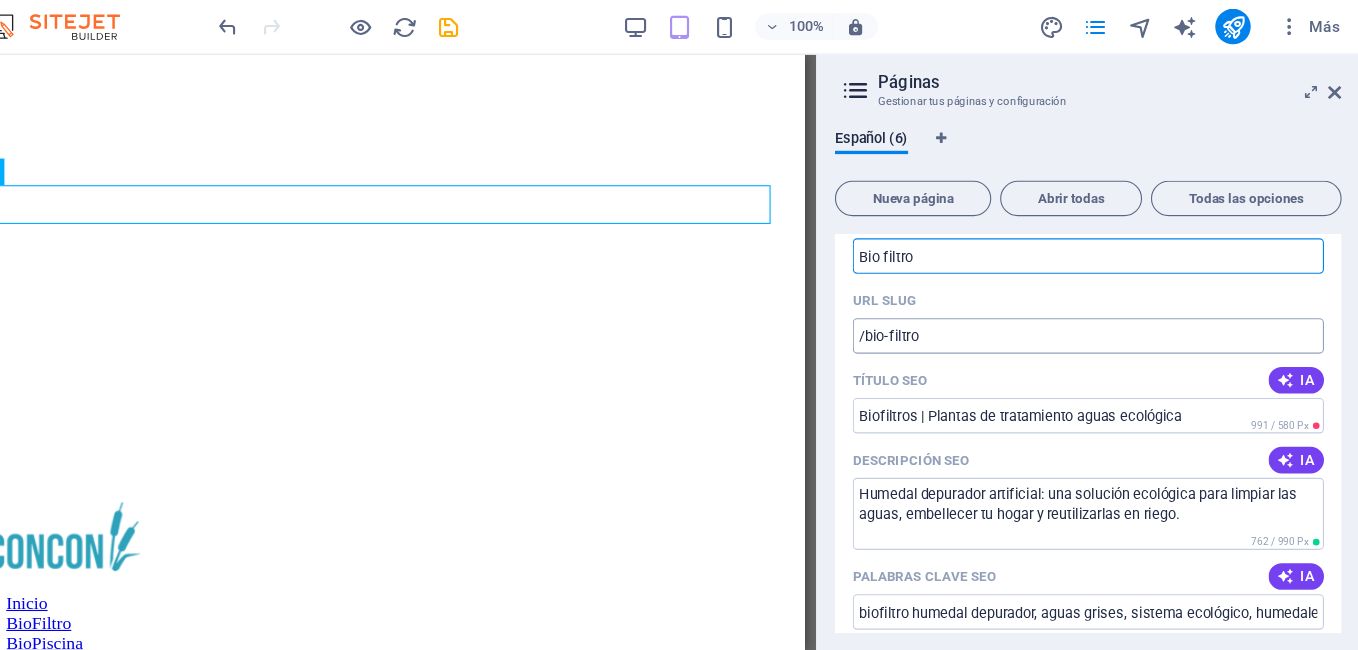 scroll, scrollTop: 0, scrollLeft: 0, axis: both 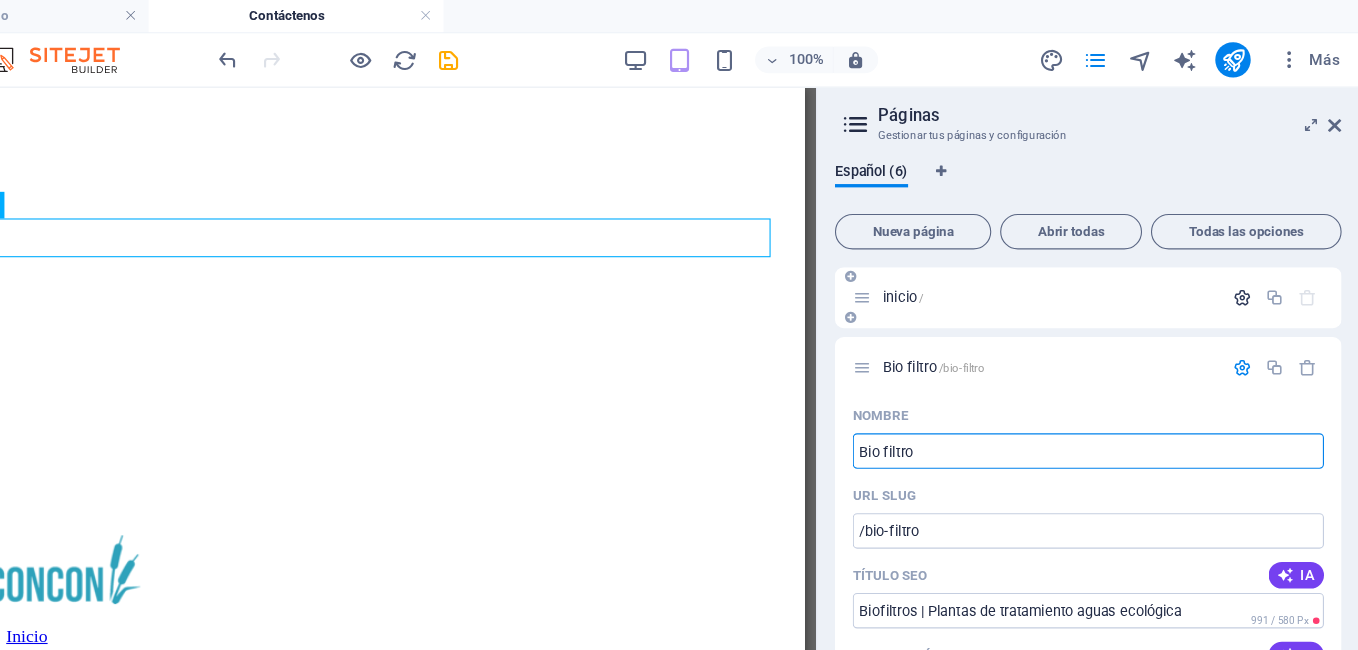 click at bounding box center (1252, 269) 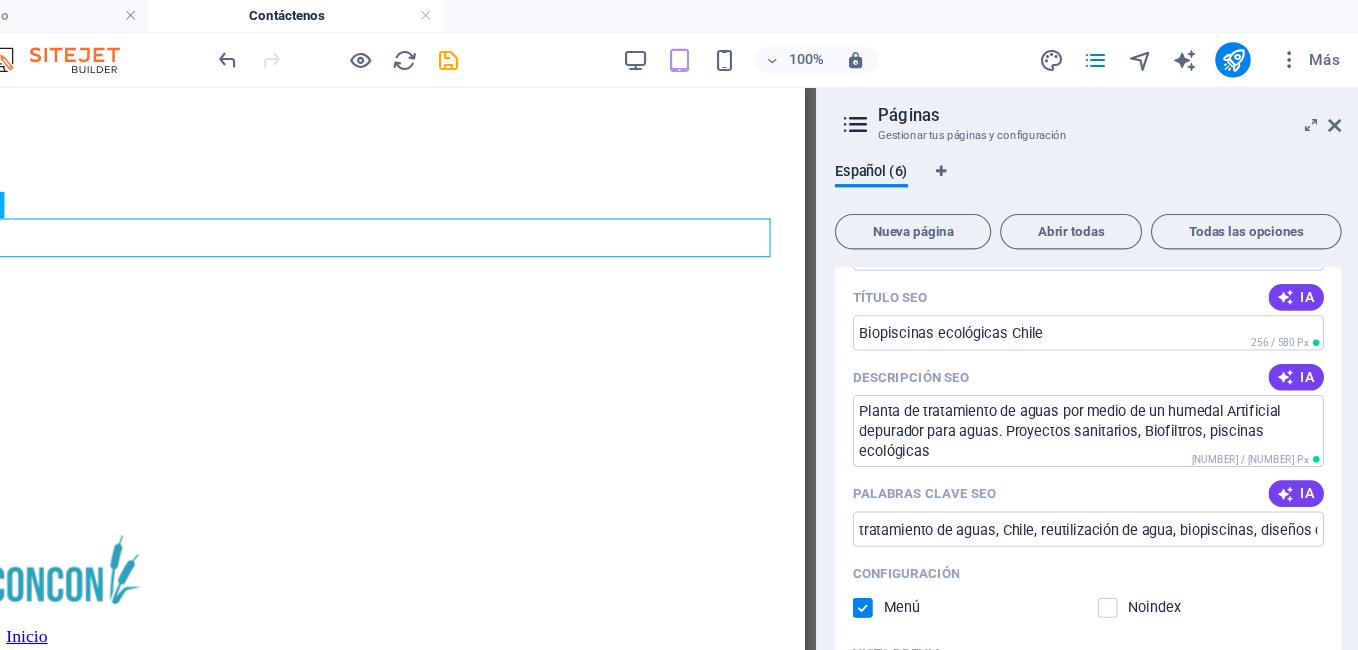 scroll, scrollTop: 189, scrollLeft: 0, axis: vertical 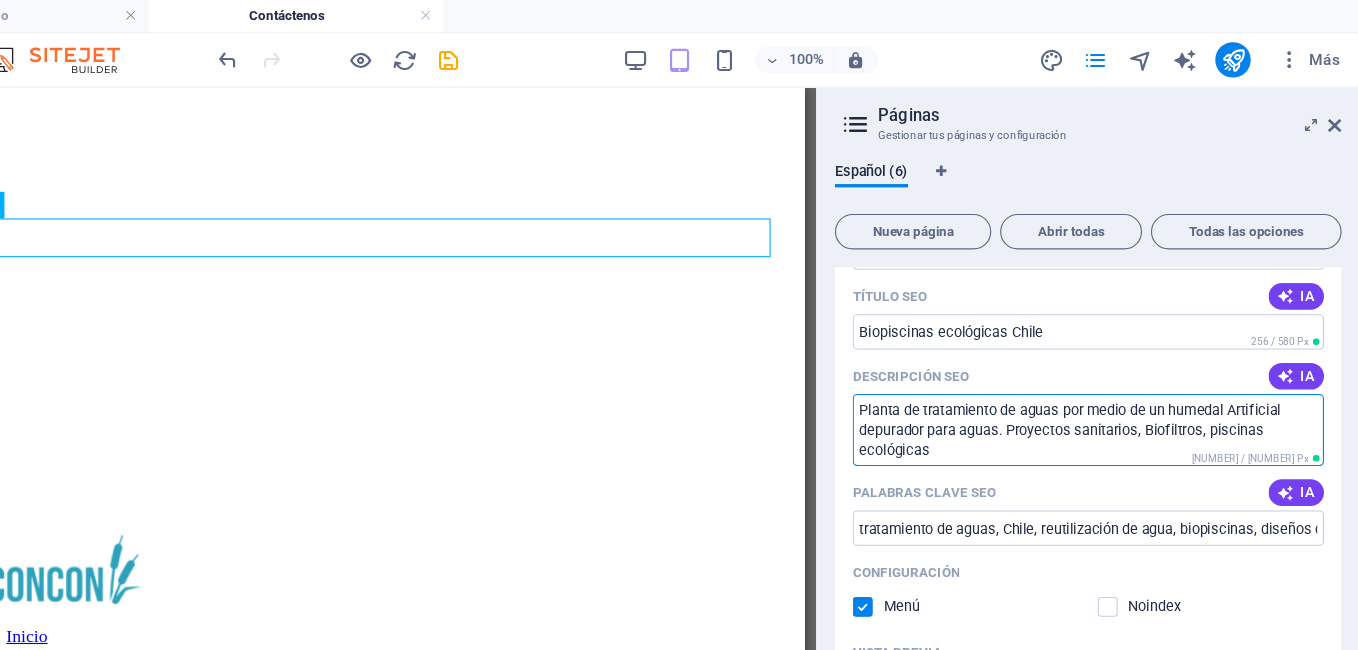drag, startPoint x: 1229, startPoint y: 392, endPoint x: 1023, endPoint y: 421, distance: 208.03125 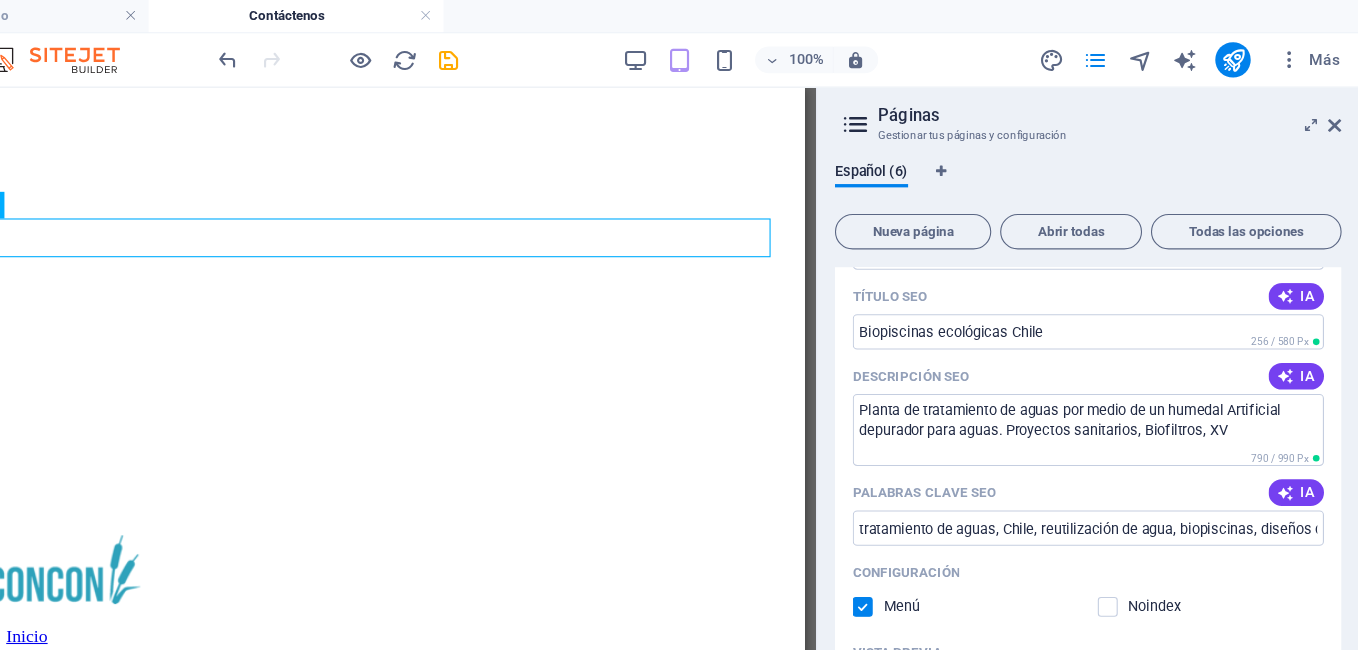 click on "Nombre inicio ​ URL SLUG / ​ Título SEO IA Biopiscinas ecológicas Chile ​ 256 / 580 Px Descripción SEO IA Planta de tratamiento de aguas por medio de un humedal Artificial depurador para aguas. Proyectos sanitarios, Biofiltros, XV ​ 790 / 990 Px Palabras clave SEO IA tratamiento de aguas, Chile, reutilización de agua, biopiscinas, diseños de piscinas, alcantarillado, impermeabilización de piscinas ​ Configuración Menú Noindex Vista previa Móvil Escritorio www.example.com Biopiscinas ecológicas Chile Planta de tratamiento de aguas por medio de un humedal Artificial depurador para aguas. Proyectos sanitarios, Biofiltros, XV Etiquetas meta ​ Vista previa de imagen (Open Graph) Arrastra archivos aquí, haz clic para escoger archivos o selecciona alguno de tus archivos o consulta el catálogo gratuito de fotos y vídeos Más opciones" at bounding box center [1113, 500] 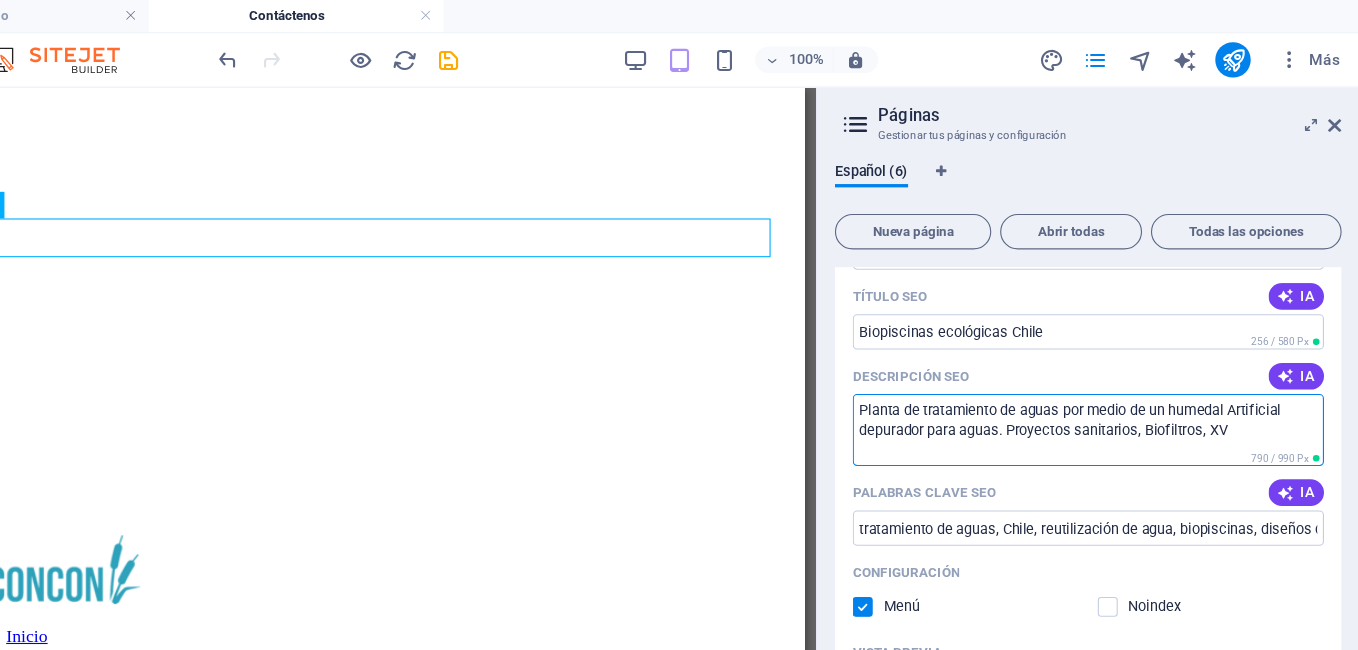 click on "Planta de tratamiento de aguas por medio de un humedal Artificial depurador para aguas. Proyectos sanitarios, Biofiltros, XV" at bounding box center (1113, 388) 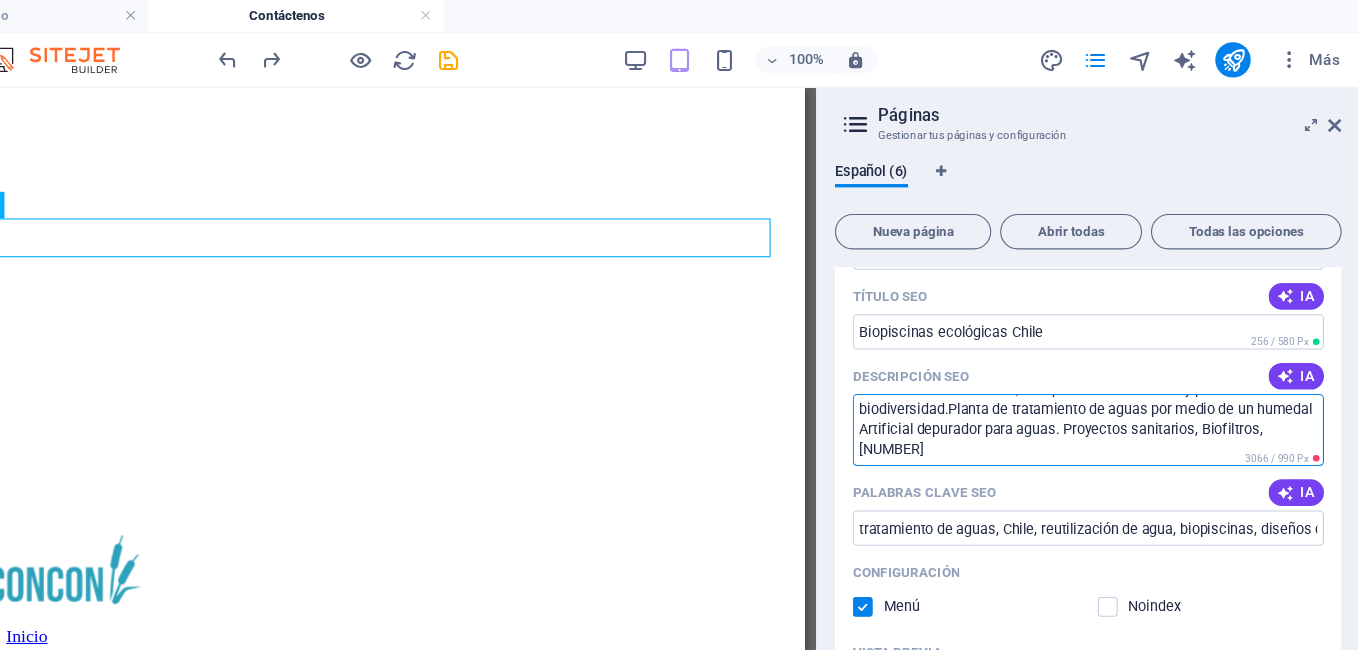 scroll, scrollTop: 89, scrollLeft: 0, axis: vertical 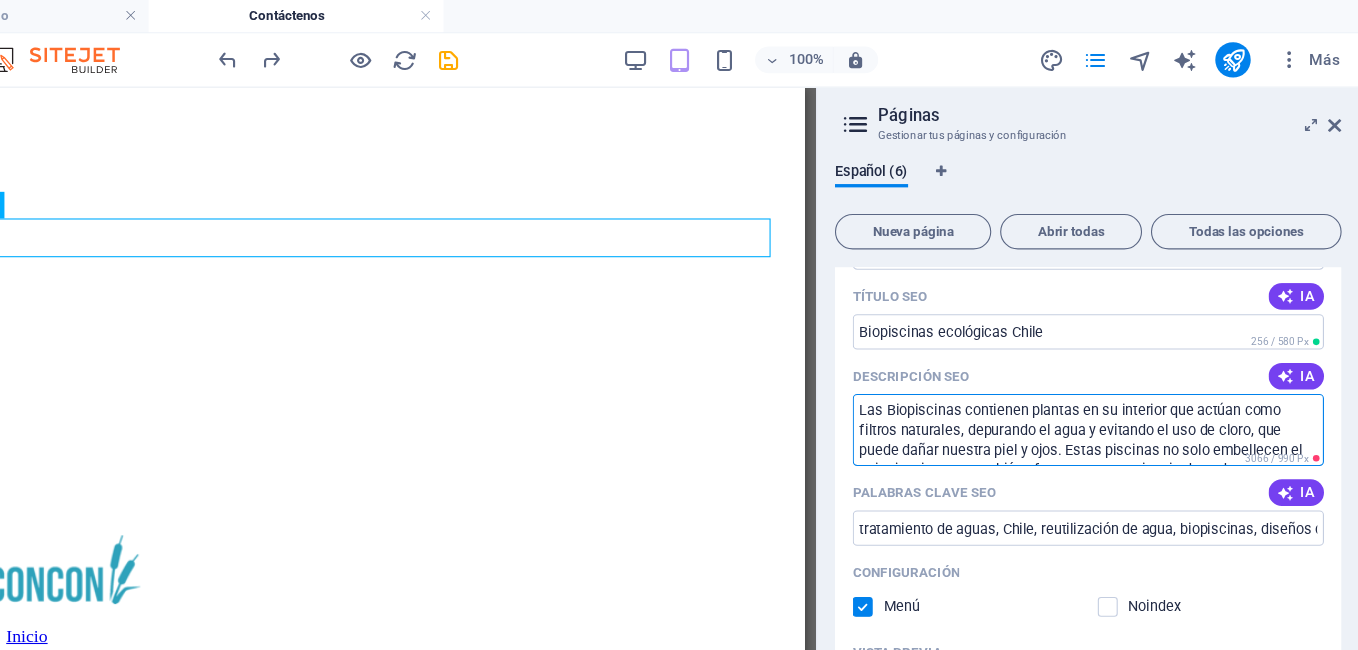 drag, startPoint x: 1072, startPoint y: 401, endPoint x: 1101, endPoint y: 400, distance: 29.017237 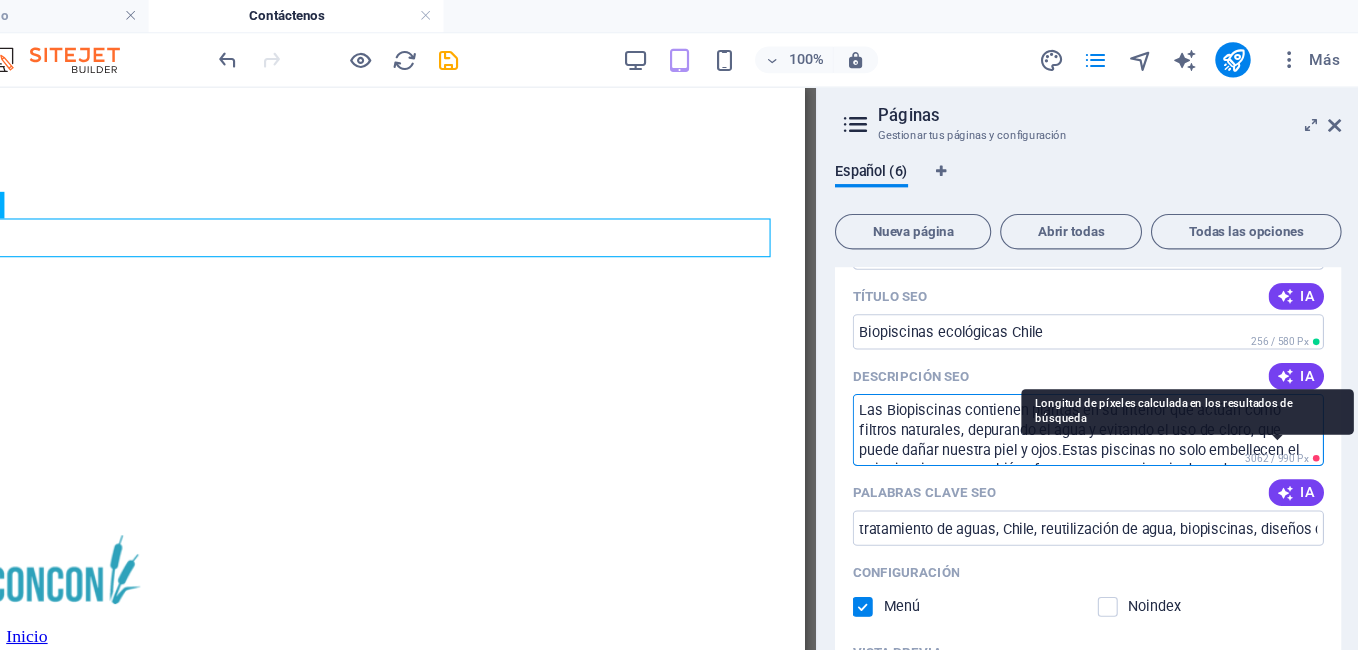 drag, startPoint x: 1098, startPoint y: 403, endPoint x: 1287, endPoint y: 412, distance: 189.21416 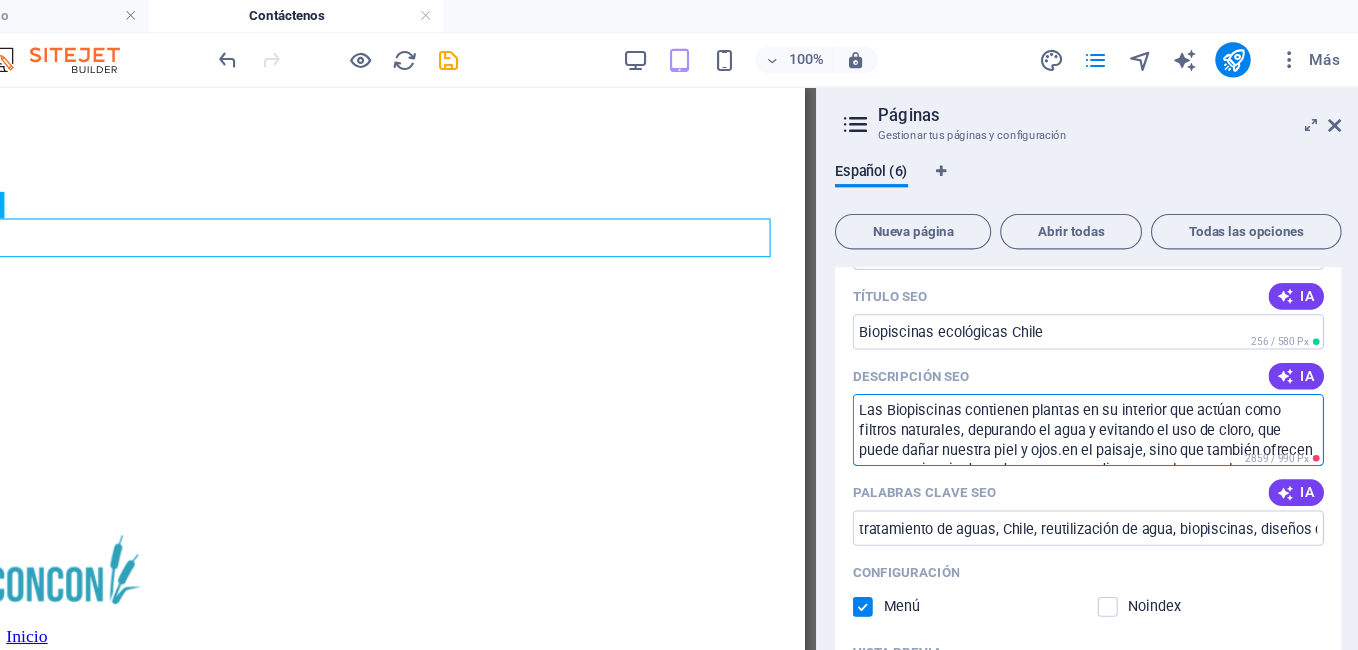 drag, startPoint x: 1271, startPoint y: 399, endPoint x: 907, endPoint y: 359, distance: 366.1912 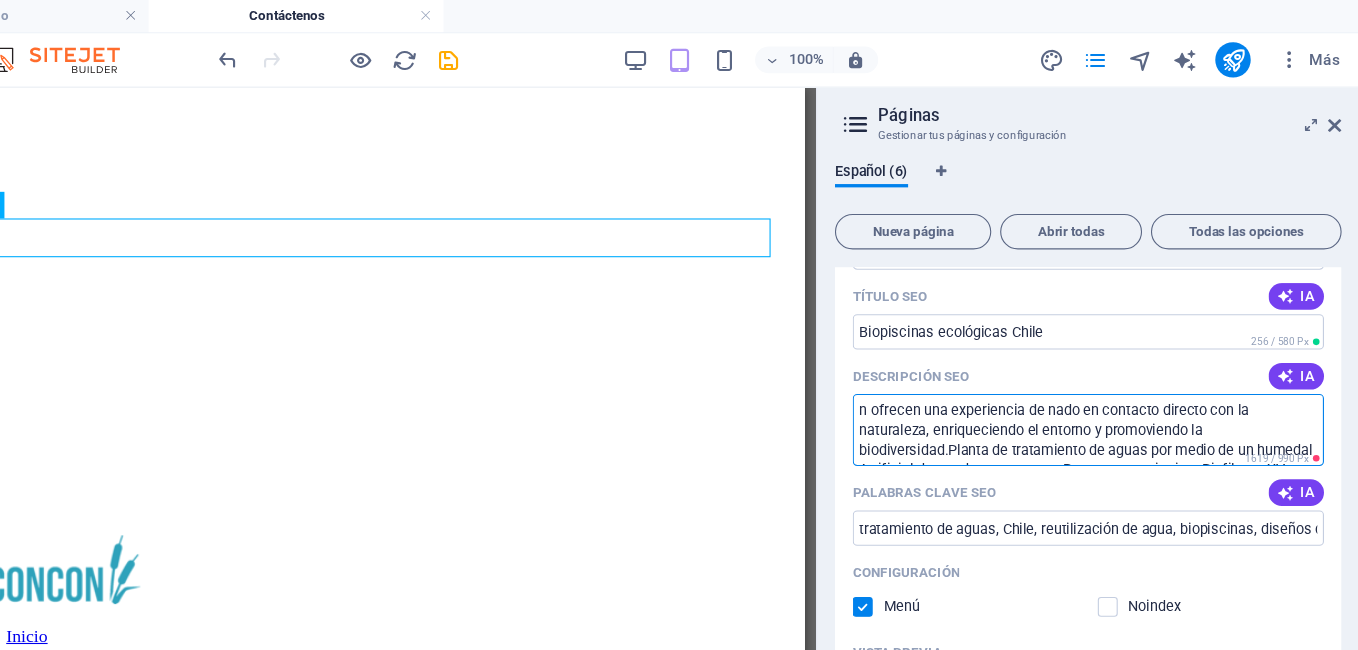 drag, startPoint x: 907, startPoint y: 359, endPoint x: 1193, endPoint y: 434, distance: 295.6704 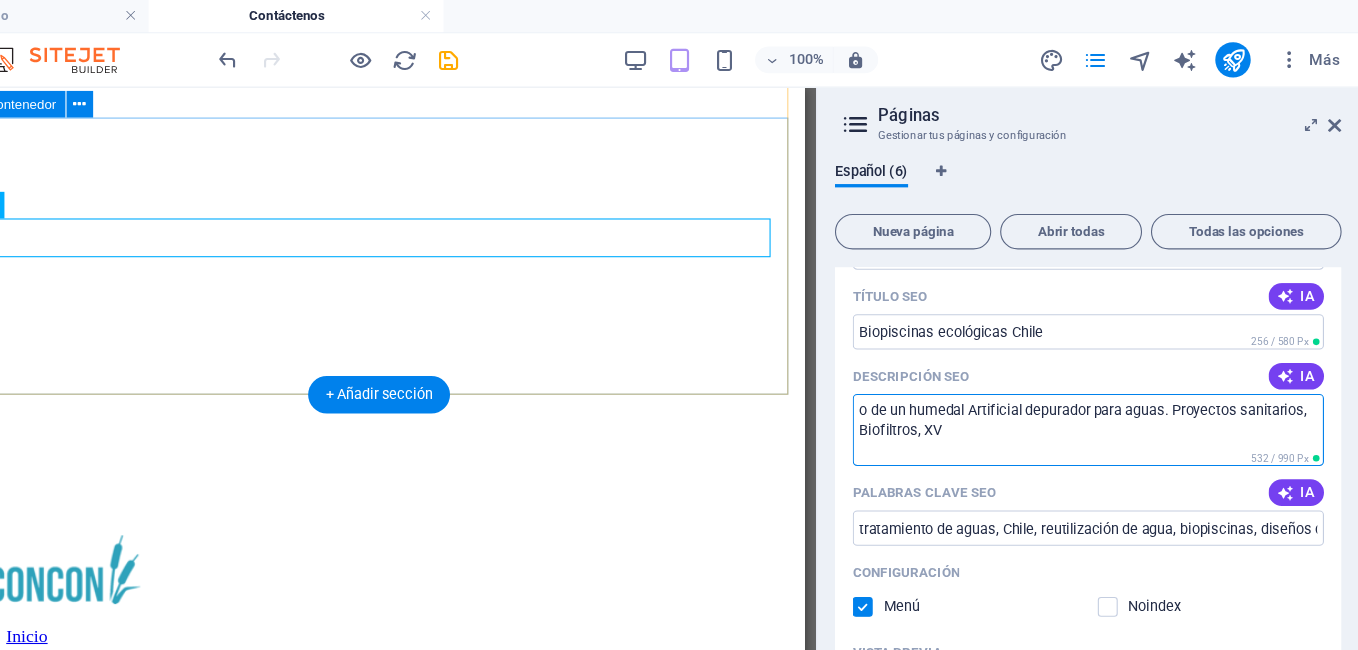 drag, startPoint x: 1016, startPoint y: 476, endPoint x: 703, endPoint y: 358, distance: 334.50412 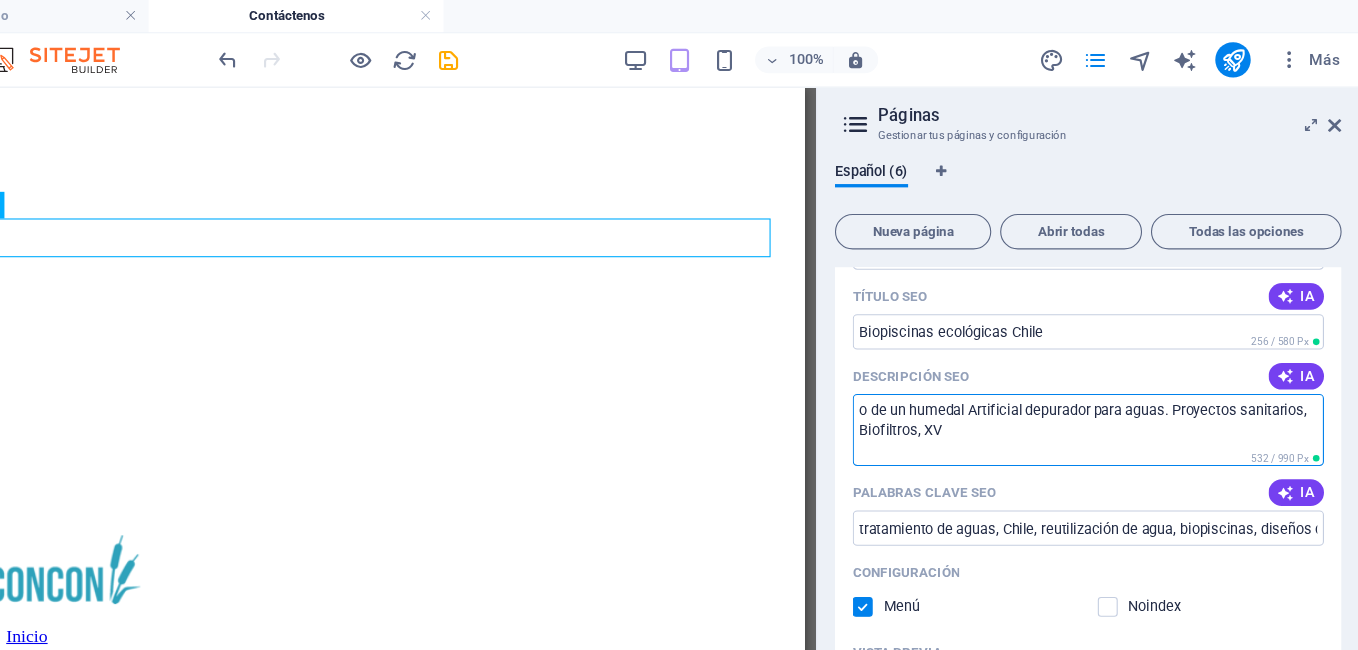 click on "o de un humedal Artificial depurador para aguas. Proyectos sanitarios, Biofiltros, XV" at bounding box center [1113, 388] 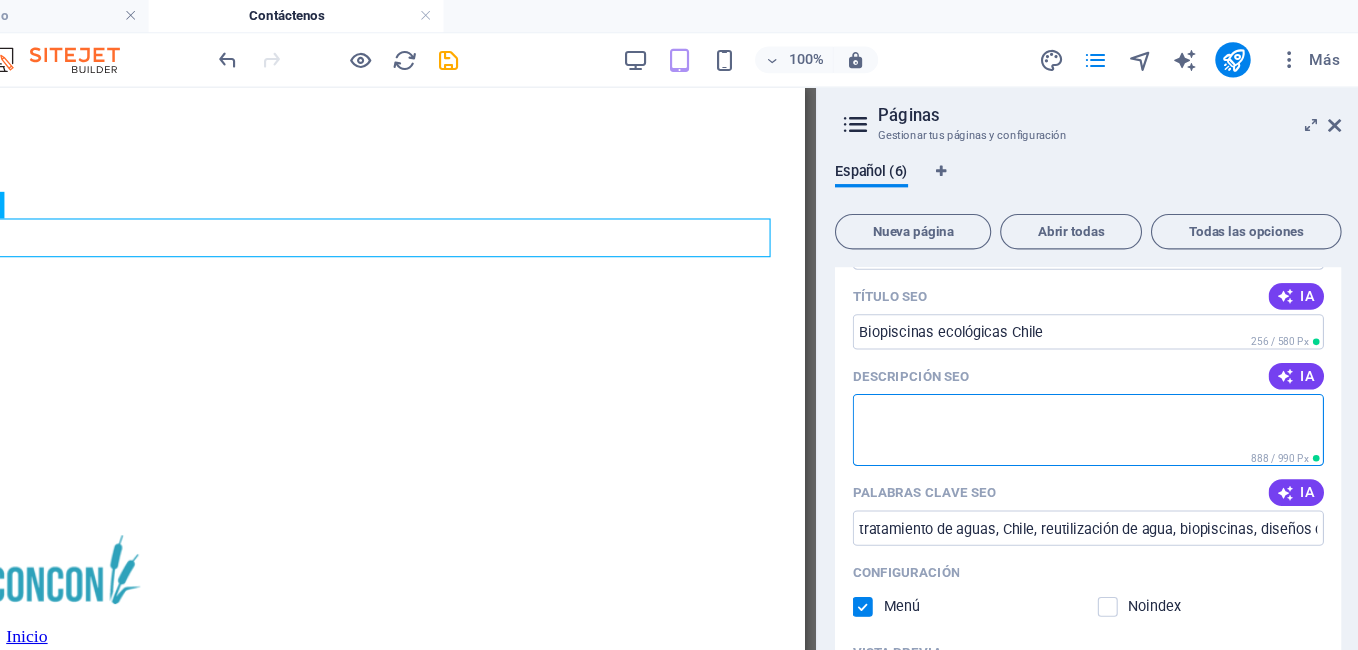 type on "N" 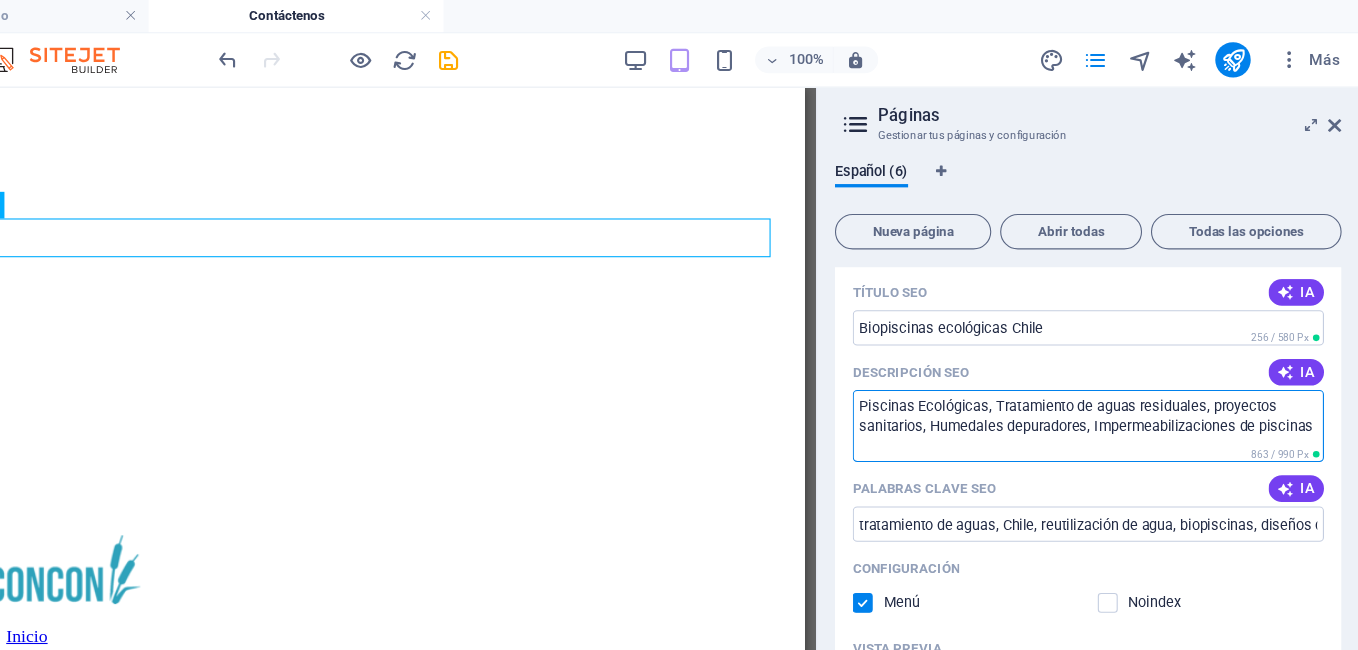 scroll, scrollTop: 193, scrollLeft: 0, axis: vertical 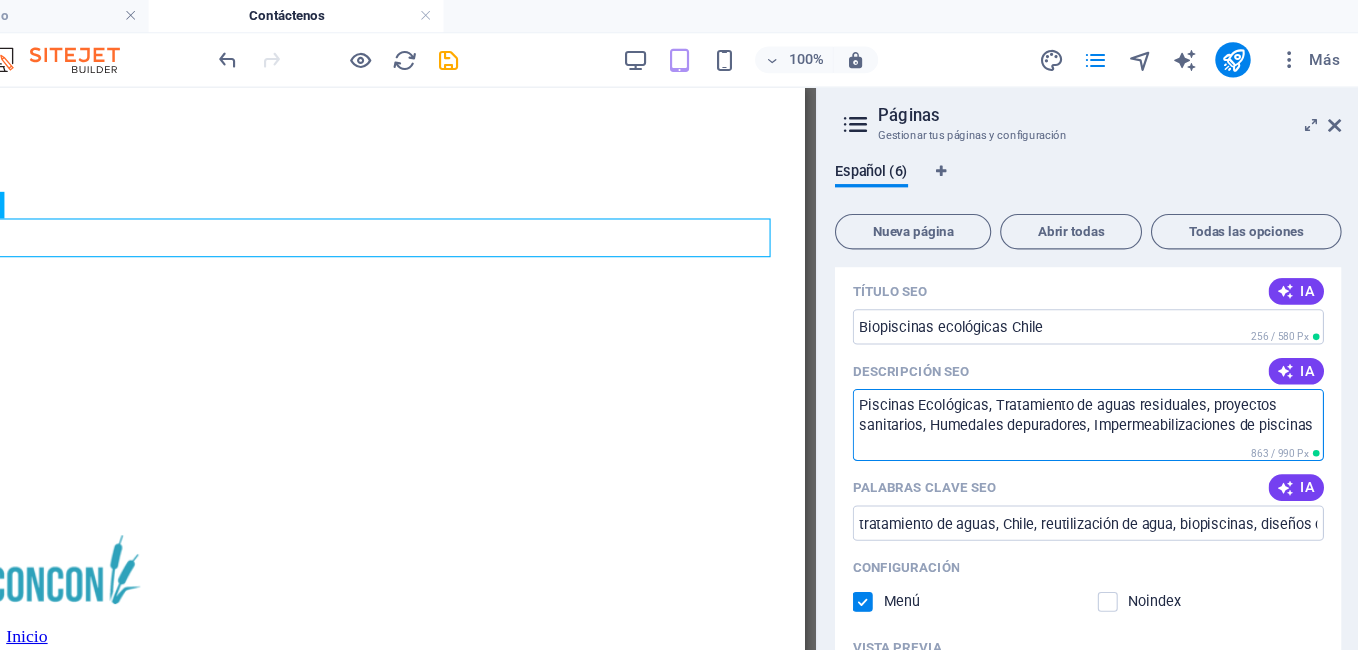 click on "Piscinas Ecológicas, Tratamiento de aguas residuales, proyectos sanitarios, Humedales depuradores, Impermeabilizaciones de piscinas" at bounding box center (1113, 384) 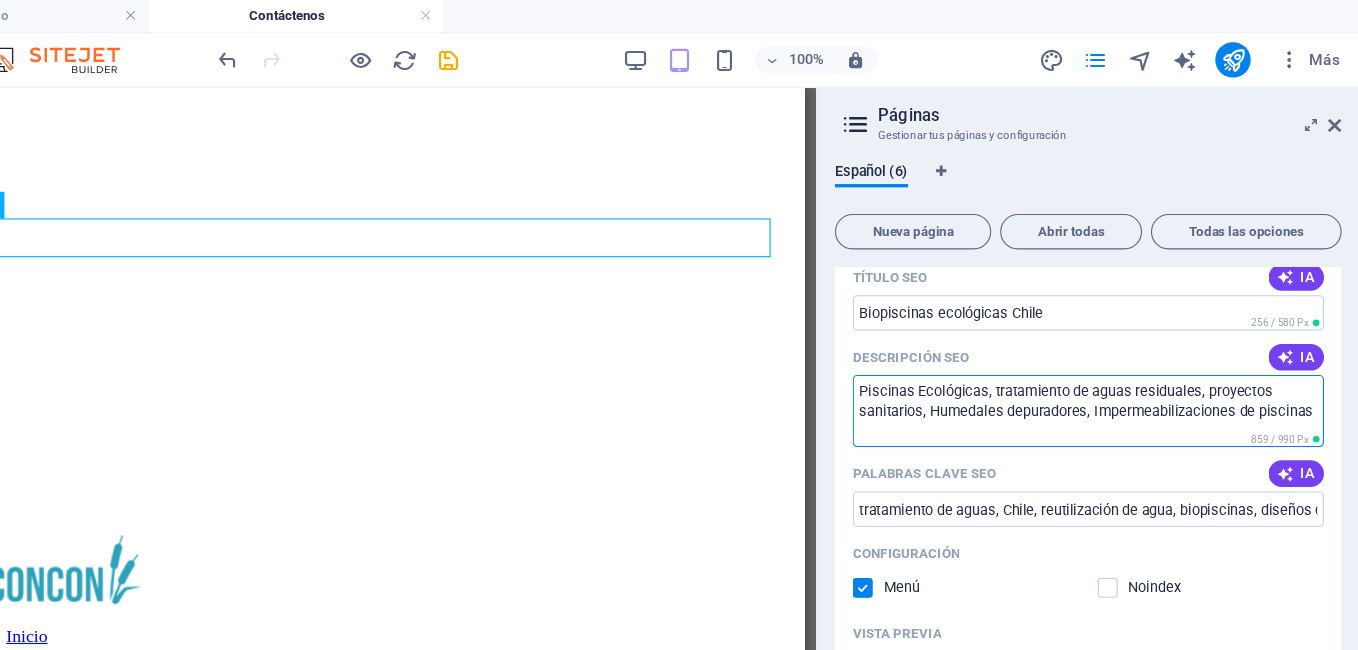 scroll, scrollTop: 206, scrollLeft: 0, axis: vertical 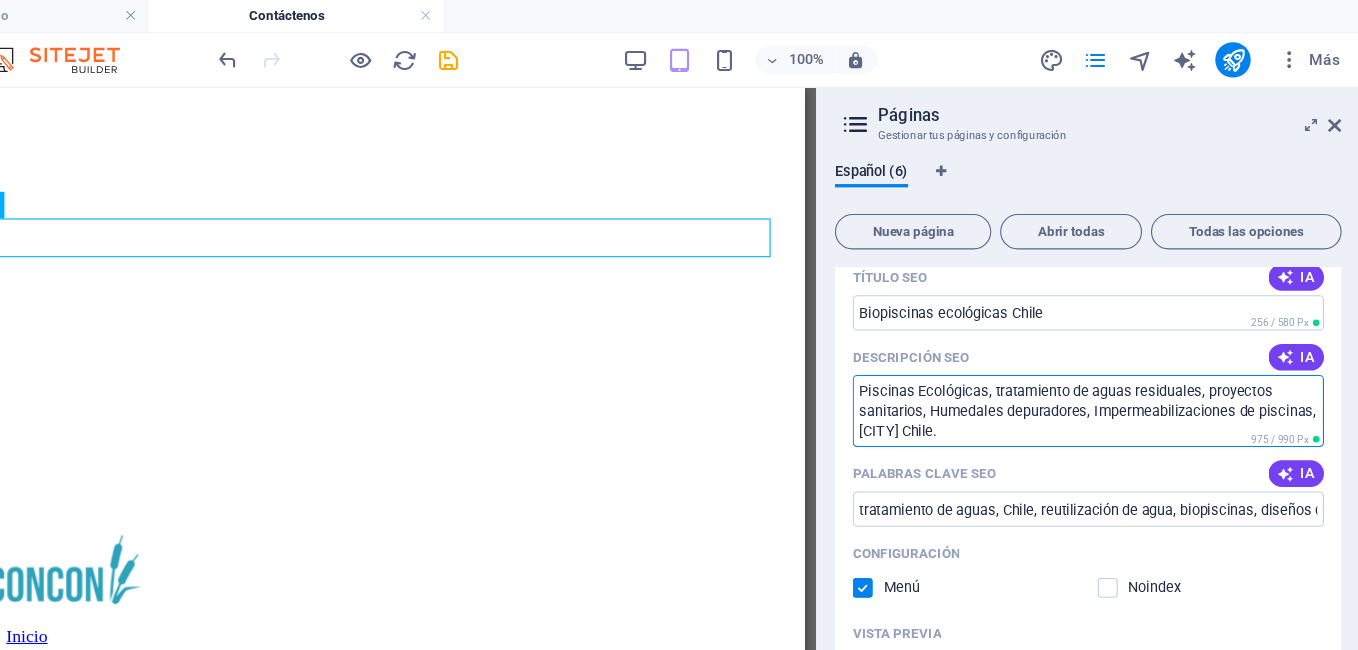 click on "Piscinas Ecológicas, tratamiento de aguas residuales, proyectos sanitarios, Humedales depuradores, Impermeabilizaciones de piscinas, [CITY] Chile." at bounding box center [1113, 371] 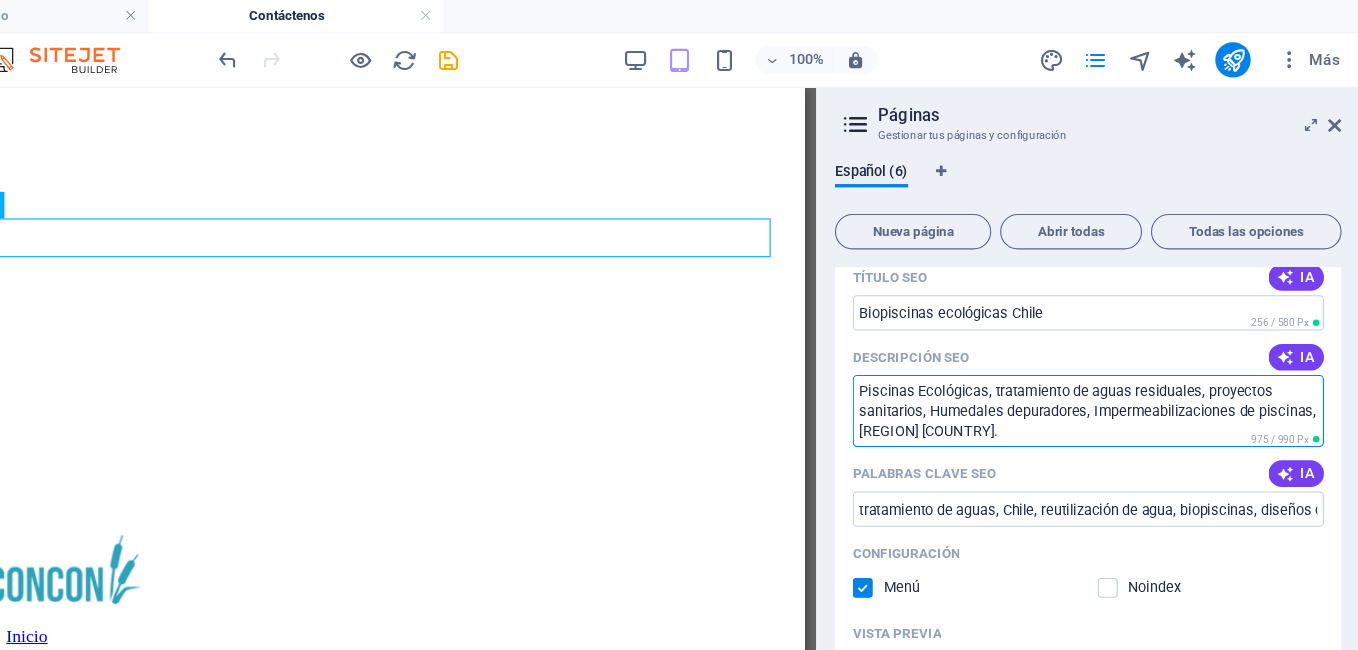 click on "Piscinas Ecológicas, tratamiento de aguas residuales, proyectos sanitarios, Humedales depuradores, Impermeabilizaciones de piscinas, [REGION] [COUNTRY]." at bounding box center (1113, 371) 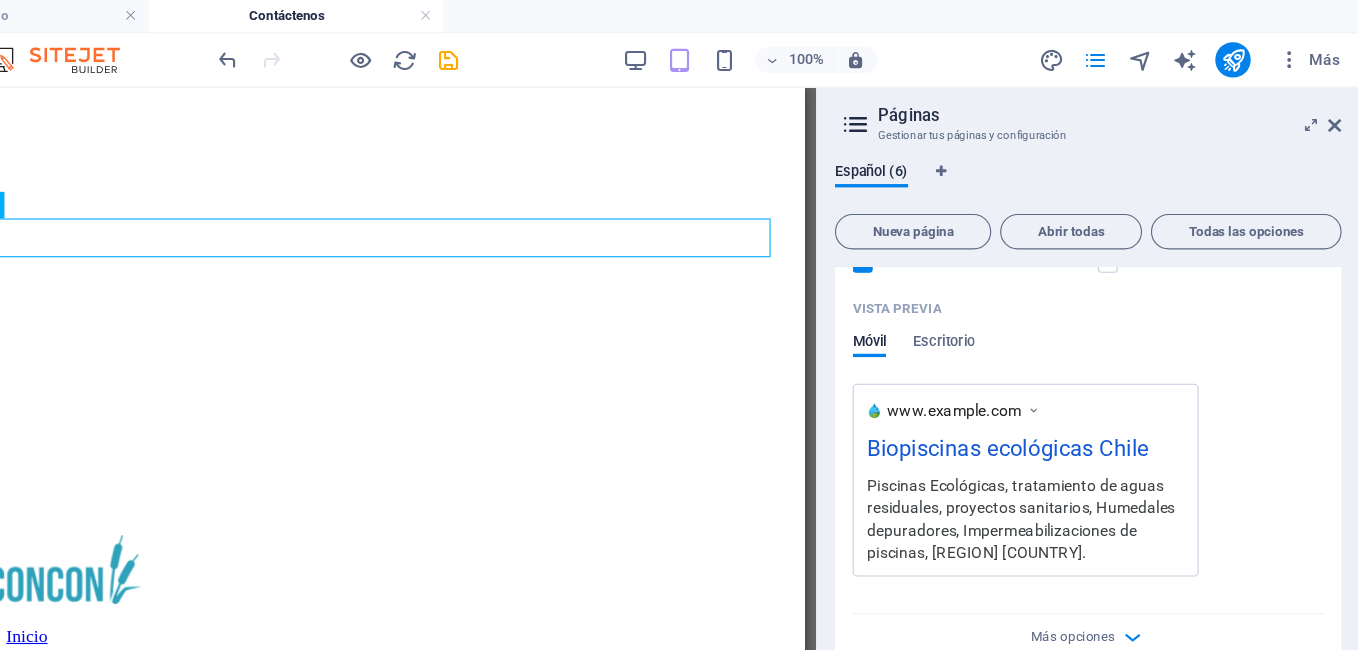 scroll, scrollTop: 499, scrollLeft: 0, axis: vertical 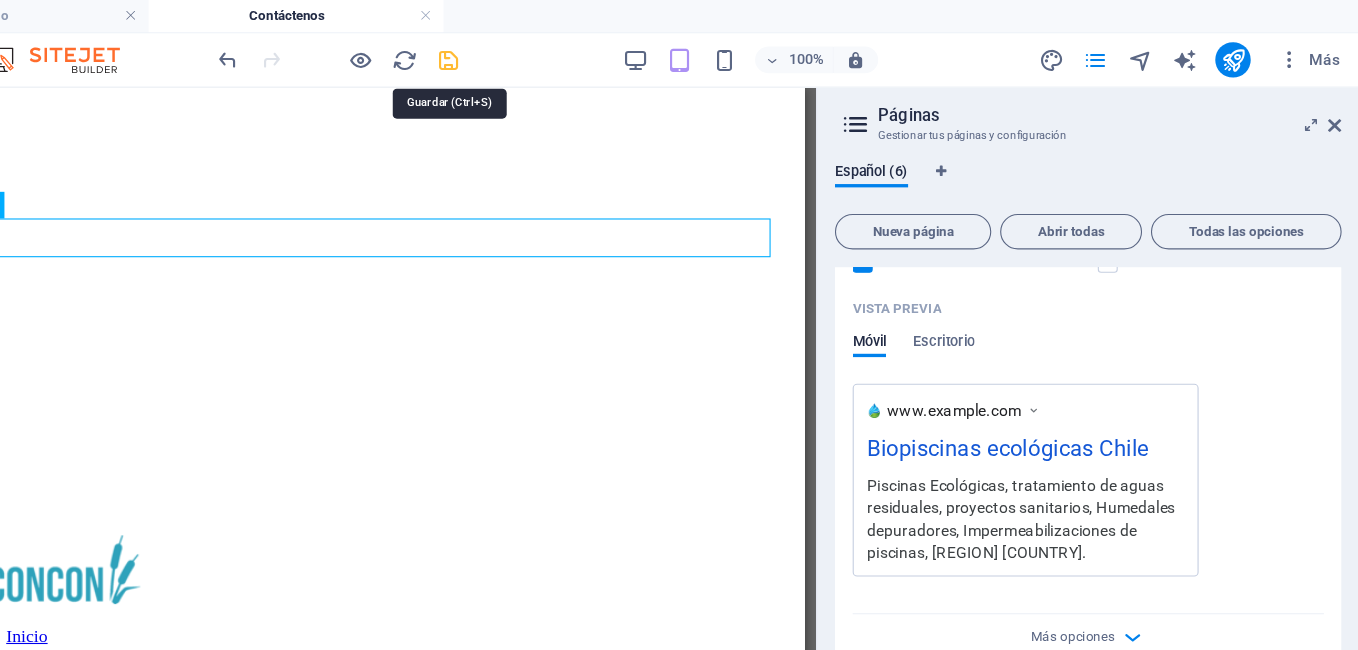 type on "Piscinas Ecológicas, tratamiento de aguas residuales, proyectos sanitarios, Humedales depuradores, Impermeabilizaciones de piscinas, [REGION] [COUNTRY]." 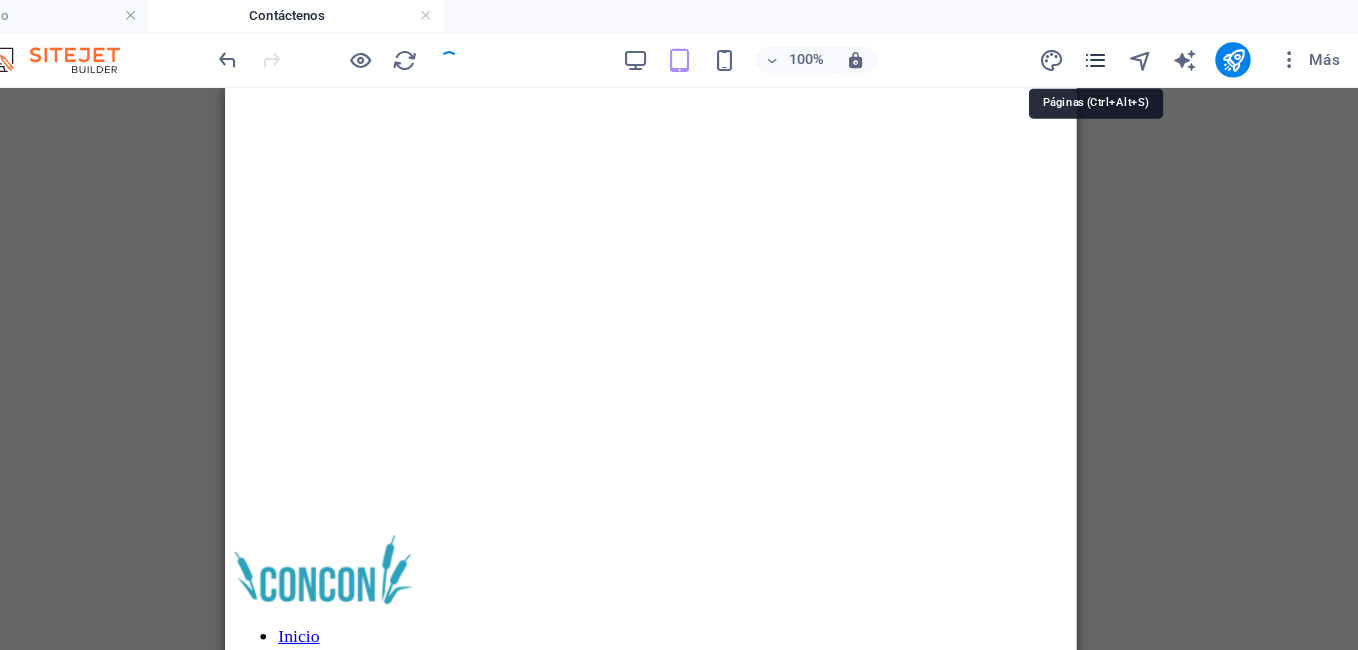 click at bounding box center (1120, 55) 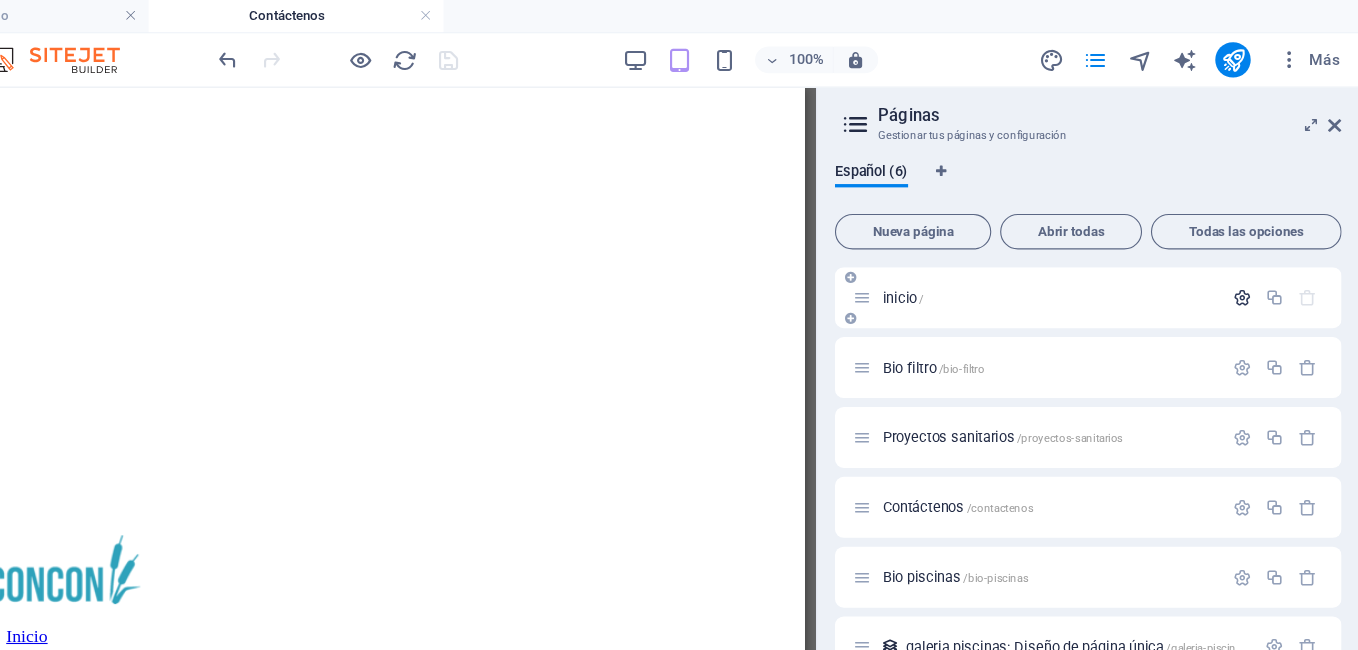 click at bounding box center [1252, 269] 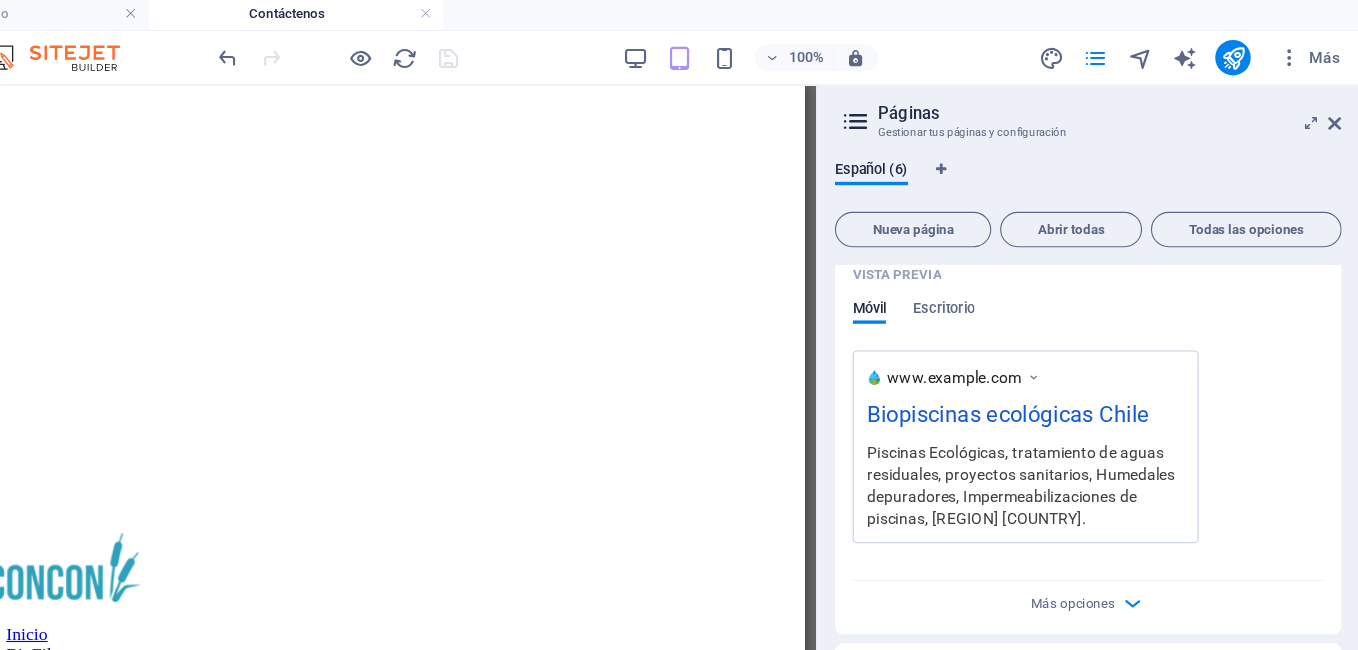 scroll, scrollTop: 710, scrollLeft: 0, axis: vertical 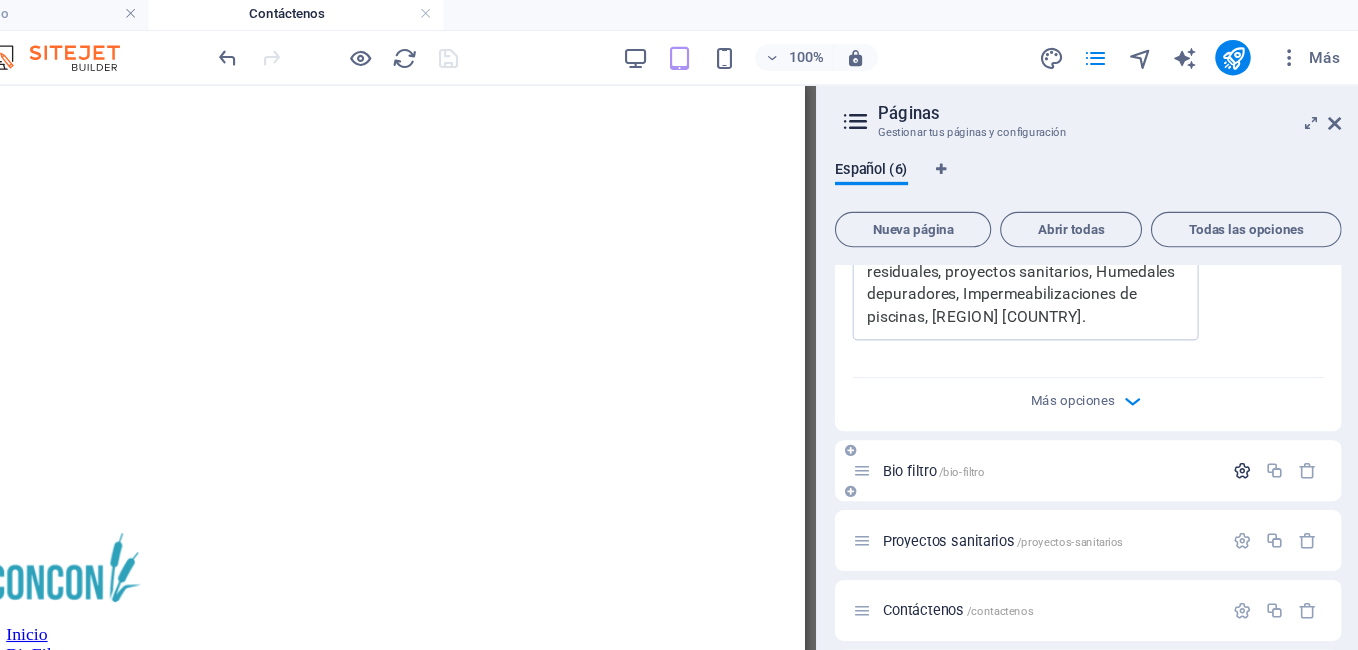 click at bounding box center [1252, 427] 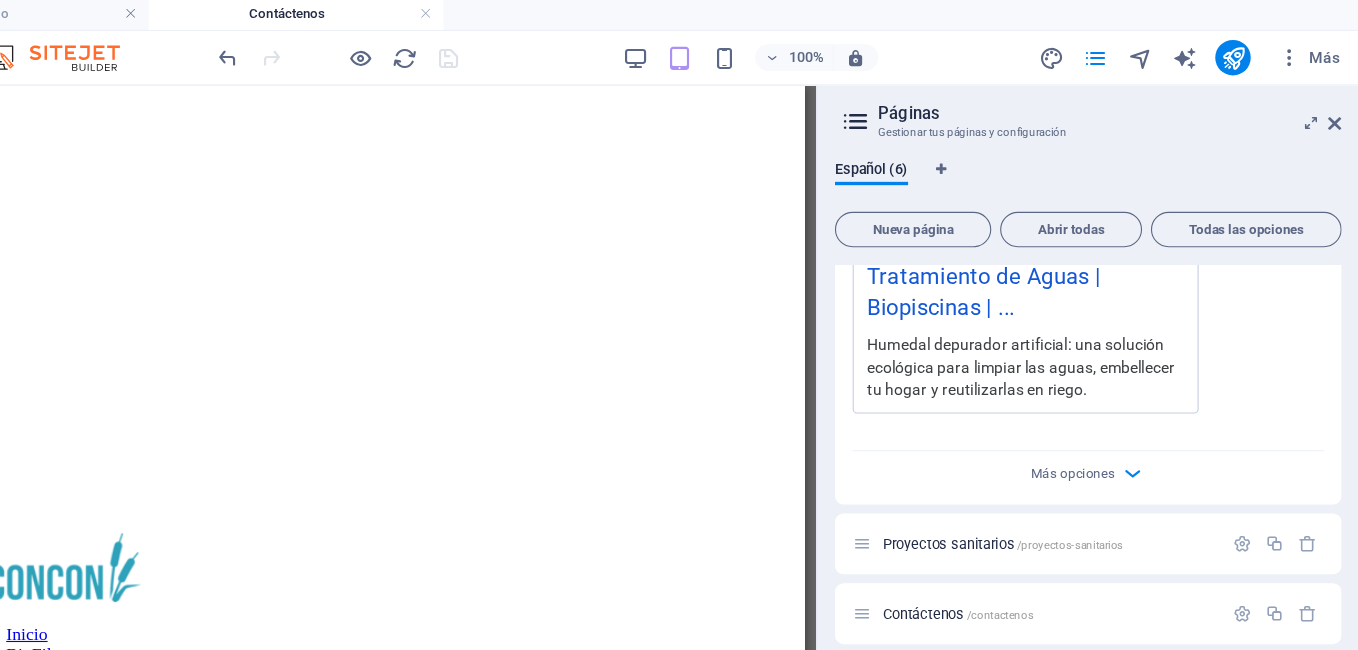 scroll, scrollTop: 1667, scrollLeft: 0, axis: vertical 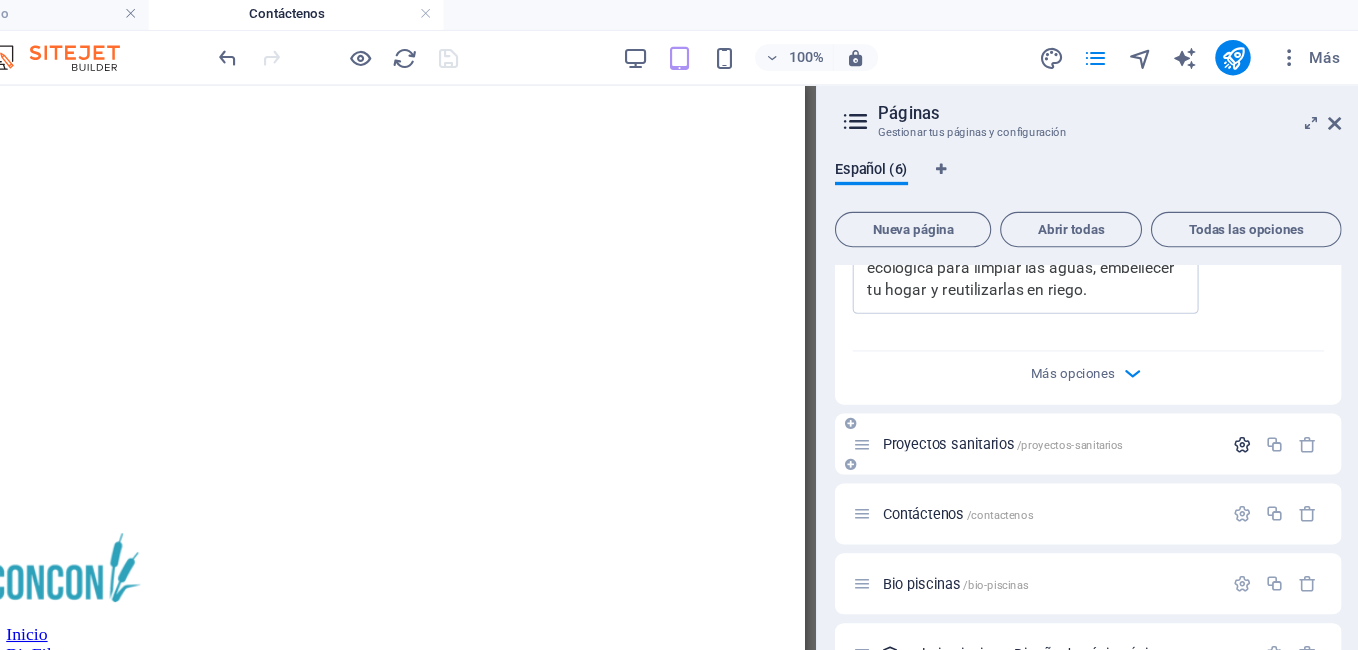click at bounding box center [1252, 403] 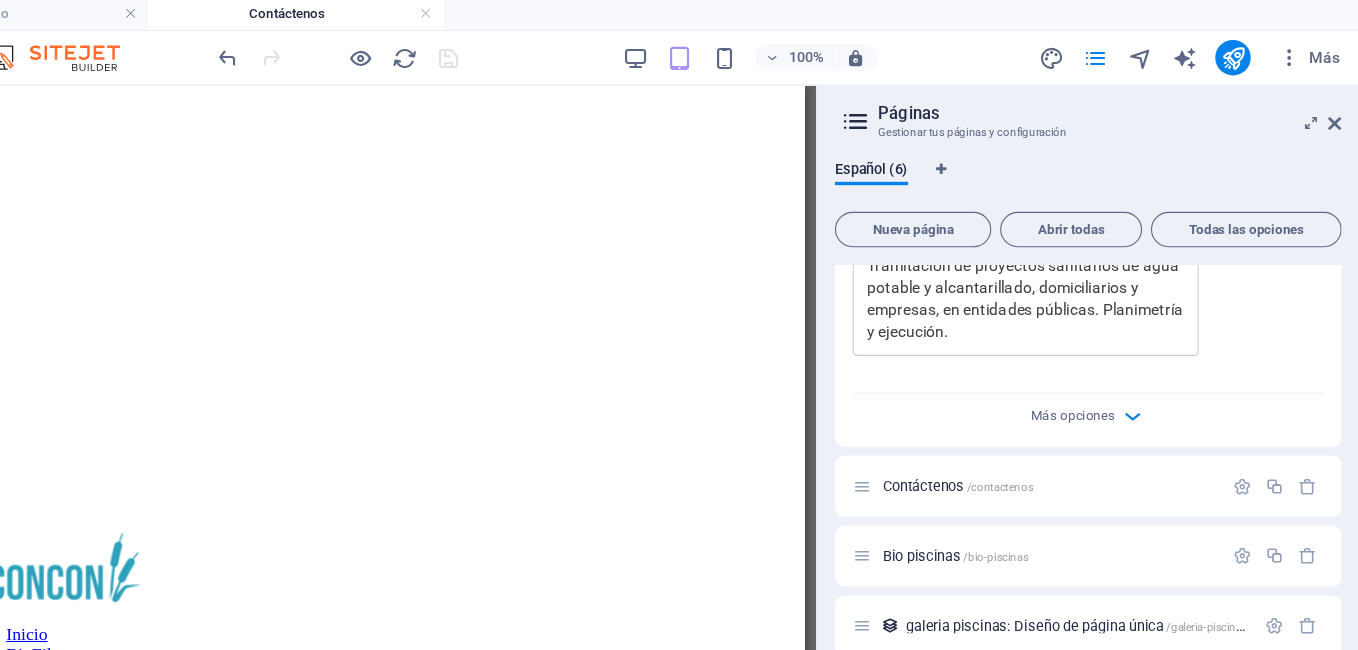 scroll, scrollTop: 2582, scrollLeft: 0, axis: vertical 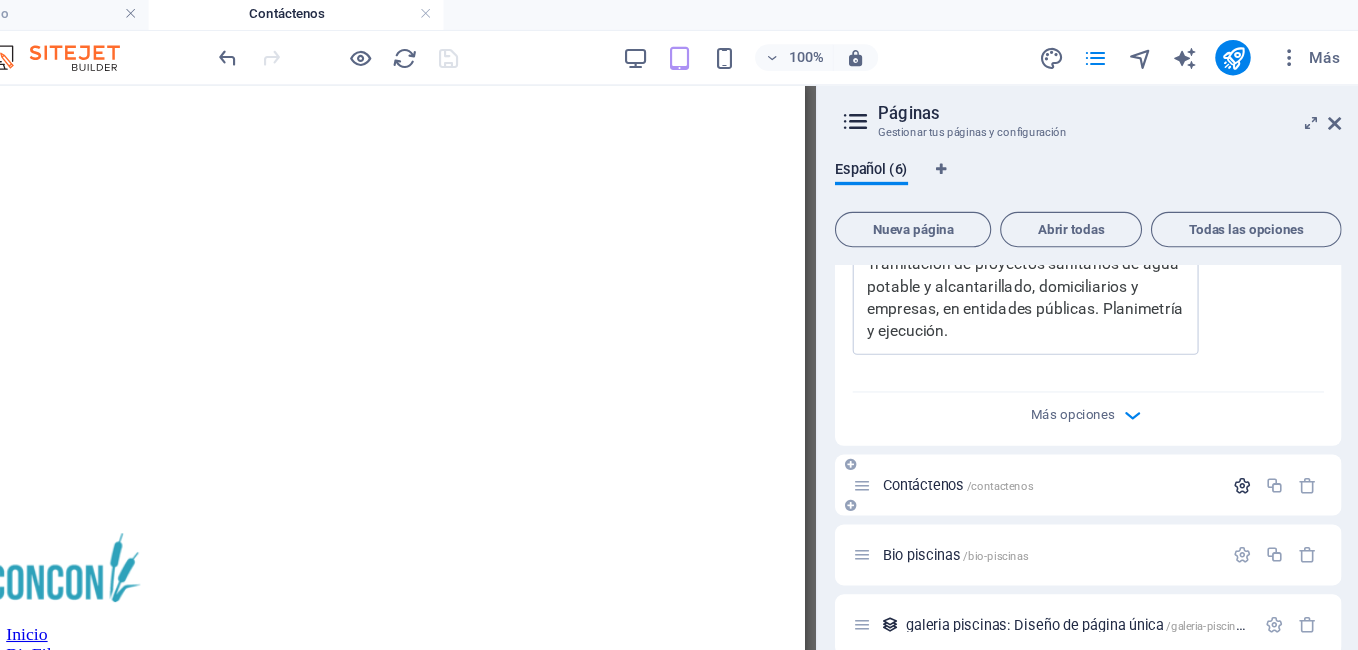 click at bounding box center (1252, 440) 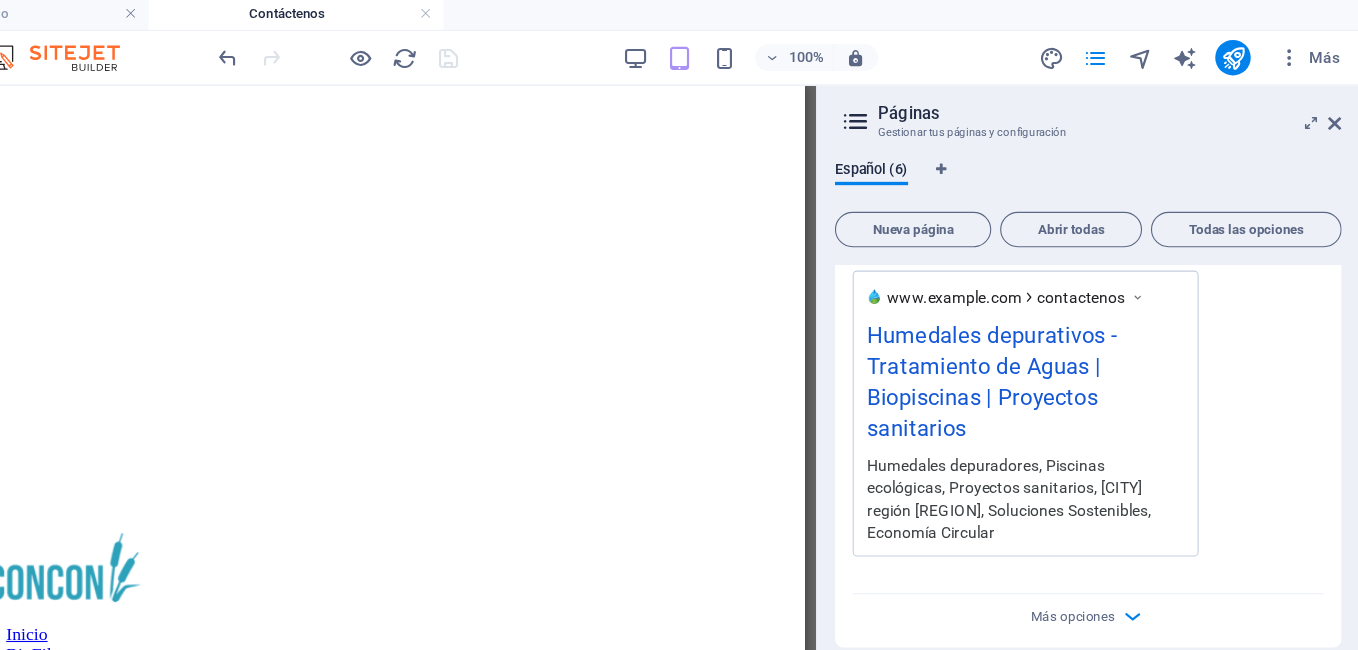 scroll, scrollTop: 3472, scrollLeft: 0, axis: vertical 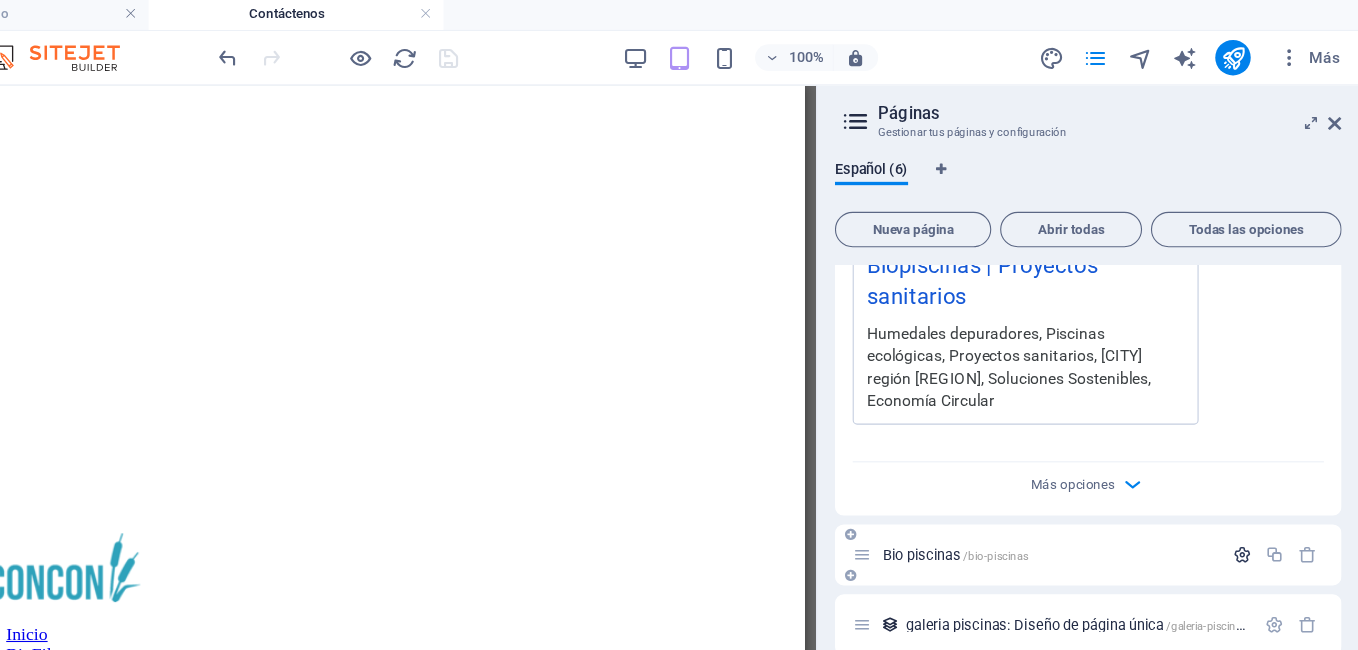 click at bounding box center (1252, 503) 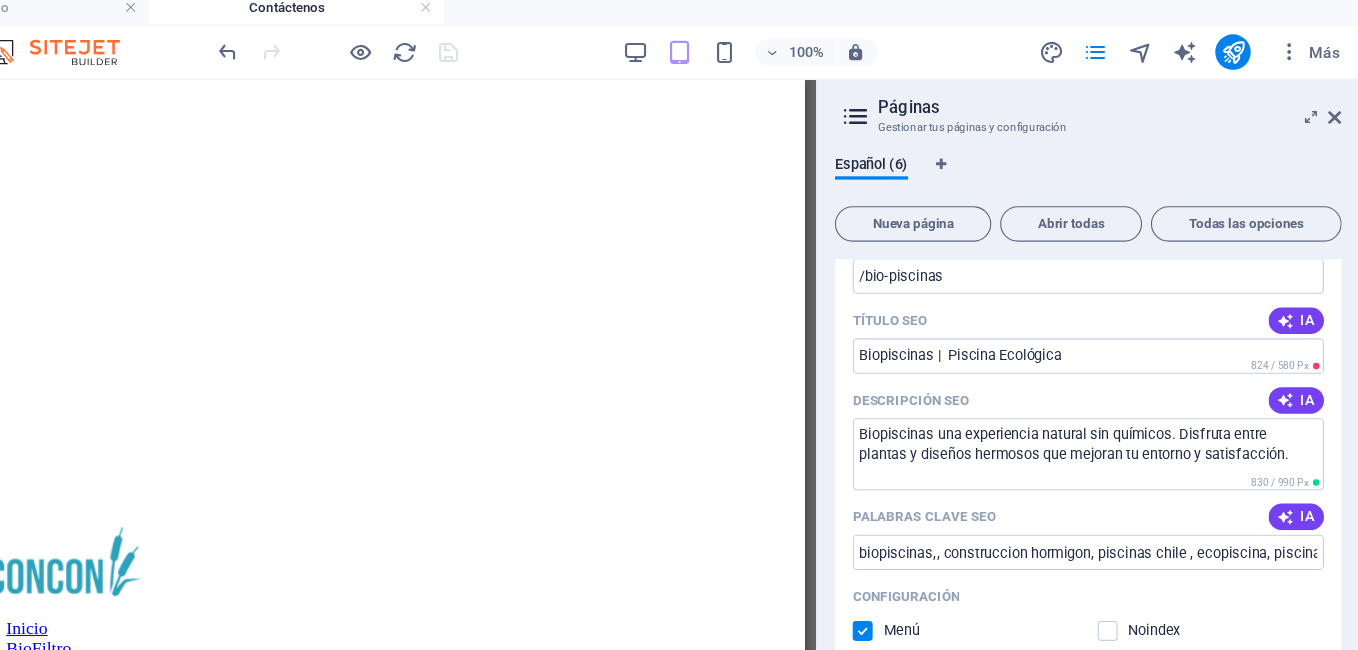 scroll, scrollTop: 3982, scrollLeft: 0, axis: vertical 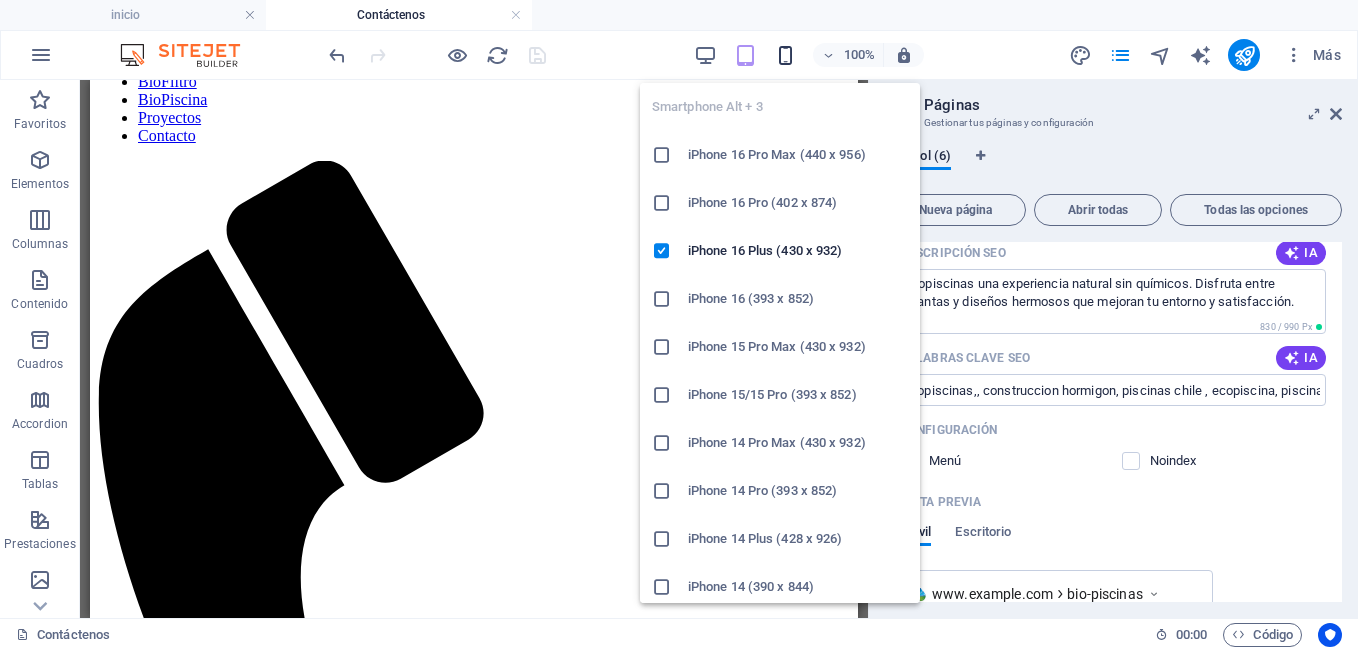 click at bounding box center (785, 55) 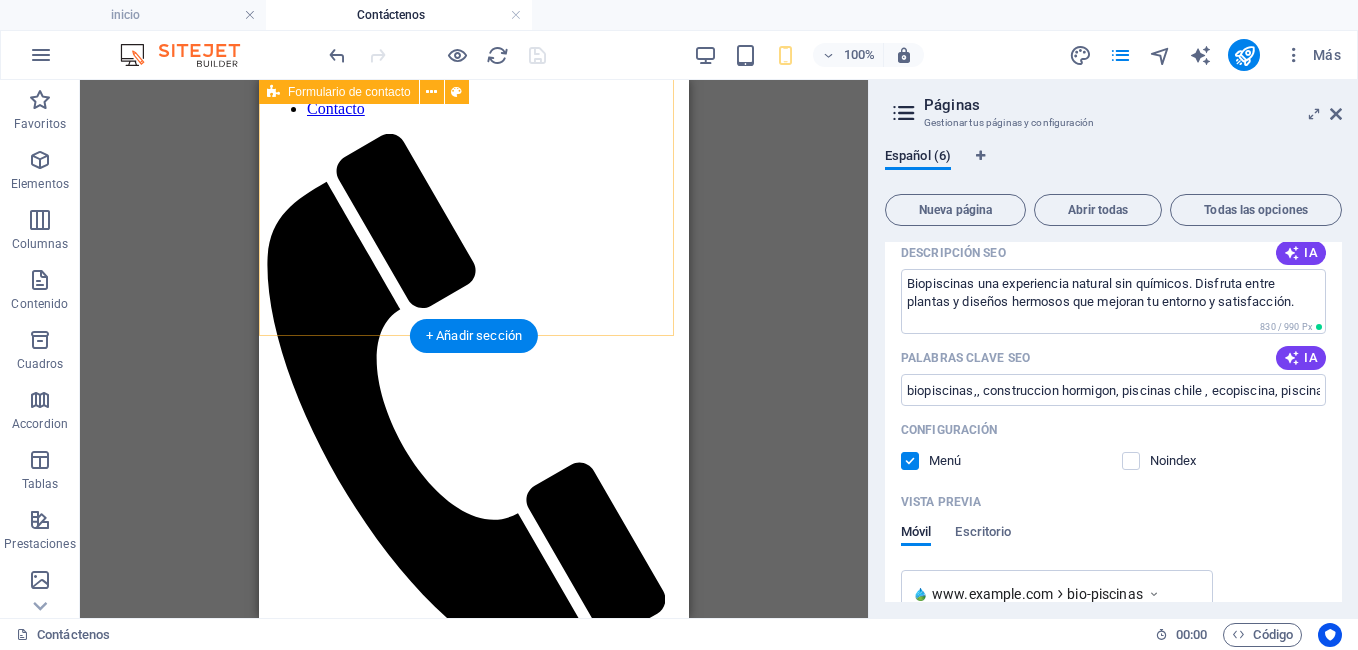 scroll, scrollTop: 573, scrollLeft: 0, axis: vertical 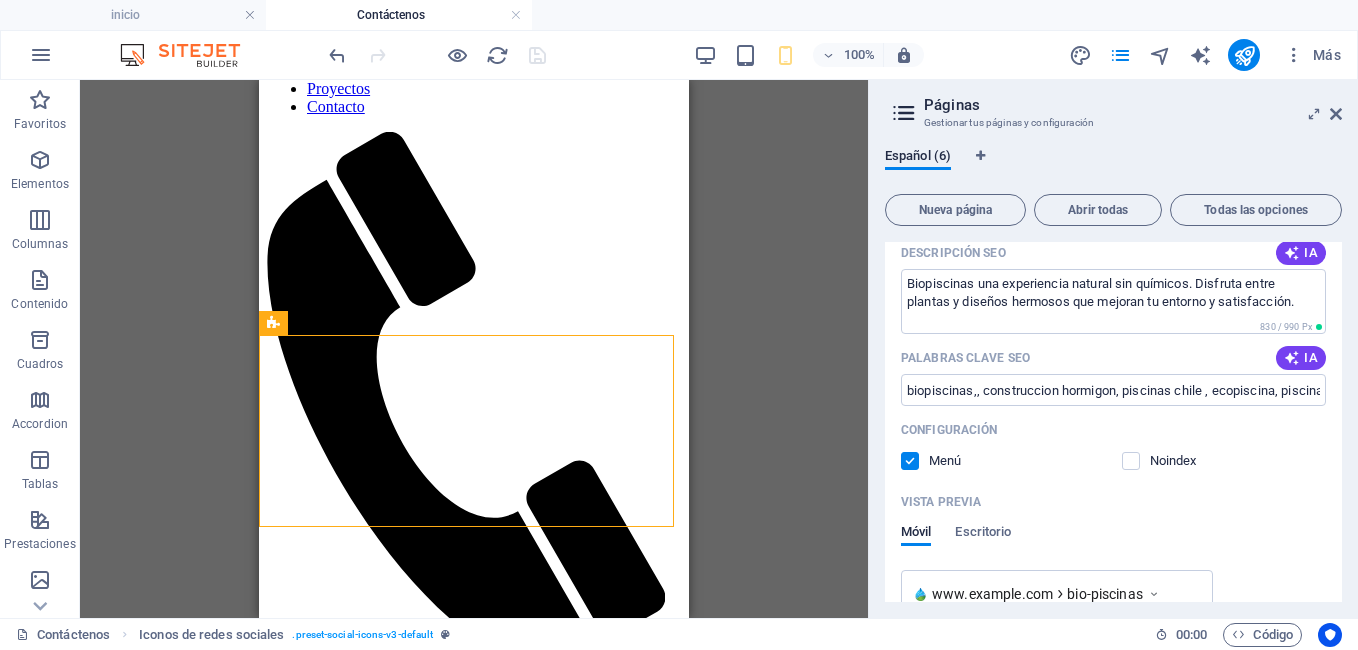 drag, startPoint x: 474, startPoint y: 473, endPoint x: 612, endPoint y: 250, distance: 262.24606 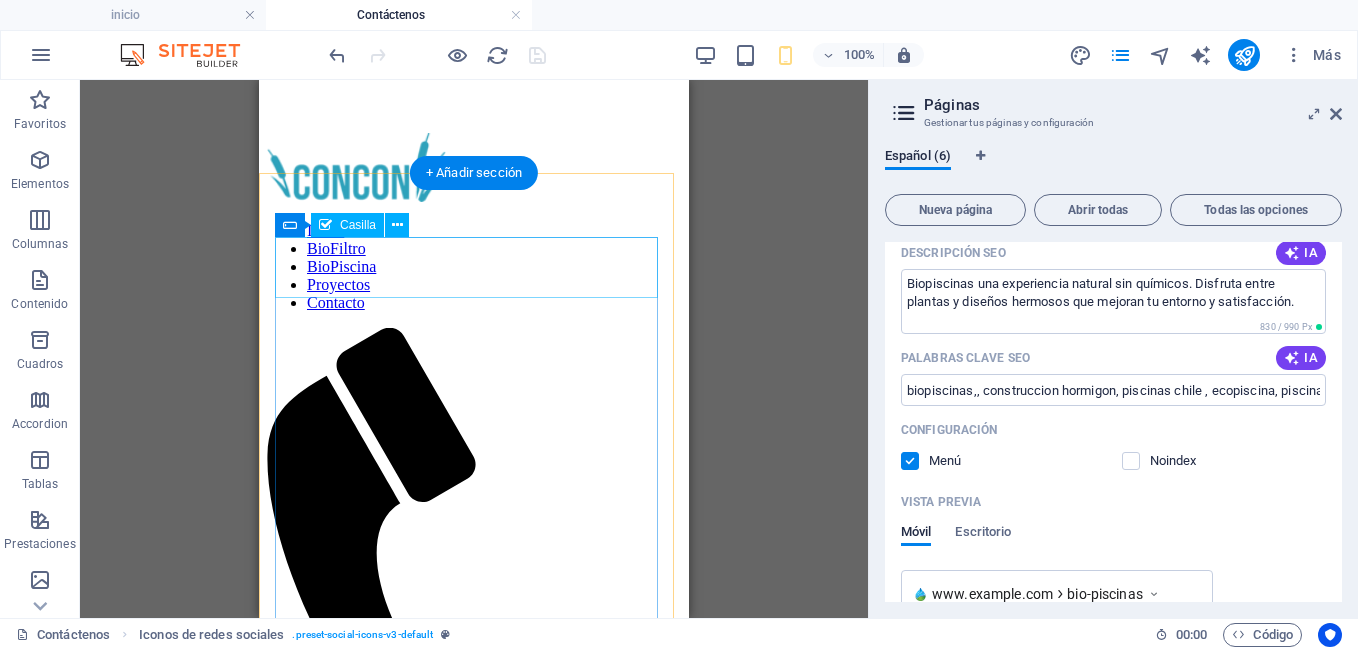 scroll, scrollTop: 117, scrollLeft: 0, axis: vertical 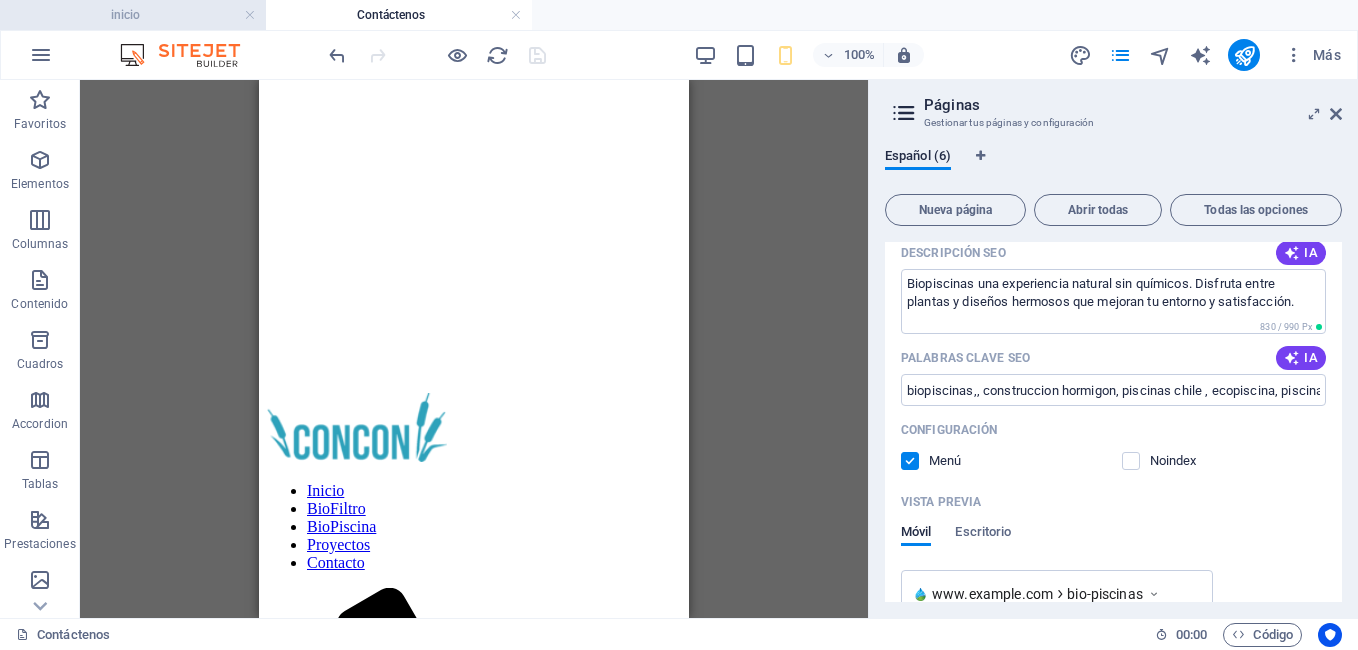 click on "inicio" at bounding box center (133, 15) 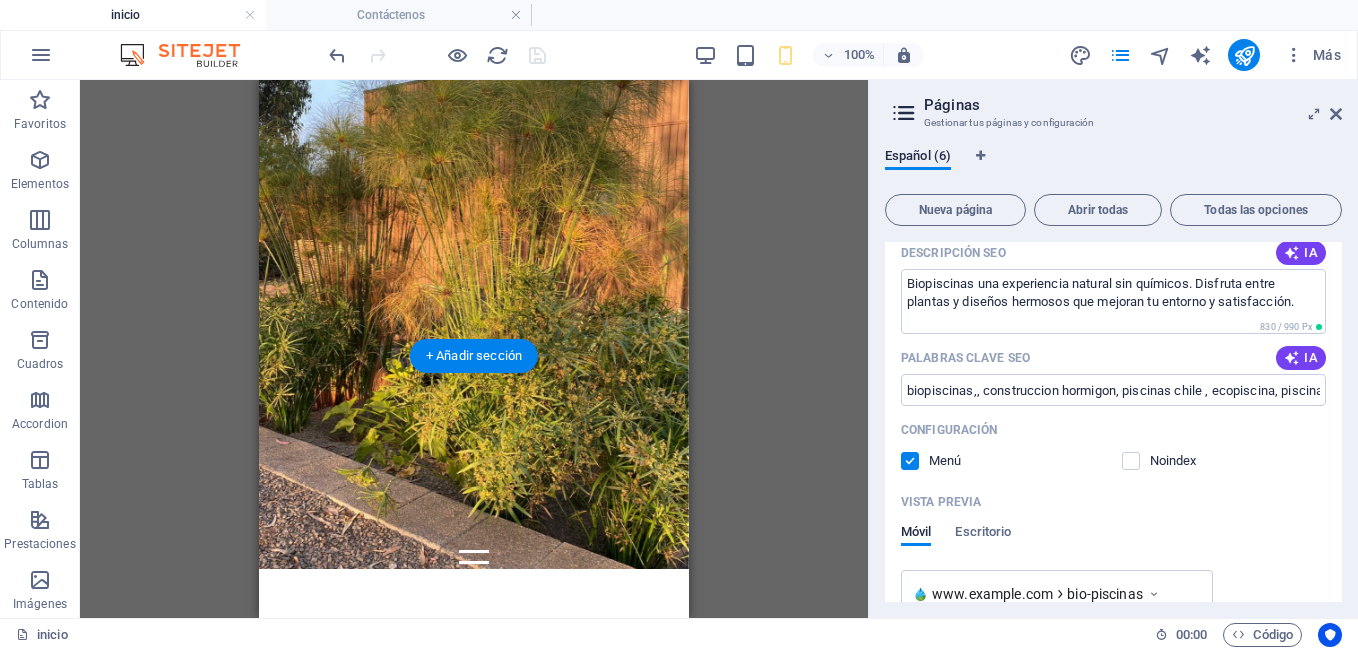 scroll, scrollTop: 376, scrollLeft: 0, axis: vertical 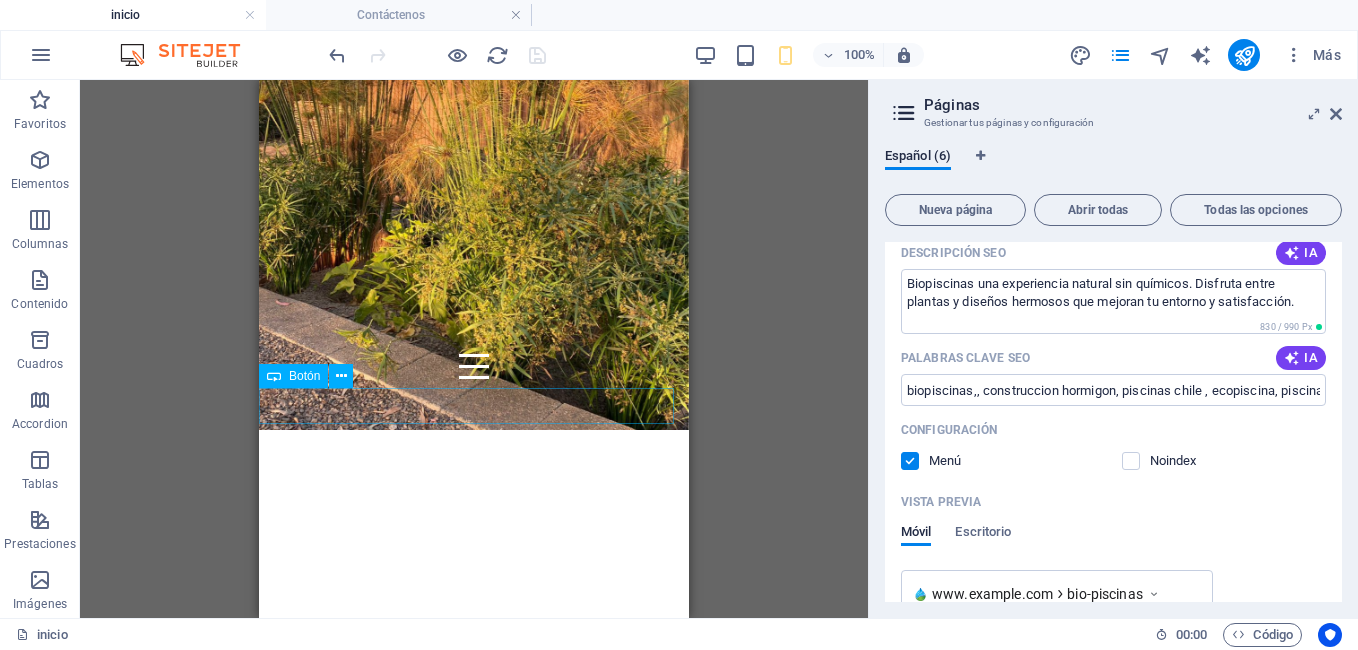 click on "Ver mas..." at bounding box center [474, 1232] 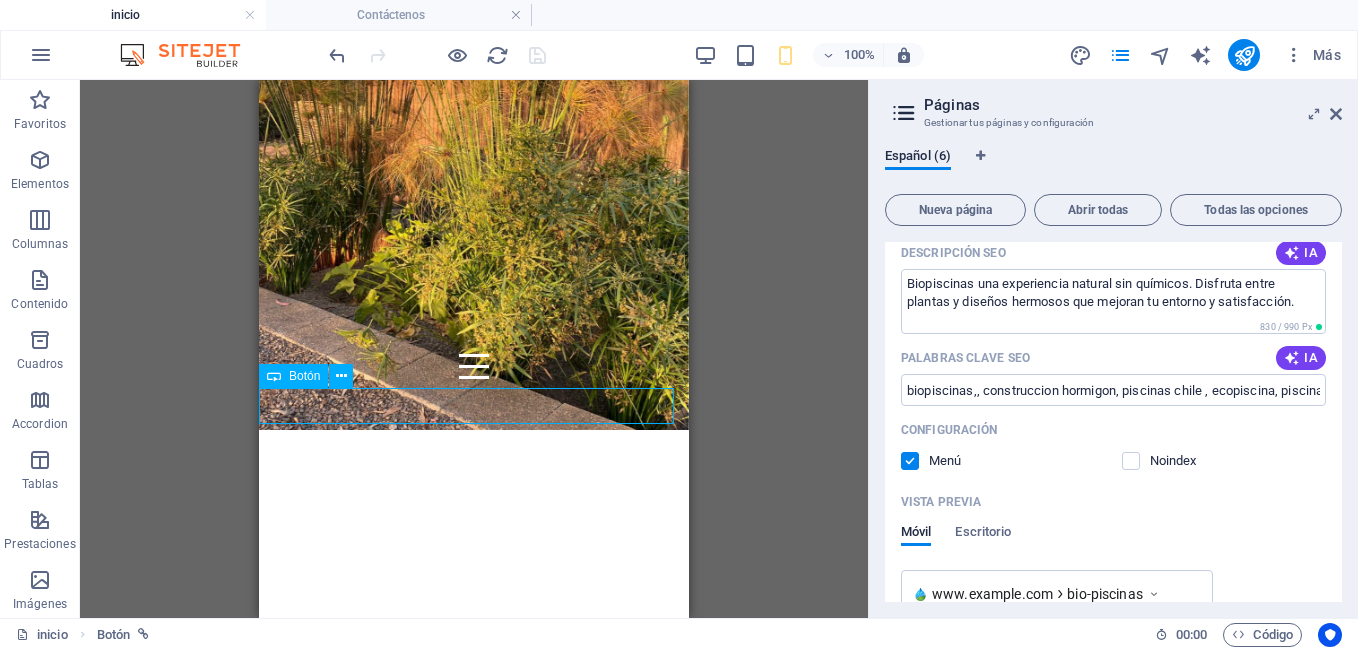 click on "Ver mas..." at bounding box center (474, 1232) 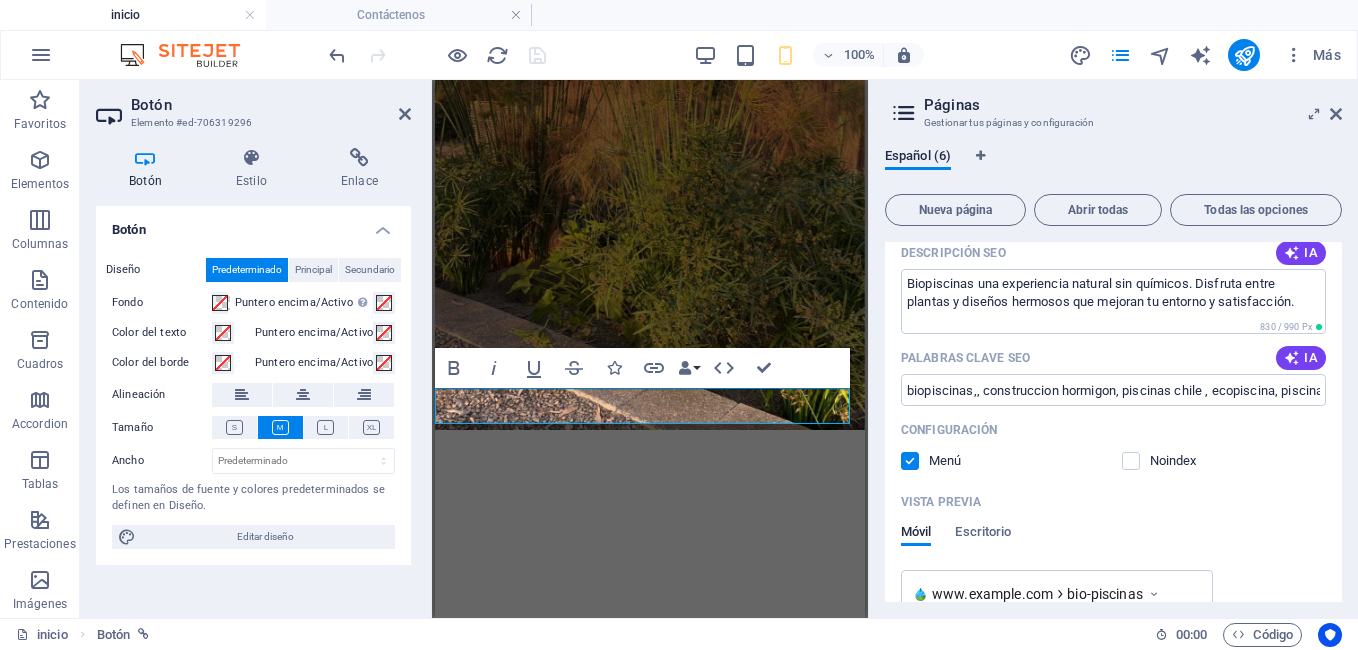 click on "Ver mas..." at bounding box center [650, 1232] 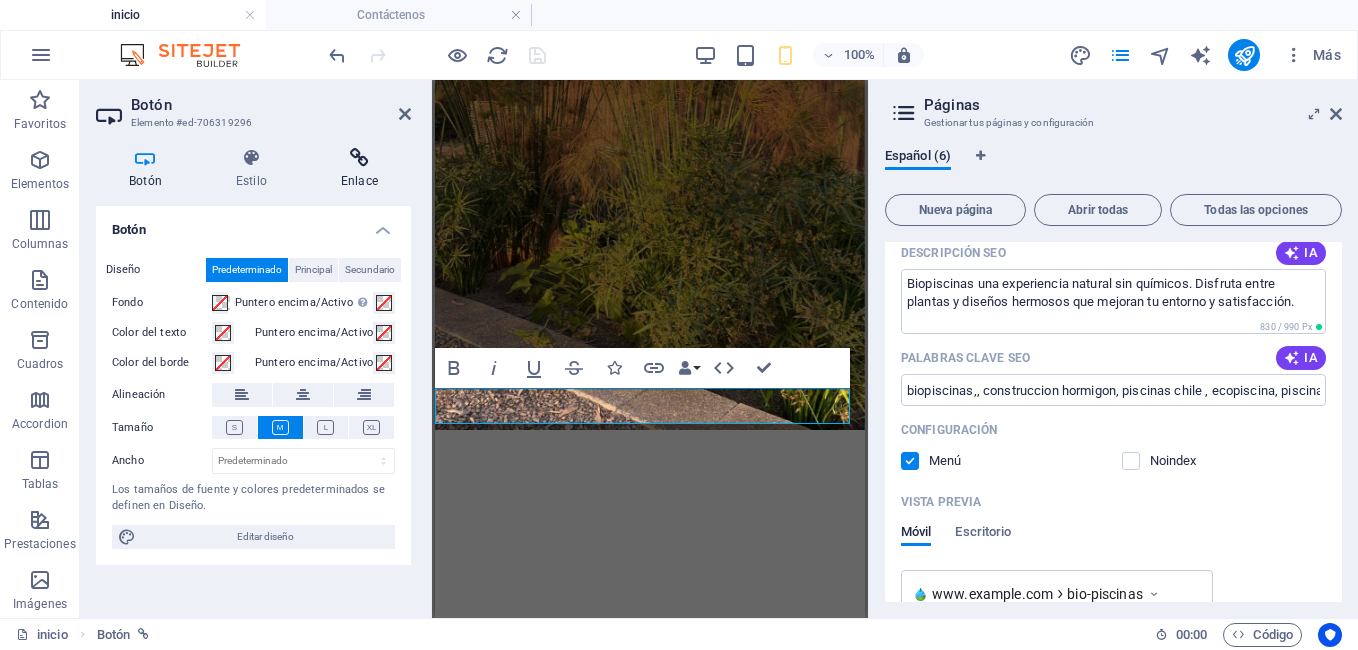 click at bounding box center (359, 158) 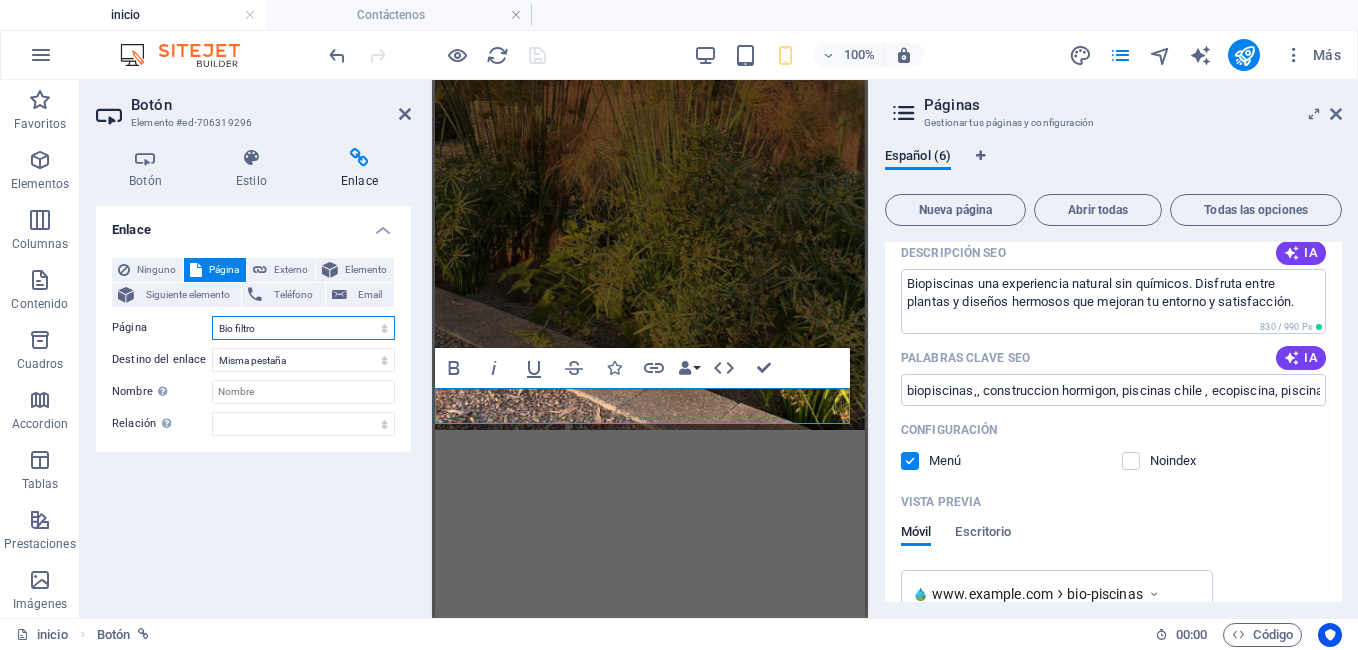 click on "inicio Bio filtro Proyectos sanitarios Contáctenos Bio piscinas" at bounding box center (303, 328) 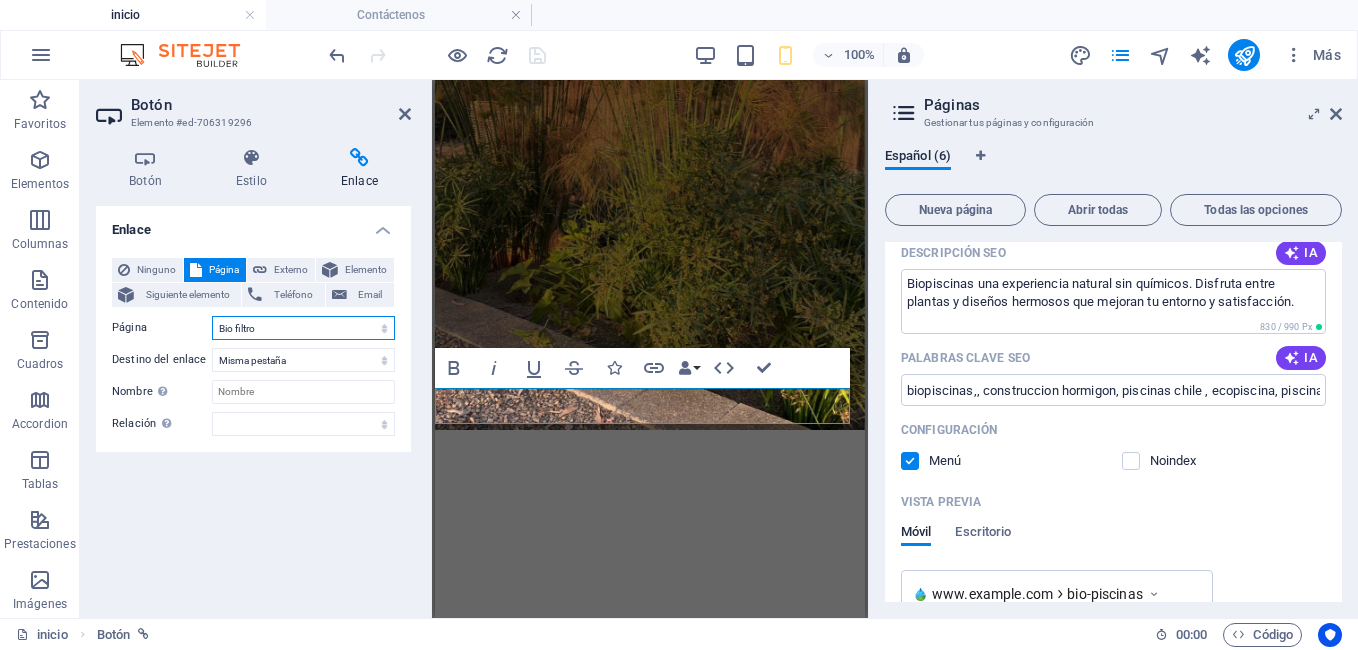 click on "inicio Bio filtro Proyectos sanitarios Contáctenos Bio piscinas" at bounding box center [303, 328] 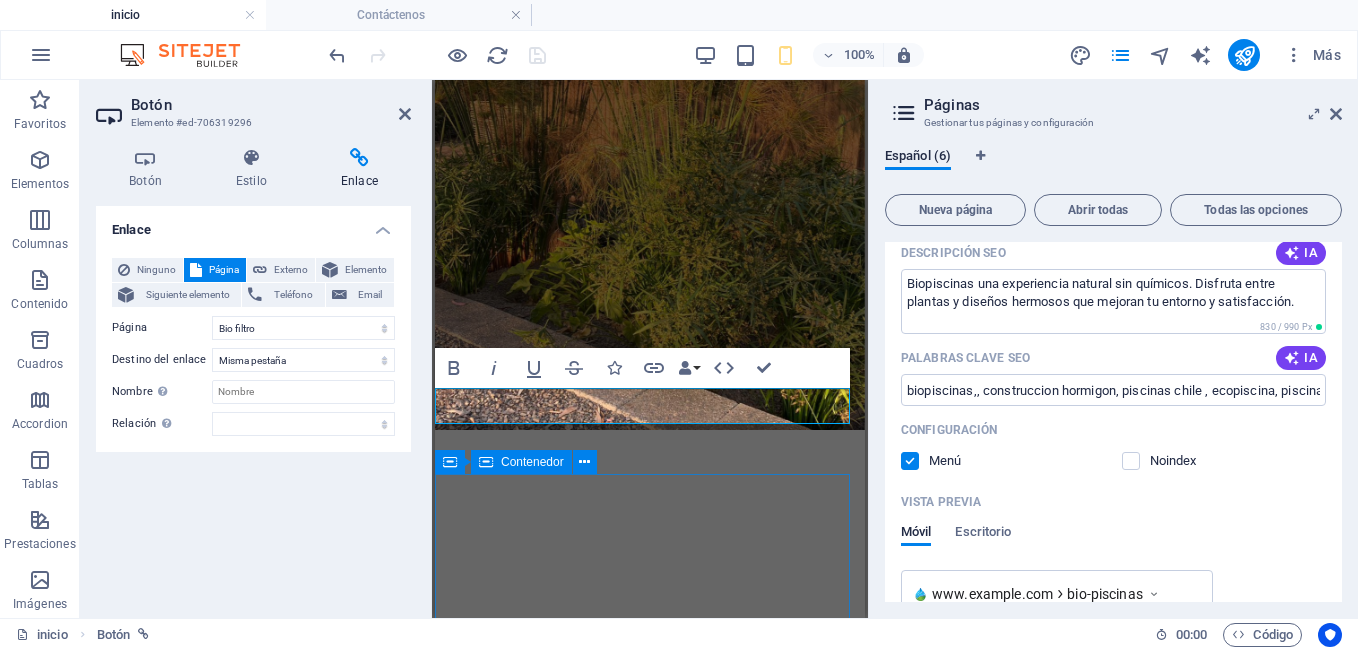 click on "Proyectos sanitarios" at bounding box center [650, 1692] 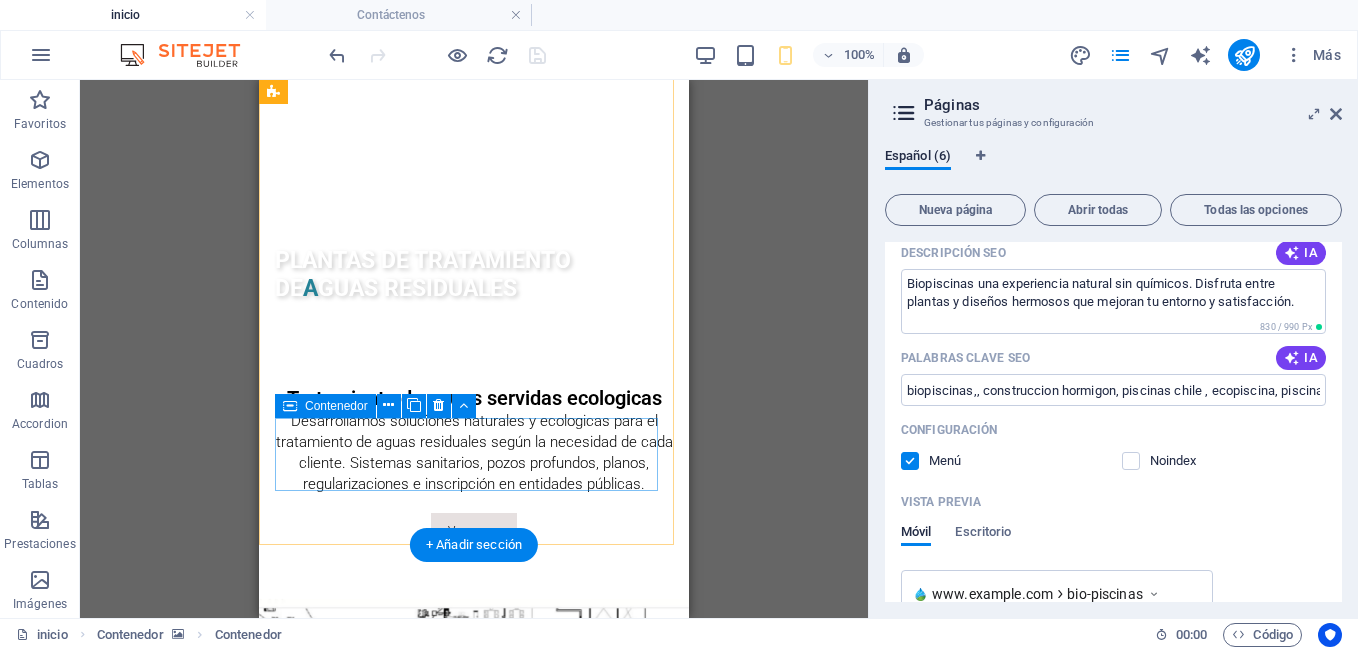 scroll, scrollTop: 1106, scrollLeft: 0, axis: vertical 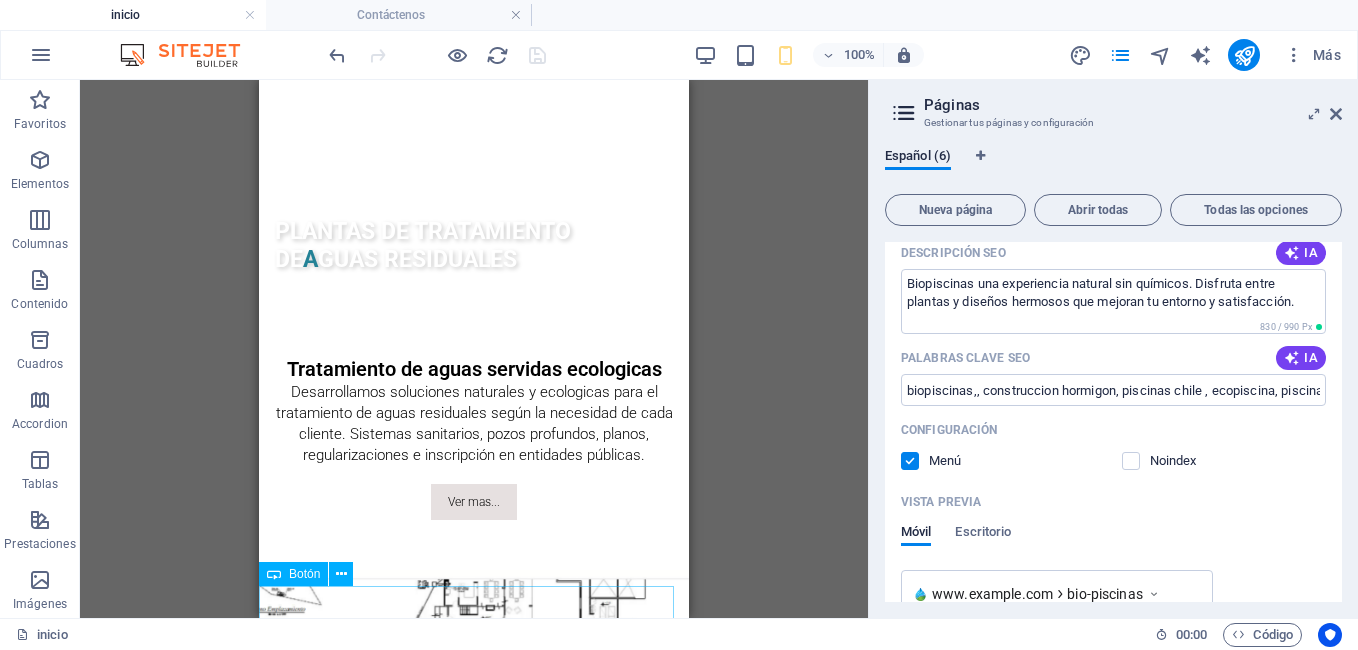 click on "ver mas" at bounding box center (474, 1702) 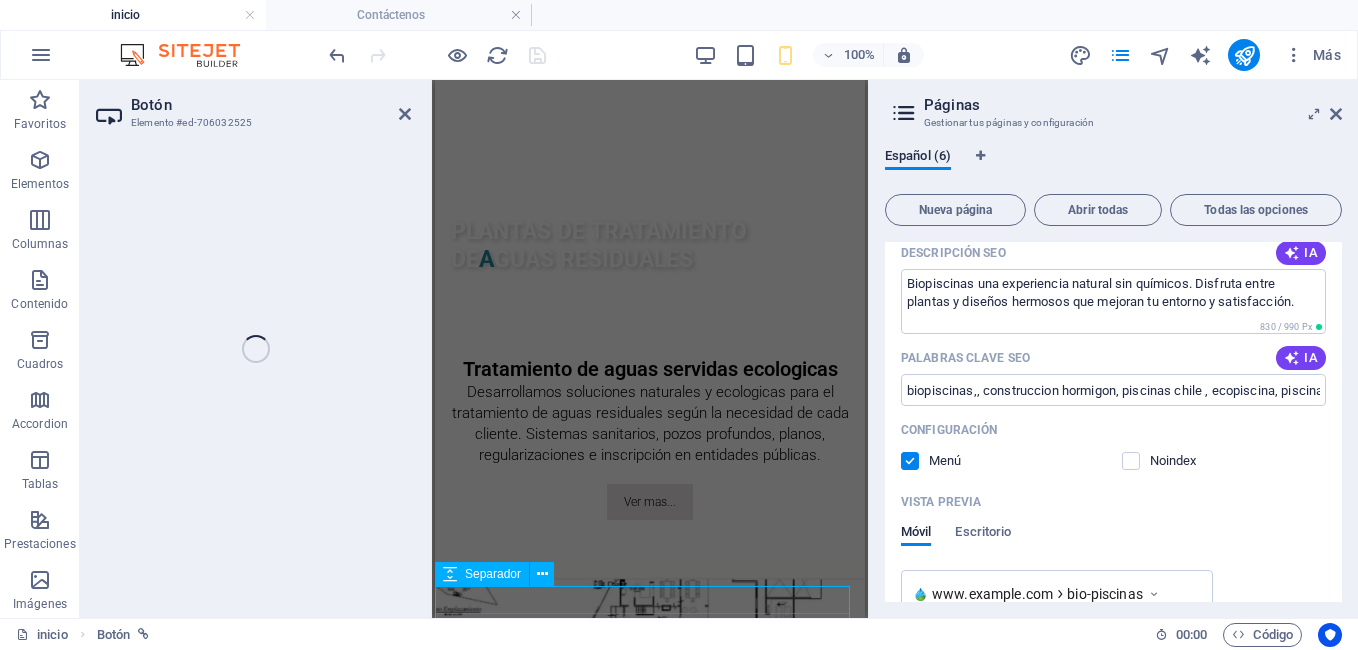 select on "2" 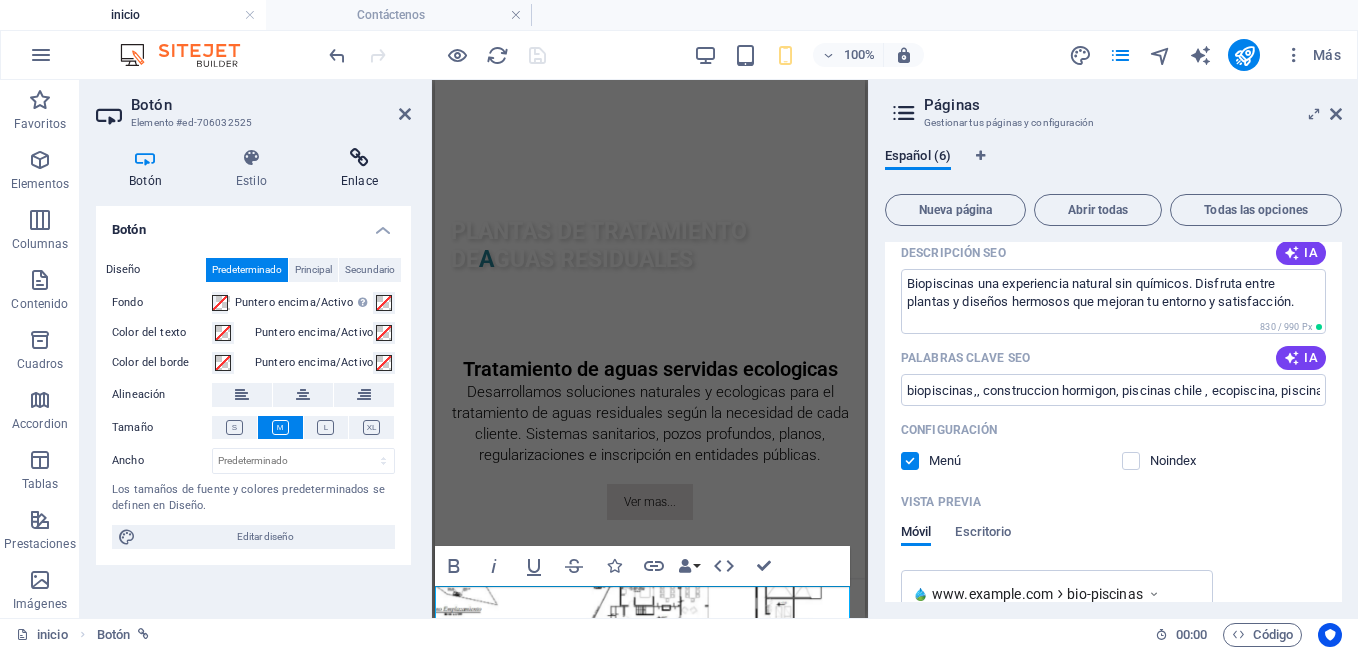 click at bounding box center [359, 158] 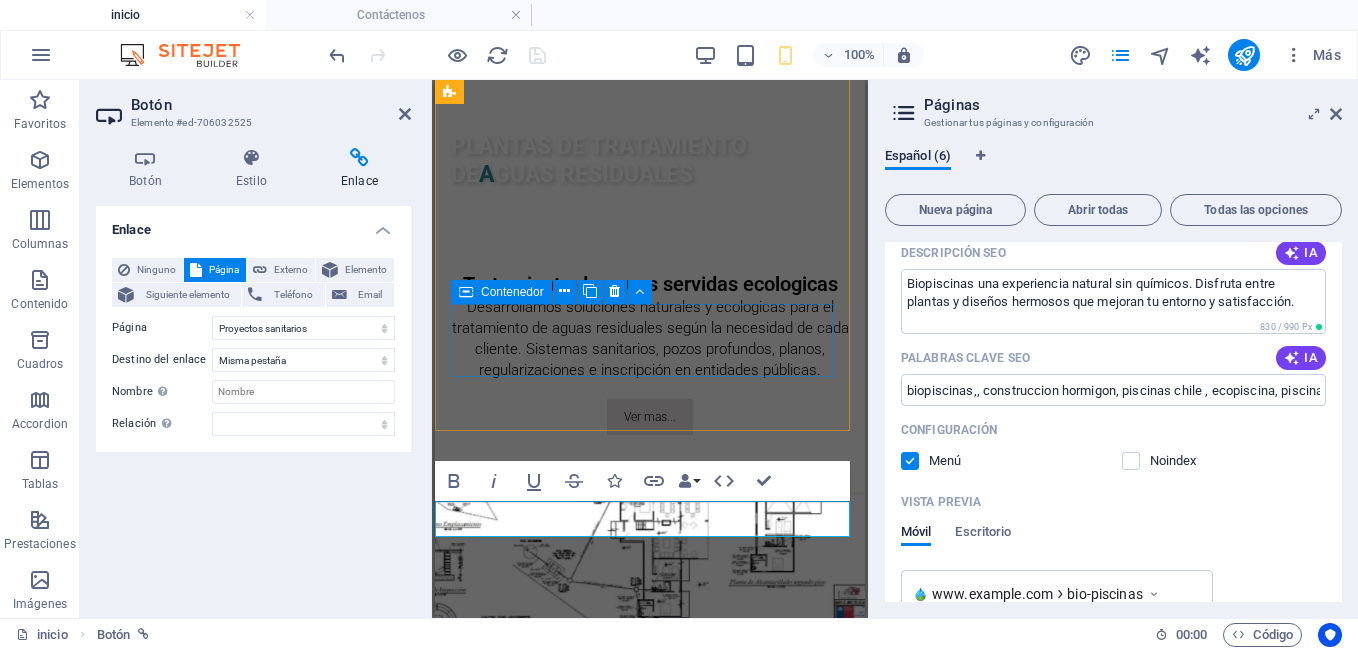 scroll, scrollTop: 1197, scrollLeft: 0, axis: vertical 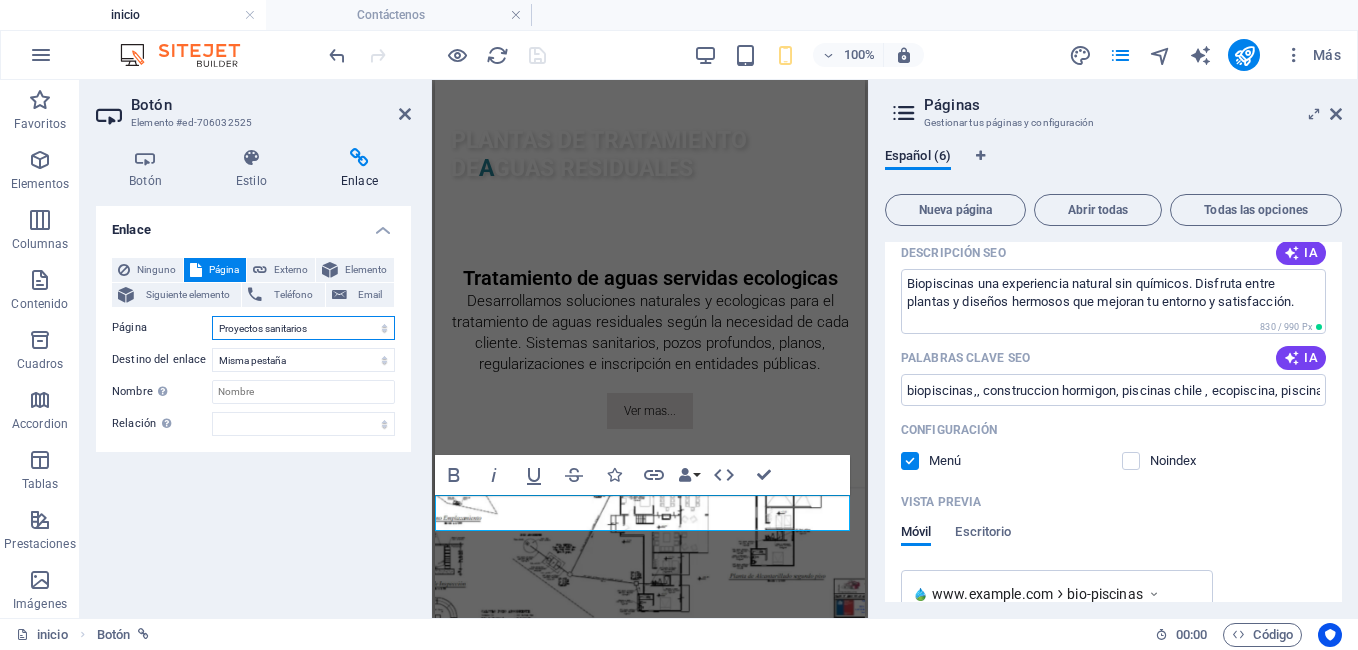 click on "inicio Bio filtro Proyectos sanitarios Contáctenos Bio piscinas" at bounding box center [303, 328] 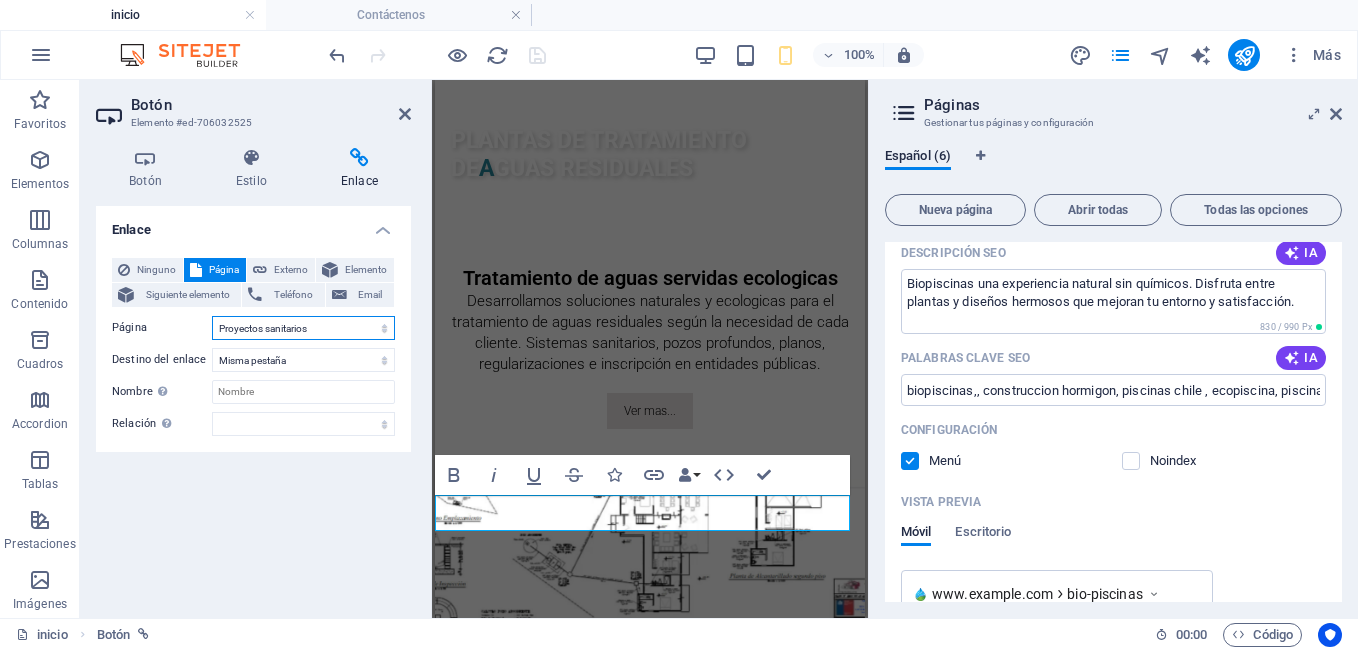 click on "inicio Bio filtro Proyectos sanitarios Contáctenos Bio piscinas" at bounding box center [303, 328] 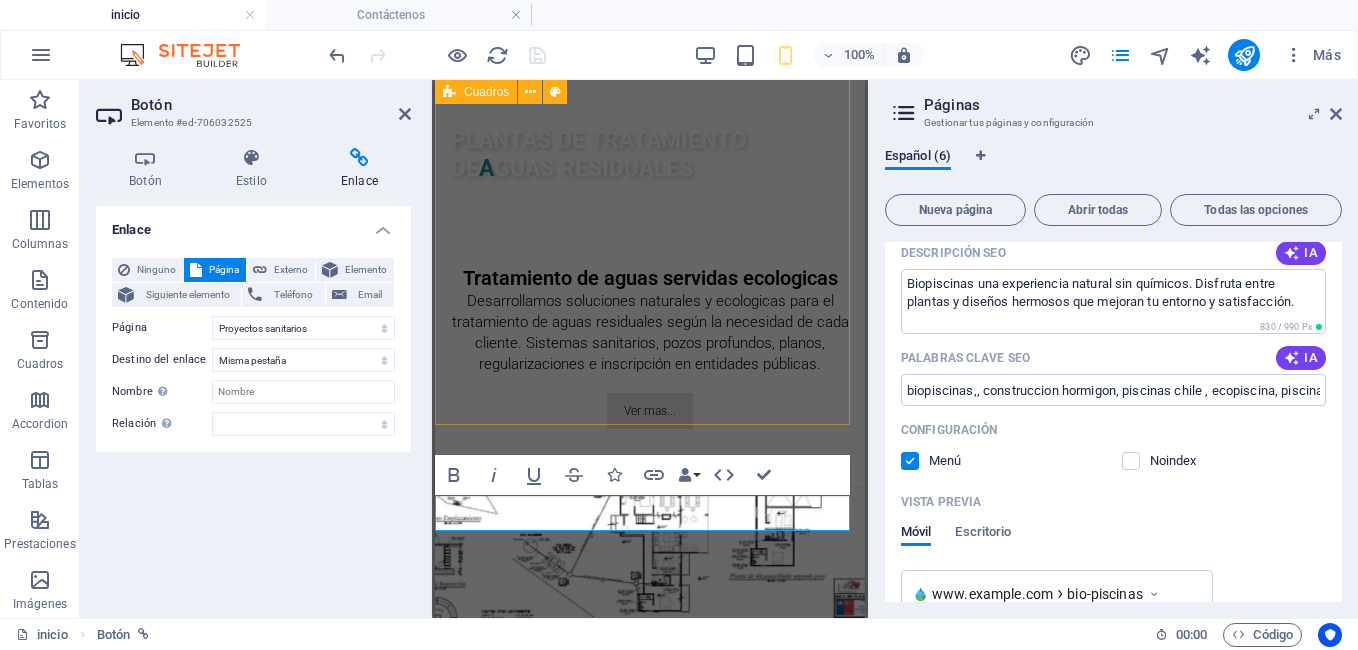 click on "Sistemas sanitarios Regularizacion de permisos Construímos" at bounding box center [650, 1273] 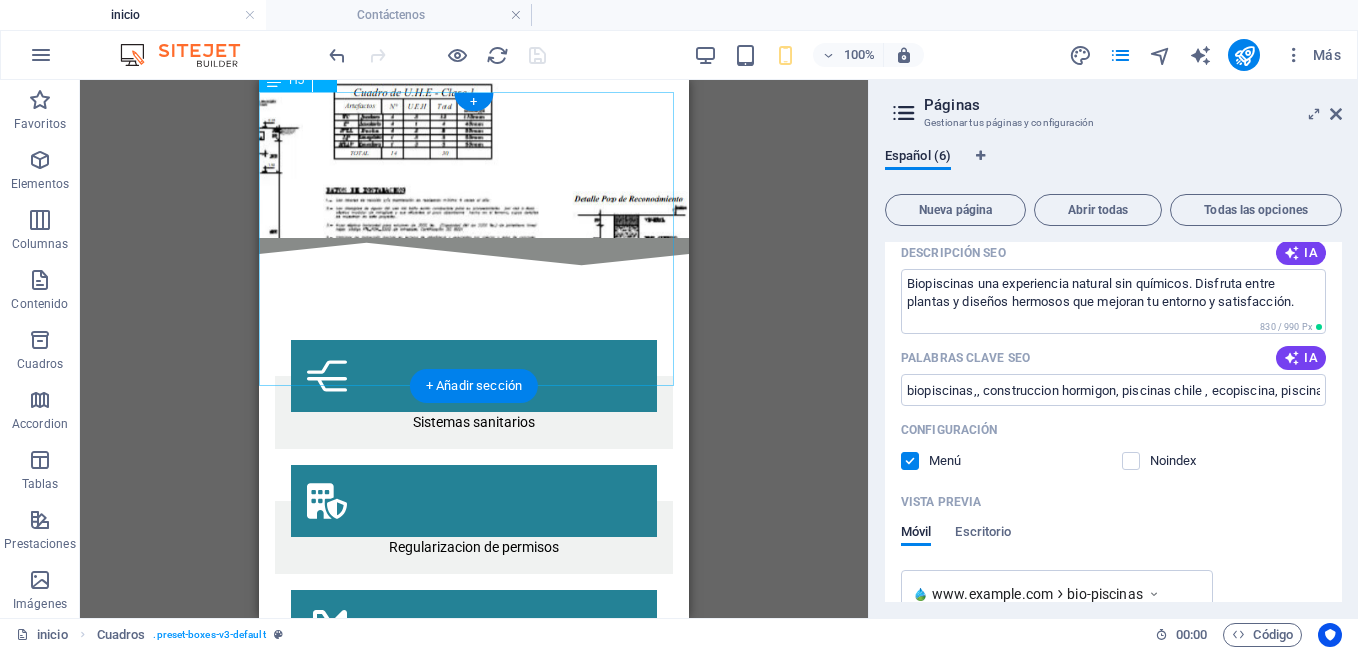 scroll, scrollTop: 2131, scrollLeft: 0, axis: vertical 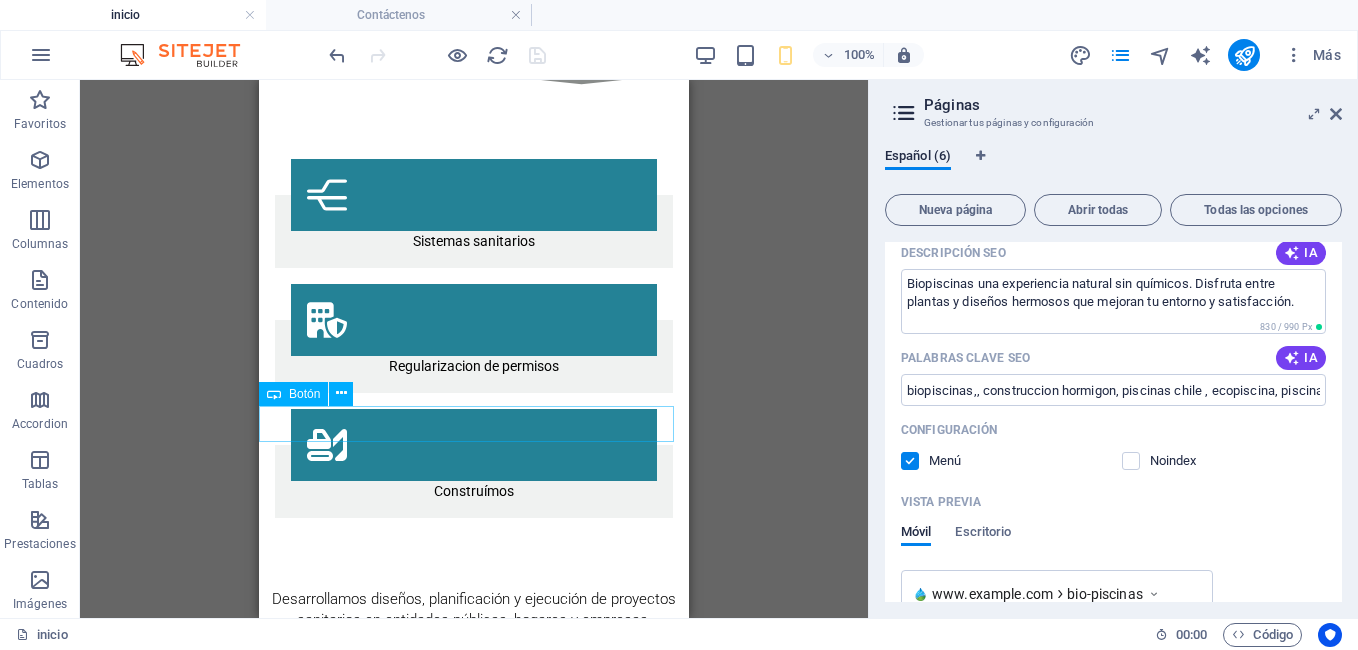 click on "ver mas.." at bounding box center (474, 2268) 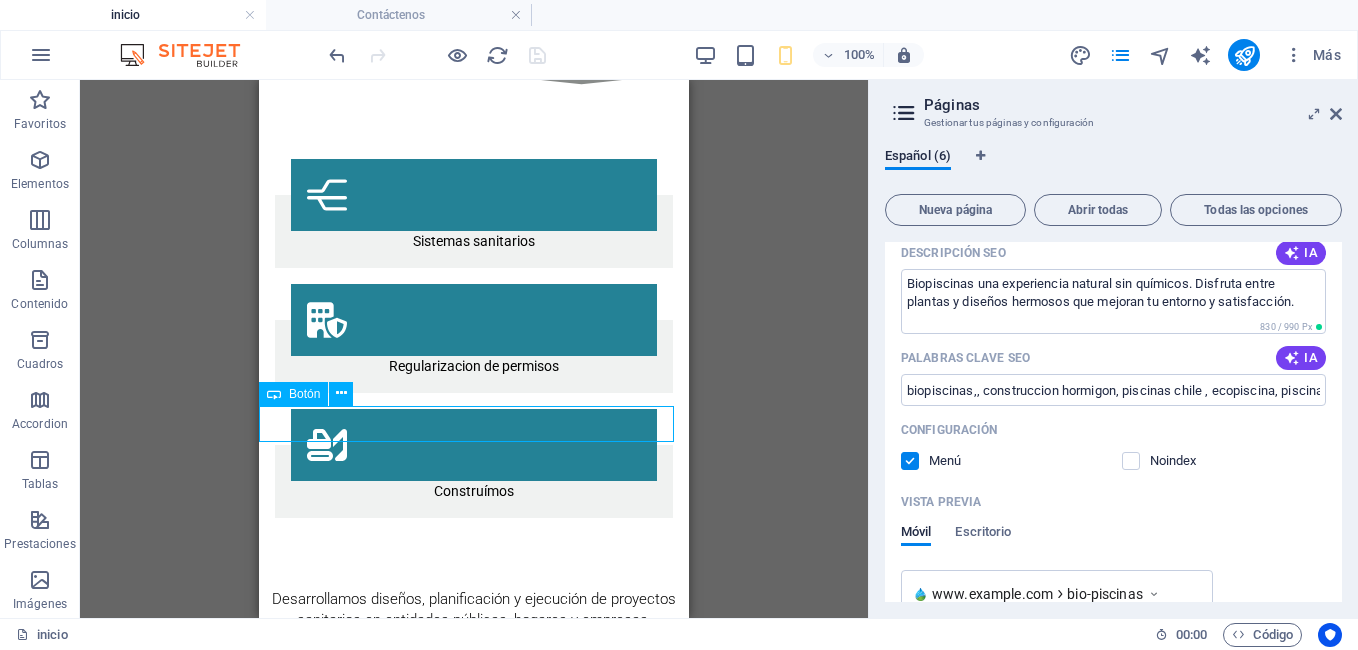 click on "ver mas.." at bounding box center [474, 2268] 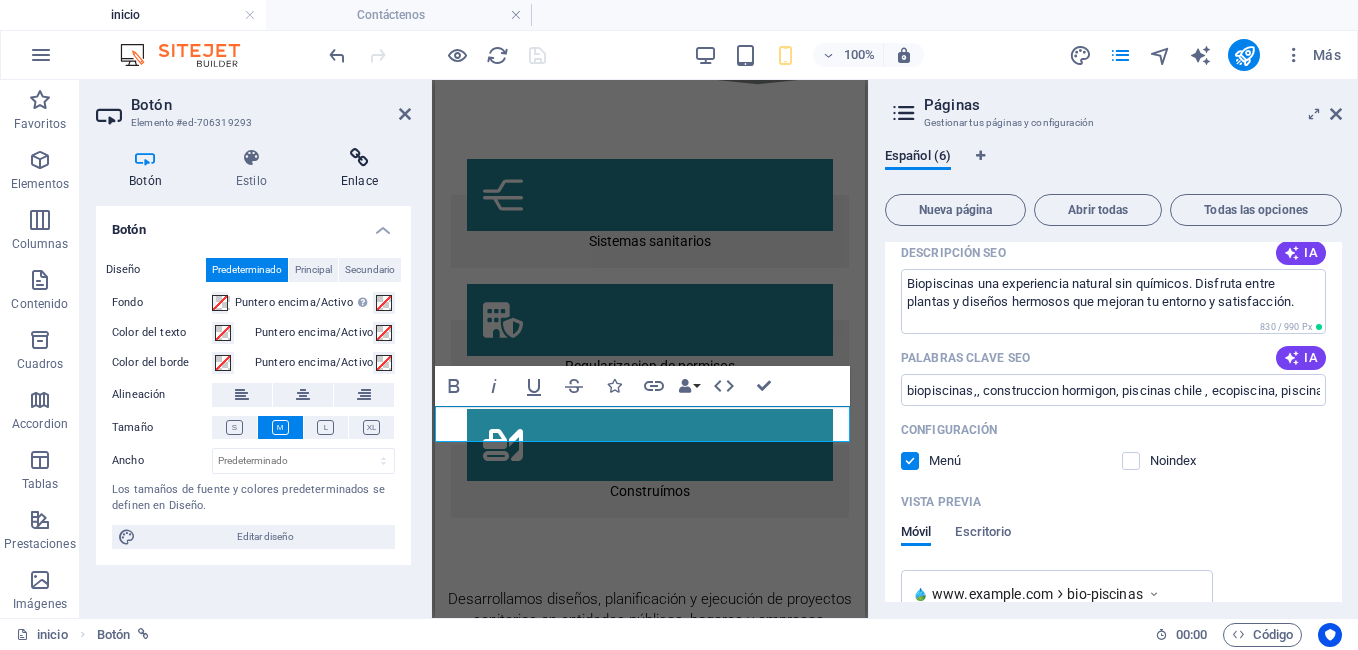 click on "Enlace" at bounding box center [359, 169] 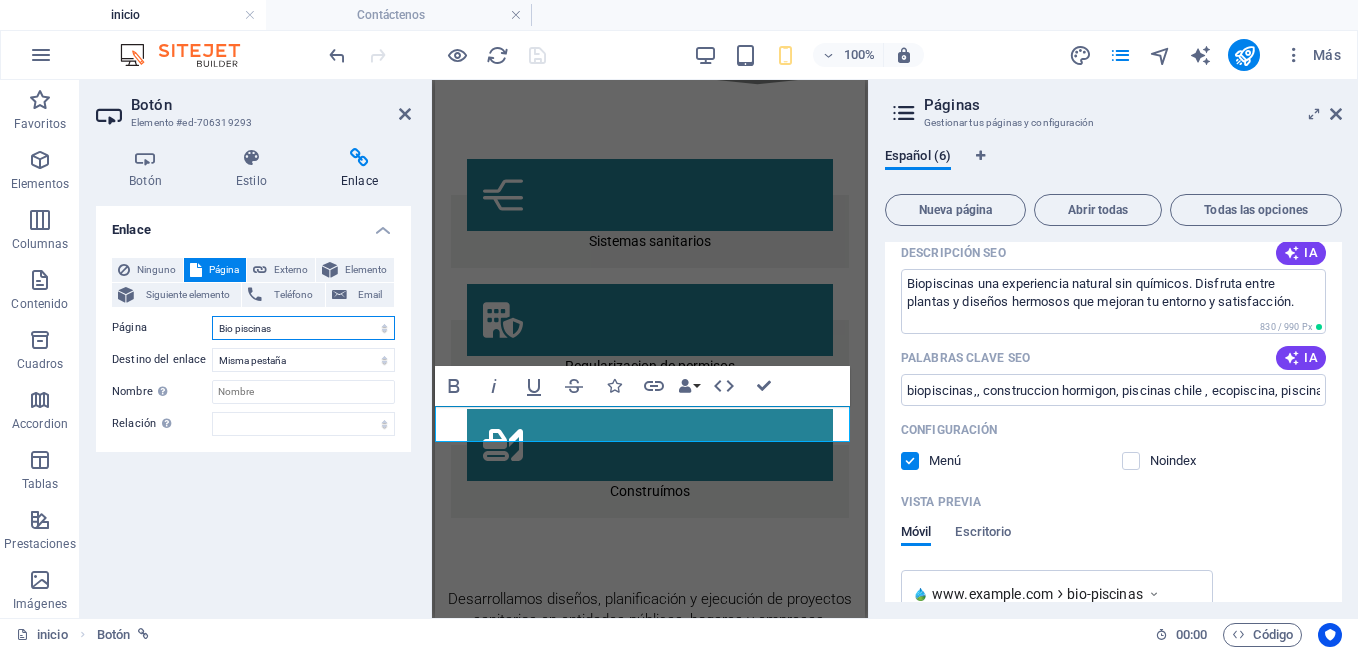 click on "inicio Bio filtro Proyectos sanitarios Contáctenos Bio piscinas" at bounding box center (303, 328) 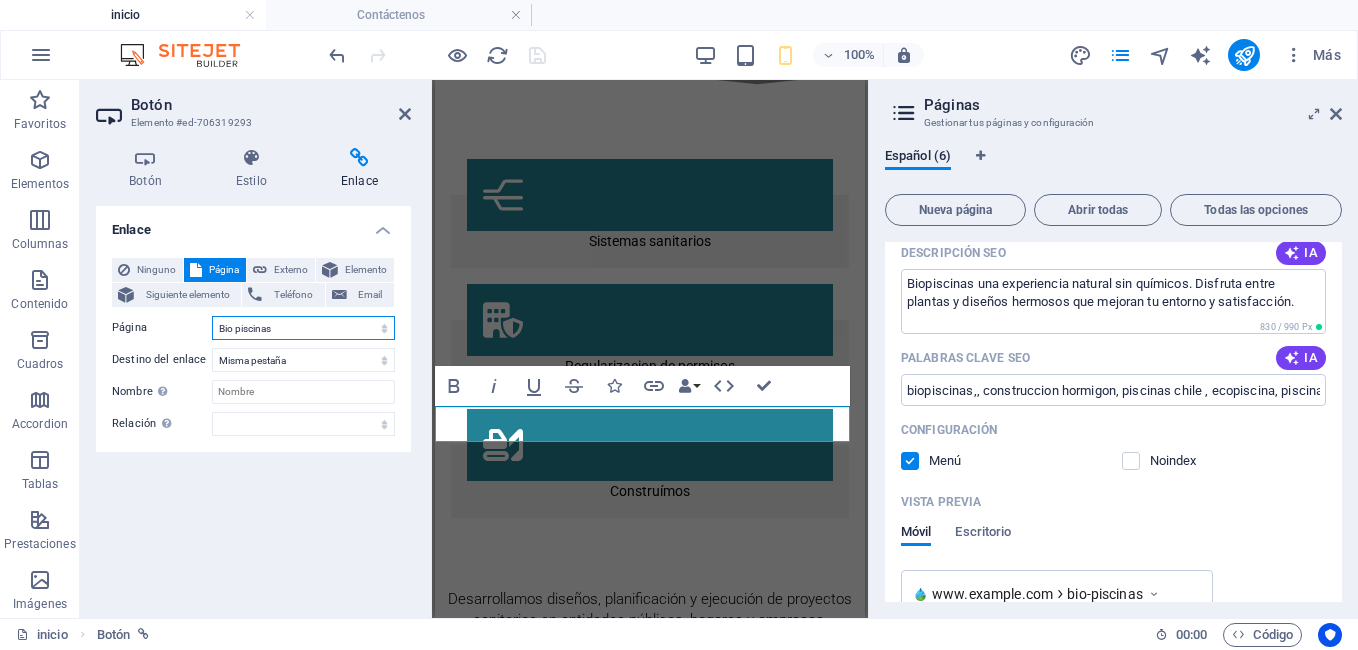 click on "inicio Bio filtro Proyectos sanitarios Contáctenos Bio piscinas" at bounding box center (303, 328) 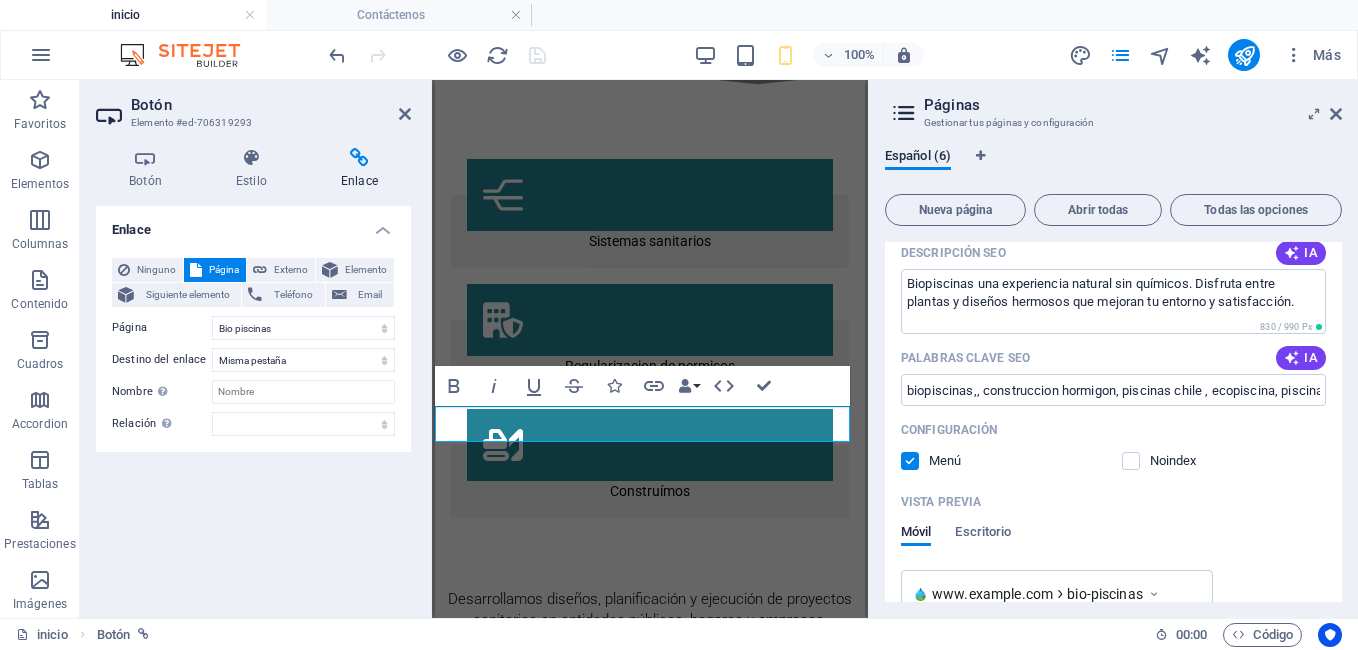 click on "Enlace Ninguno Página Externo Elemento Siguiente elemento Teléfono Email Página inicio Bio filtro Proyectos sanitarios Contáctenos Bio piscinas Elemento
URL /13699932 Teléfono Email Destino del enlace Nueva pestaña Misma pestaña Superposición Nombre Una descripción adicional del enlace no debería ser igual al texto del enlace. El título suele mostrarse como un texto de información cuando se mueve el ratón por encima del elemento. Déjalo en blanco en caso de dudas. Relación Define la  relación de este enlace con el destino del enlace . Por ejemplo, el valor "nofollow" indica a los buscadores que no sigan al enlace. Puede dejarse vacío. alternativo autor marcador externo ayuda licencia siguiente nofollow noreferrer noopener ant buscar etiqueta" at bounding box center (253, 404) 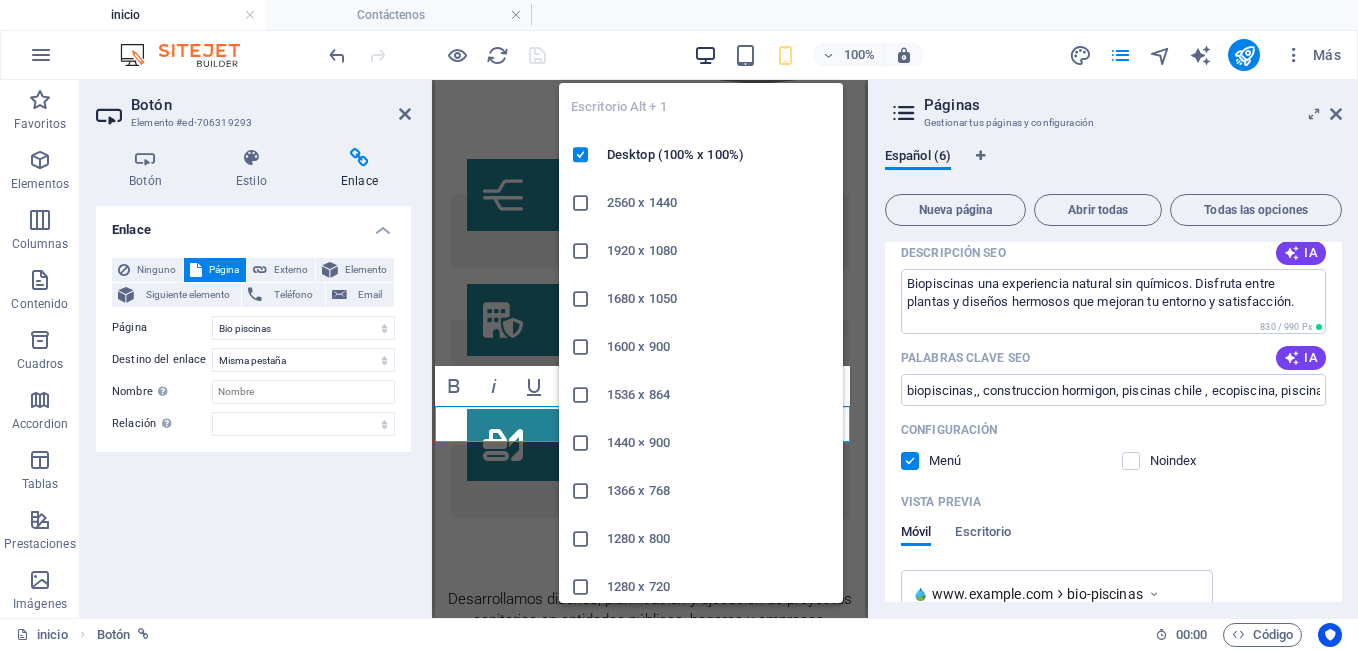 click at bounding box center [705, 55] 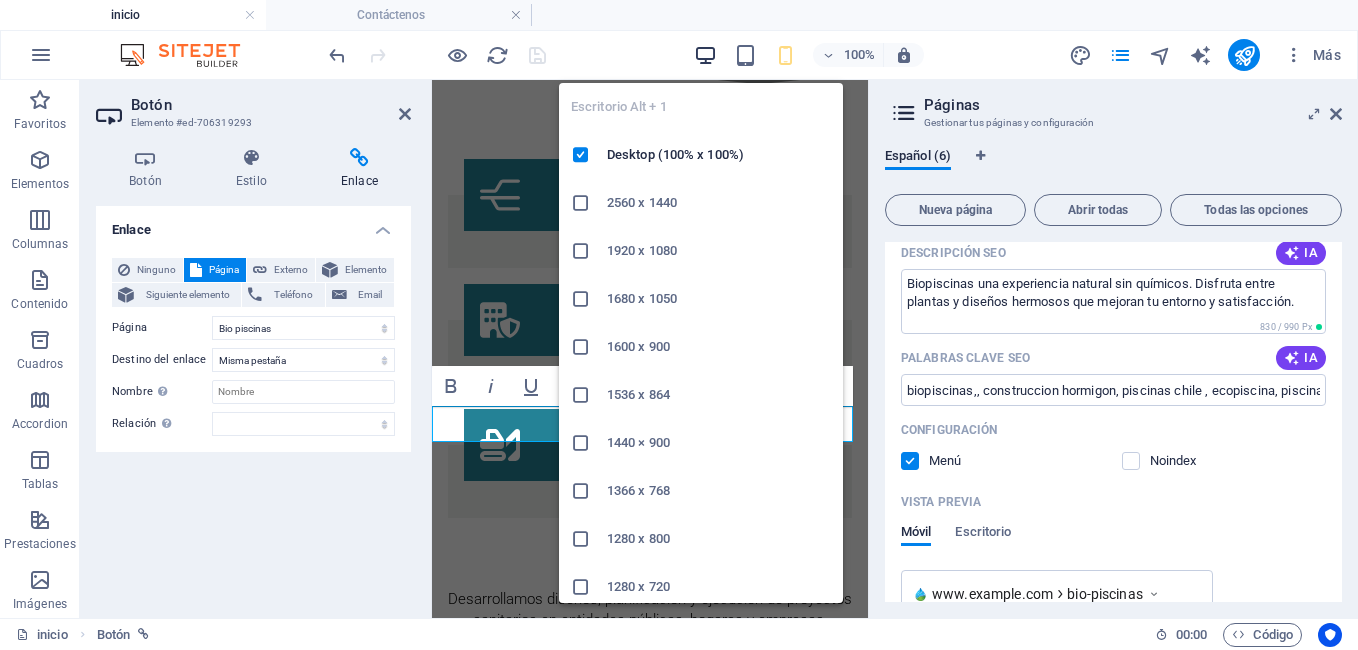click at bounding box center [705, 55] 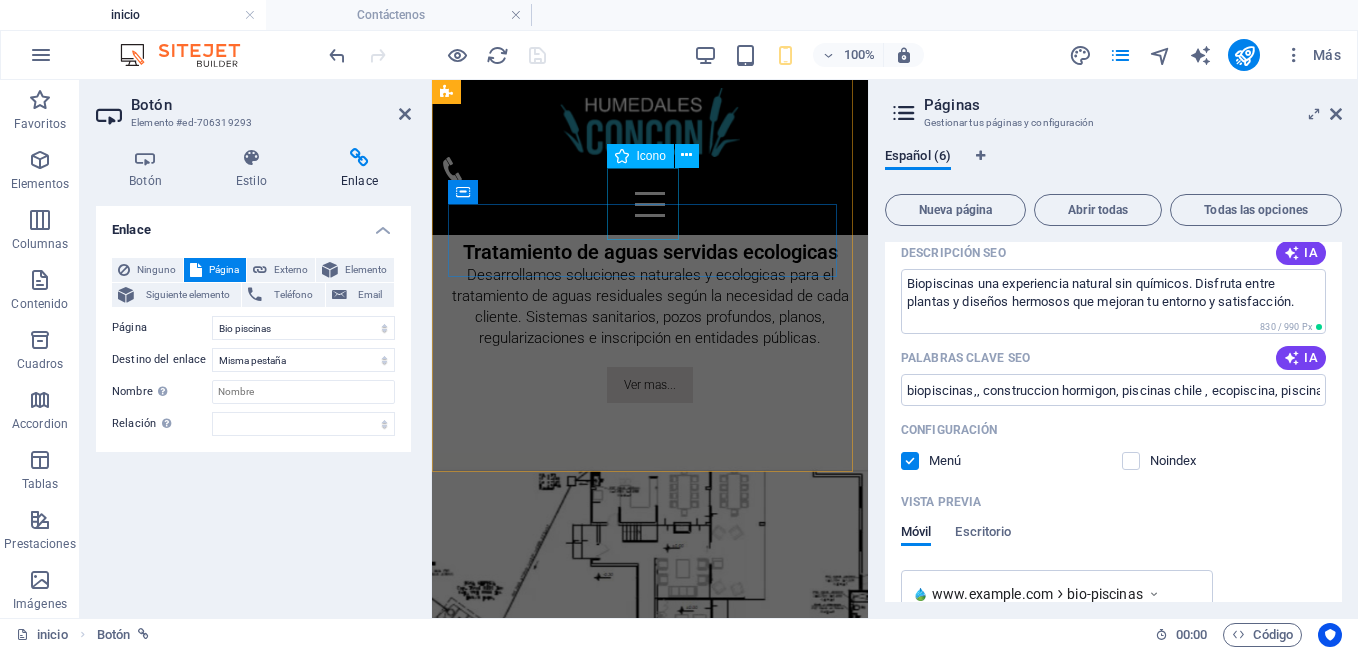 scroll, scrollTop: 1149, scrollLeft: 0, axis: vertical 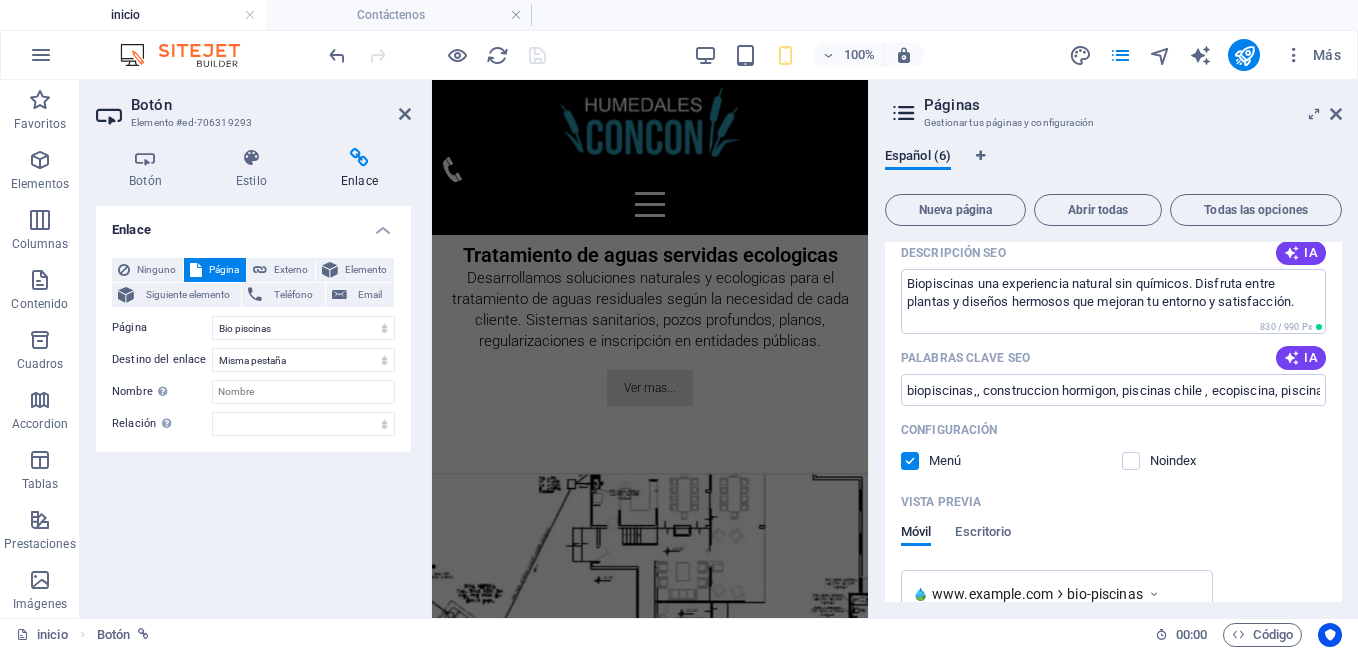 click on "100%" at bounding box center (808, 55) 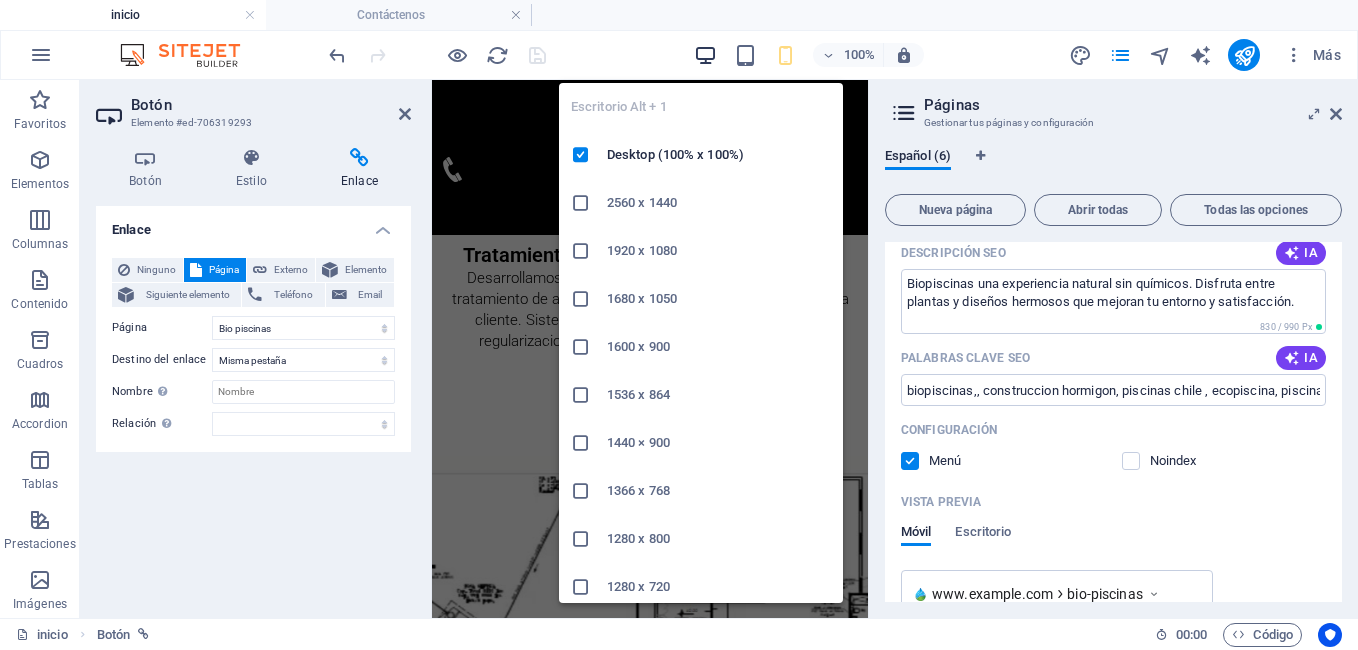 click at bounding box center (705, 55) 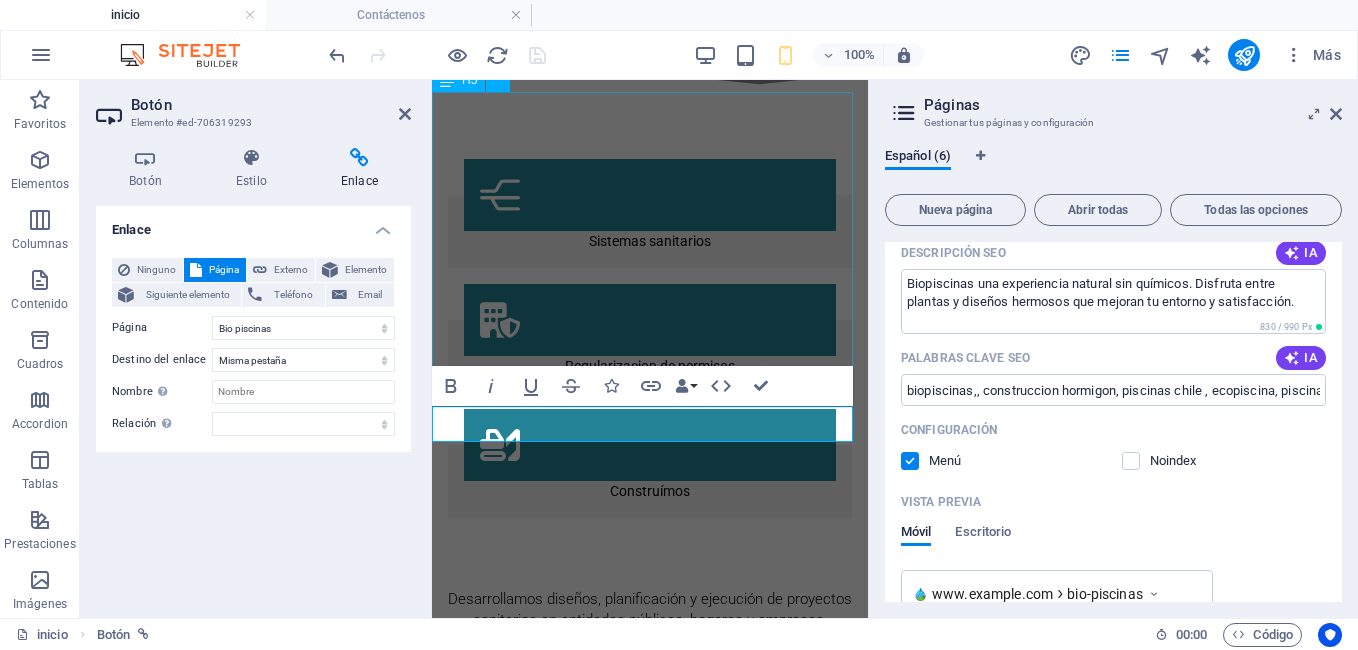 click on "Una  Biopiscina , que también es conocida como piscina natural o ecológica, es un tipo de piscina que se basa en sistemas de depuración naturales en lugar de depender de productos químicos como el cloro o el amonio cuaternario. Este enfoque innovador y más saludable promueve un ambiente acuático más seguro y ecológico. Las Biopiscinas se distinguen por su uso de plantas macrófitas, que desempeñan un papel fundamental en la limpieza del agua. Estas plantas contribuyen a la creación de un ecosistema equilibrado y sostenible, lo que no solo mejora la calidad del agua, sino que también fomenta la biodiversidad y el bienestar del entorno. Con su diseño natural, las Biopiscinas ofrecen una alternativa refrescante y atractiva para aquellos que buscan disfrutar del agua de manera más ecológica y armoniosa con la naturaleza." at bounding box center [650, 2099] 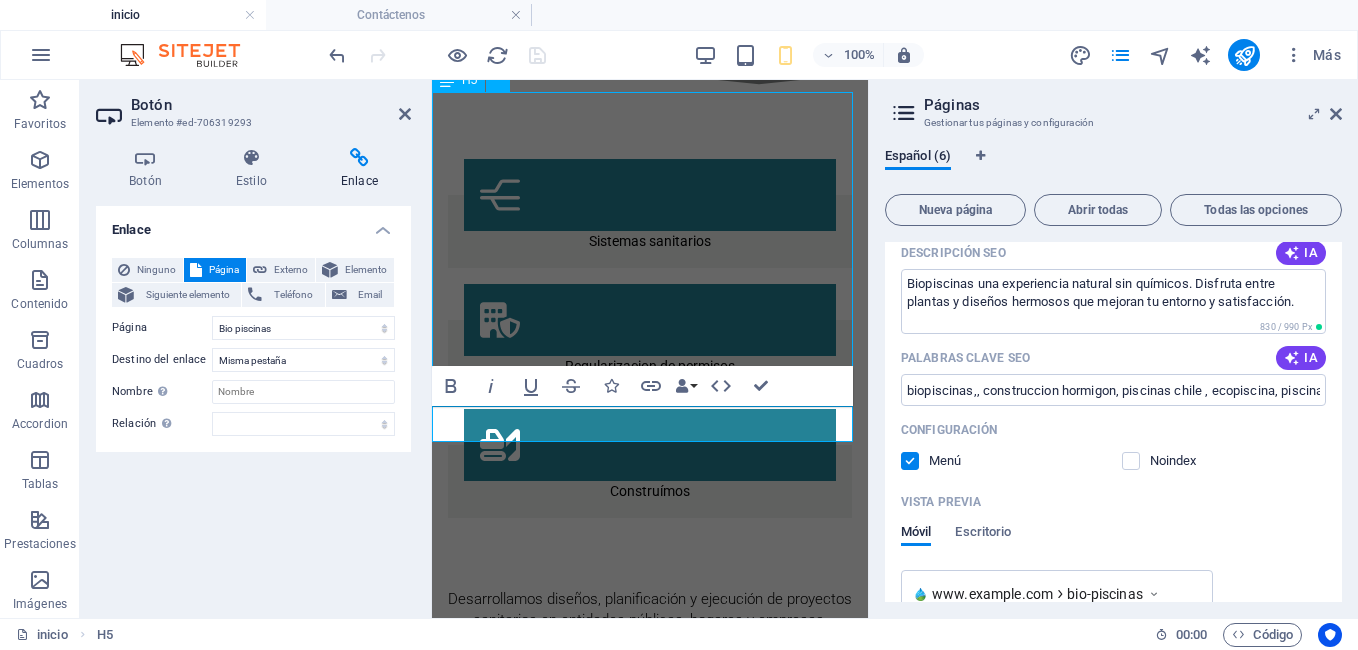 scroll, scrollTop: 2058, scrollLeft: 0, axis: vertical 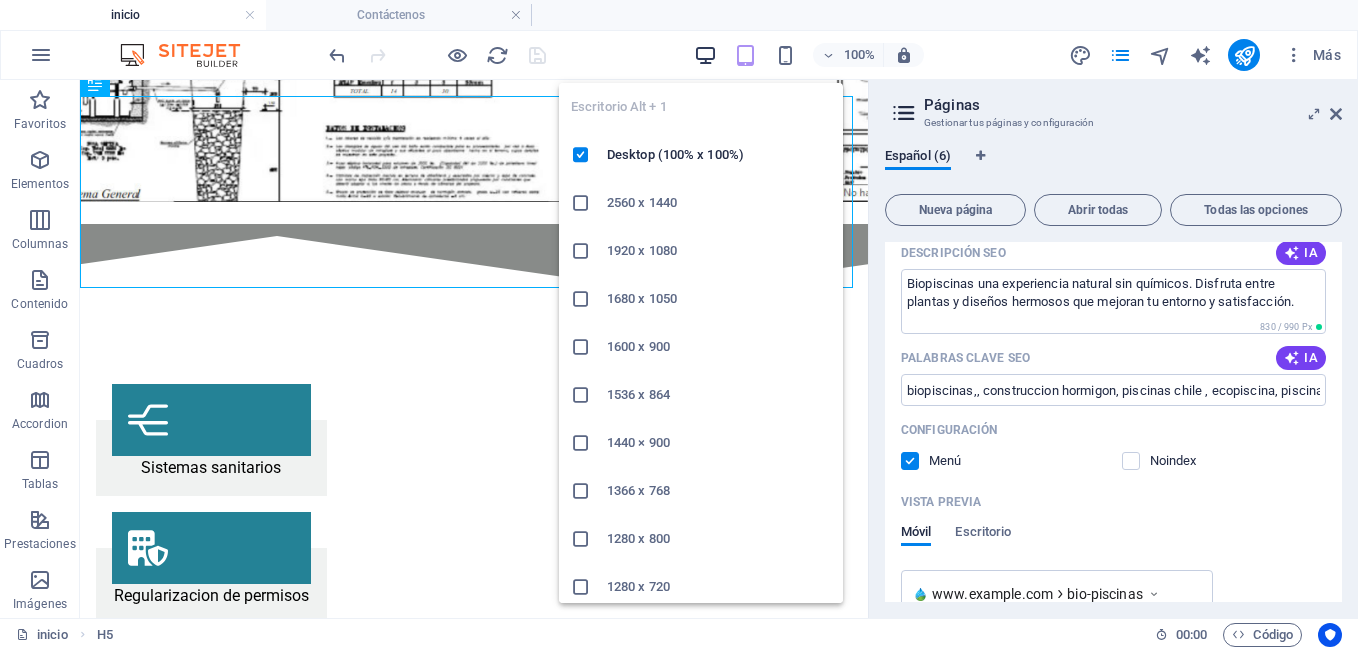 click at bounding box center (705, 55) 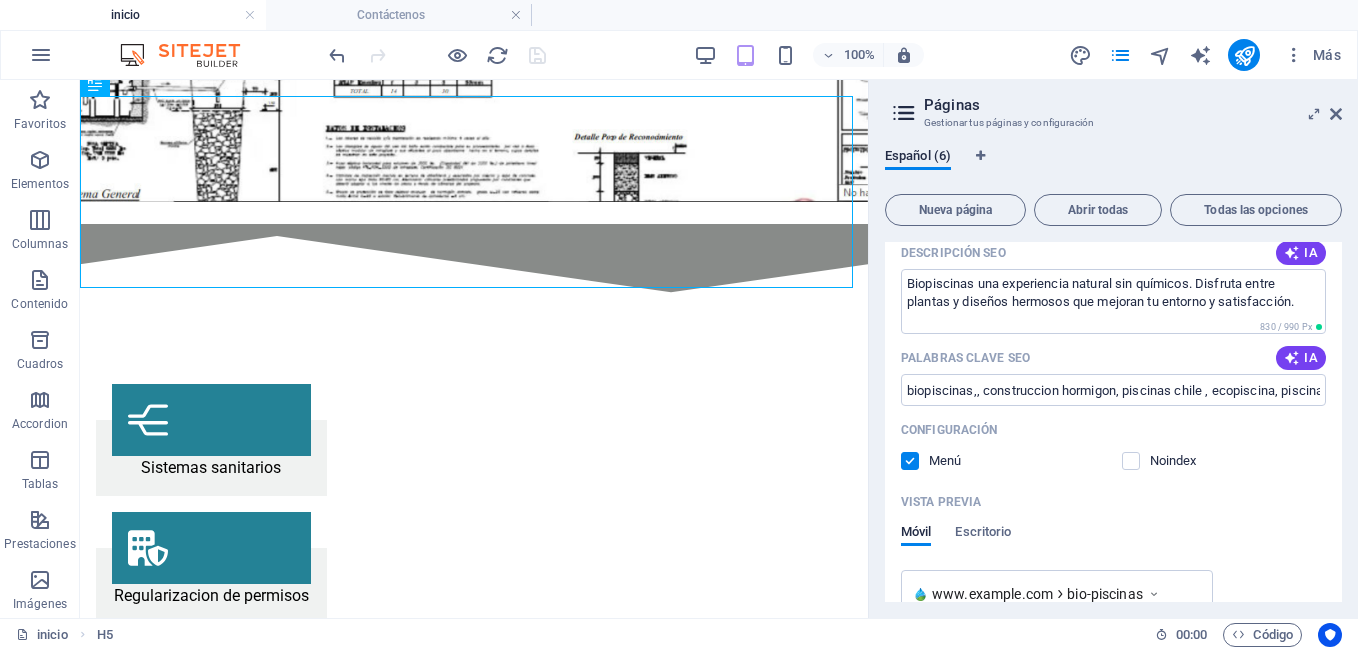 click on "100% Más" at bounding box center (837, 55) 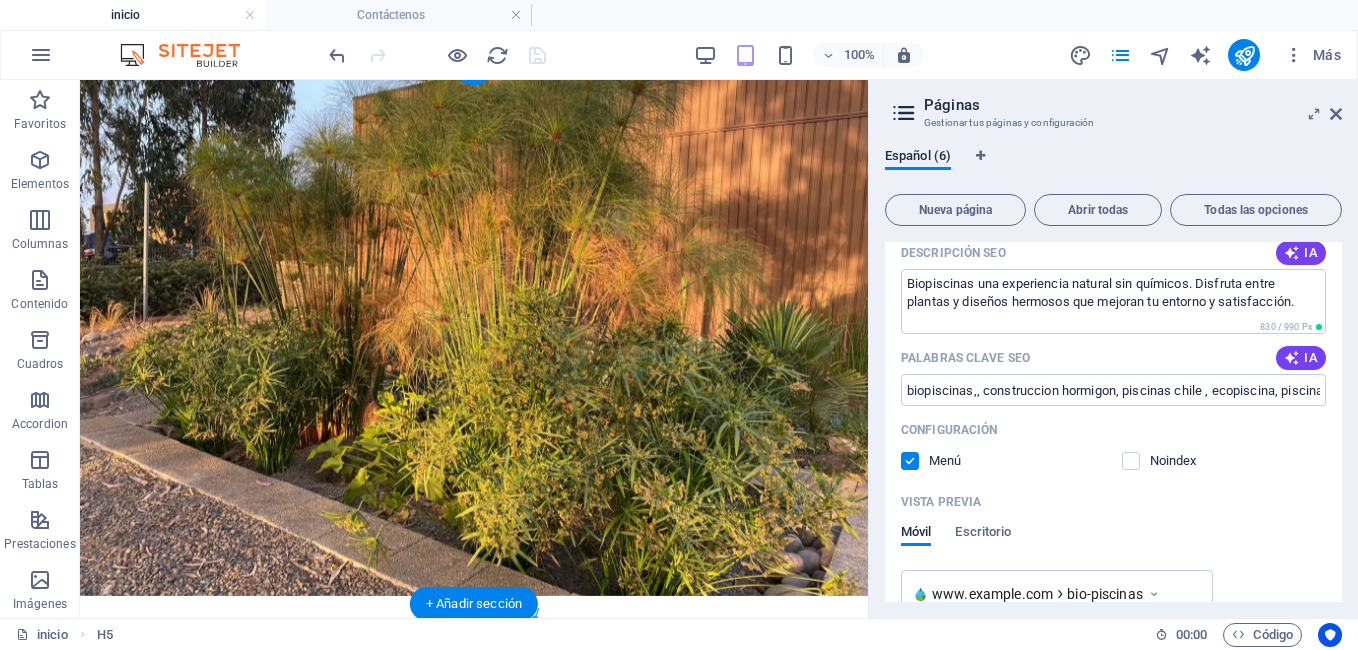 scroll, scrollTop: 0, scrollLeft: 0, axis: both 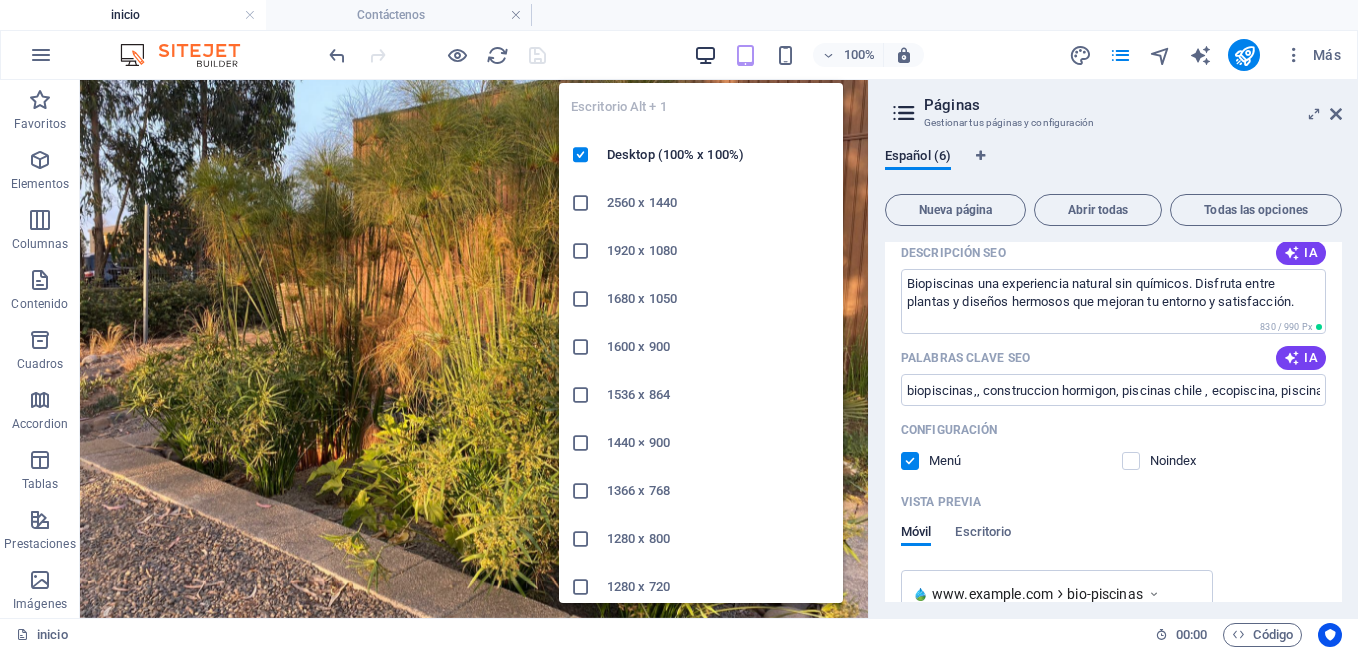 click at bounding box center [705, 55] 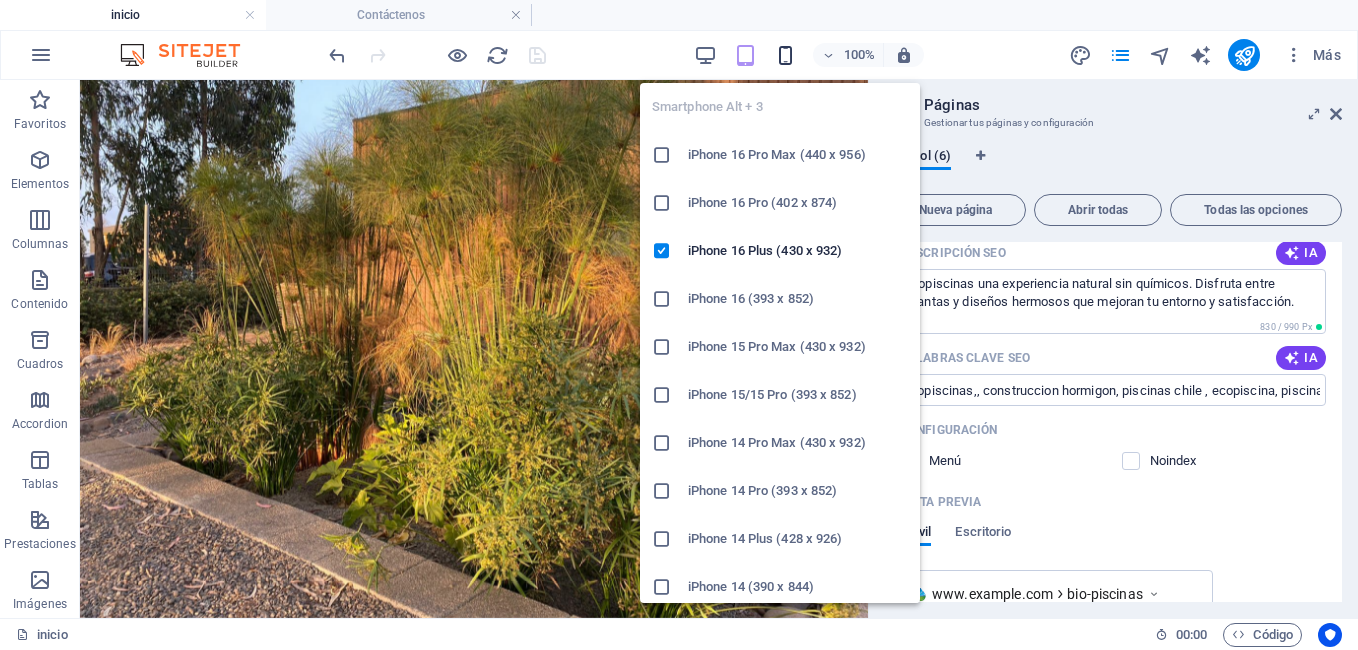 click at bounding box center (785, 55) 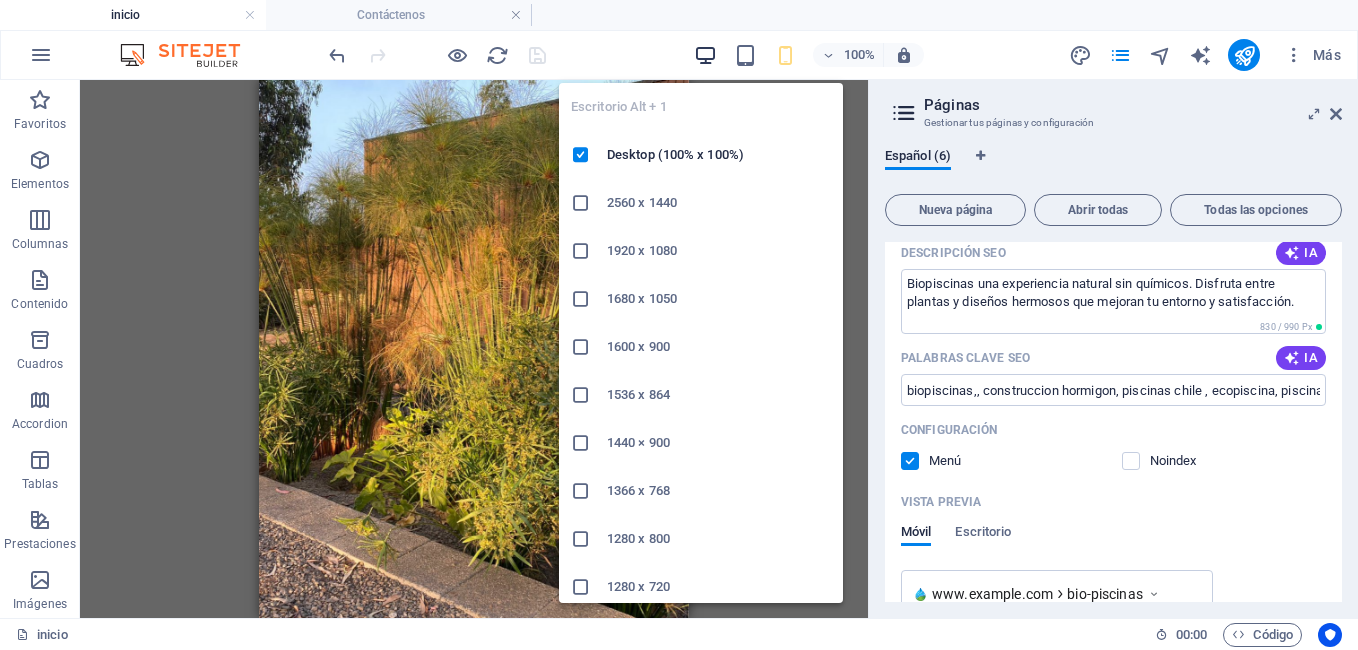 click at bounding box center (705, 55) 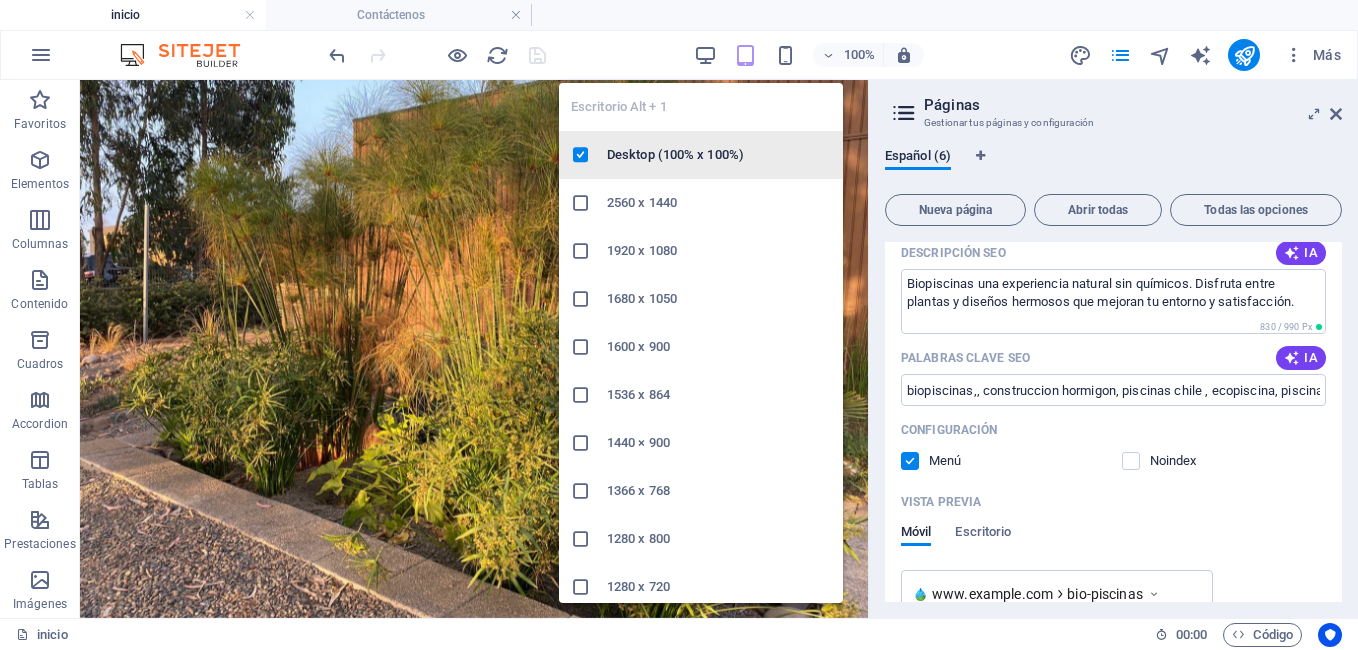 click on "Desktop (100% x 100%)" at bounding box center [719, 155] 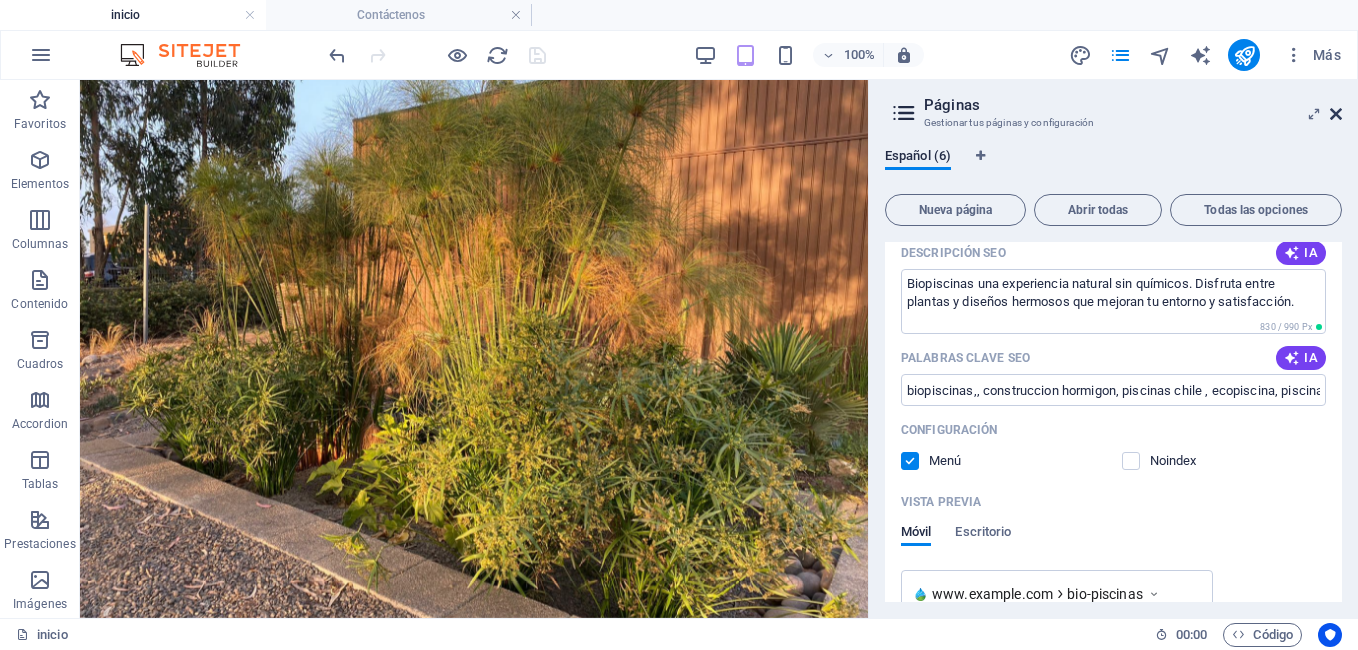 click at bounding box center (1336, 114) 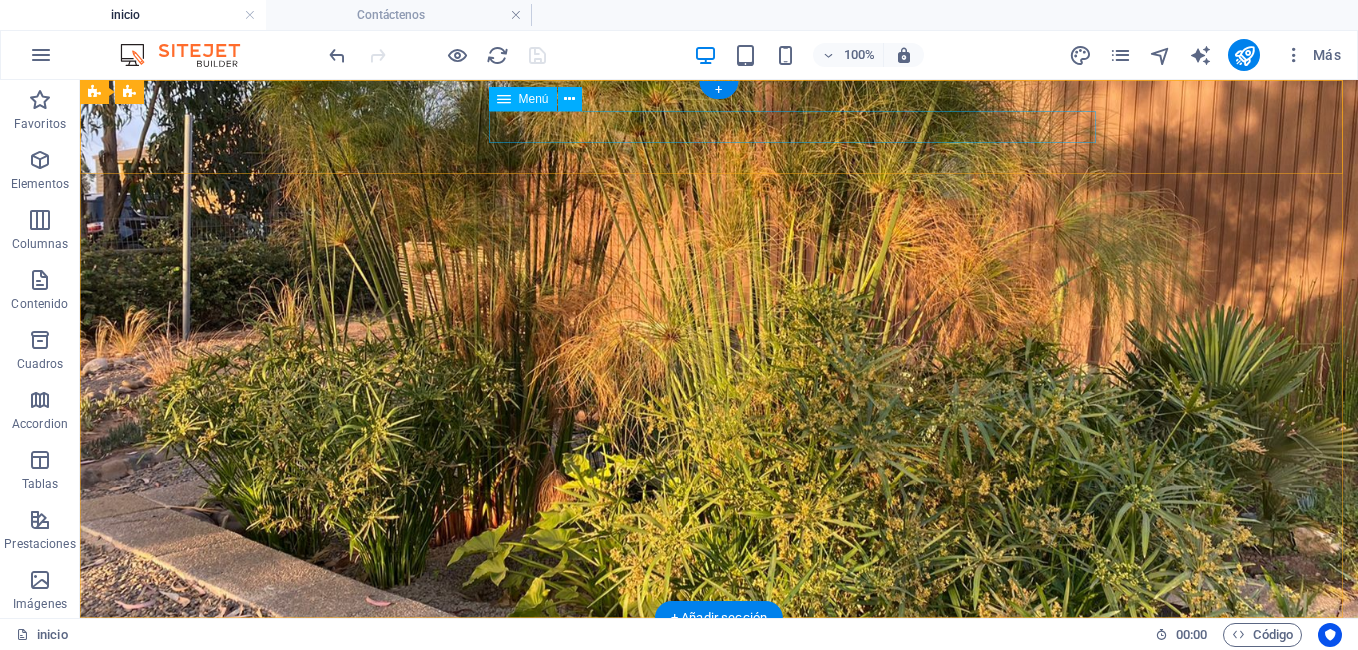 click on "Inicio BioFiltro BioPiscina Proyectos Contacto" at bounding box center [719, 712] 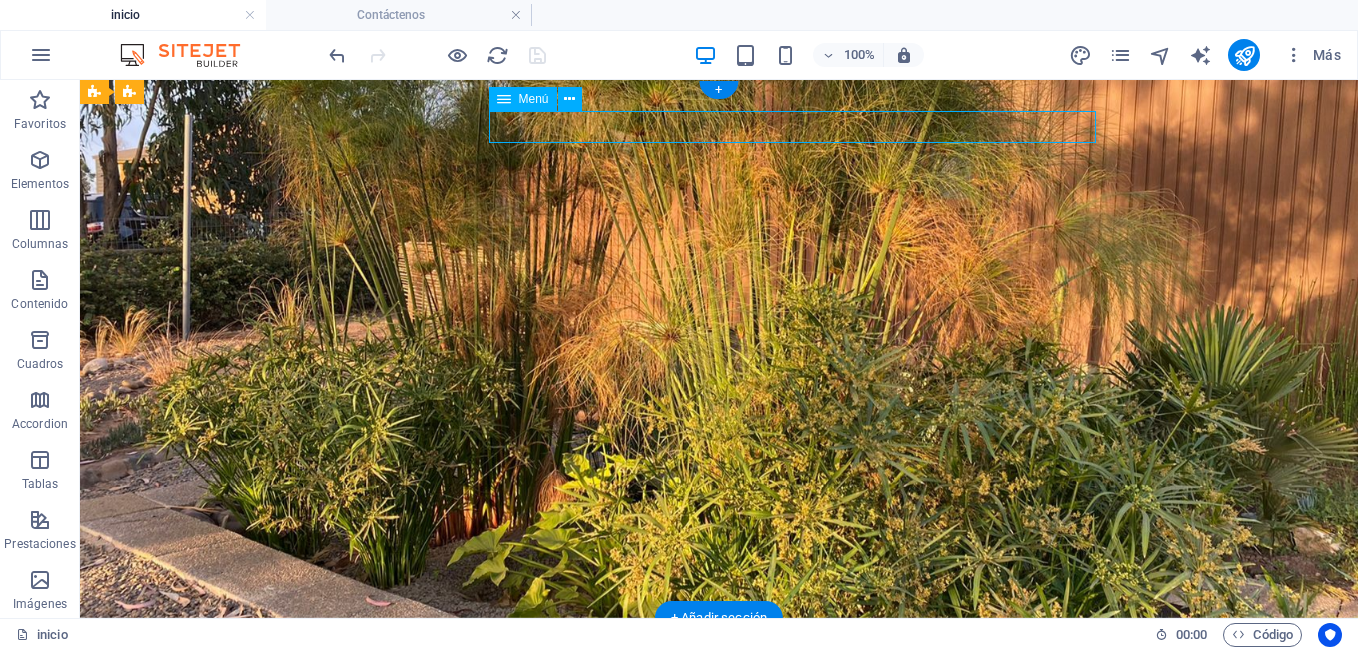 click on "Inicio BioFiltro BioPiscina Proyectos Contacto" at bounding box center (719, 712) 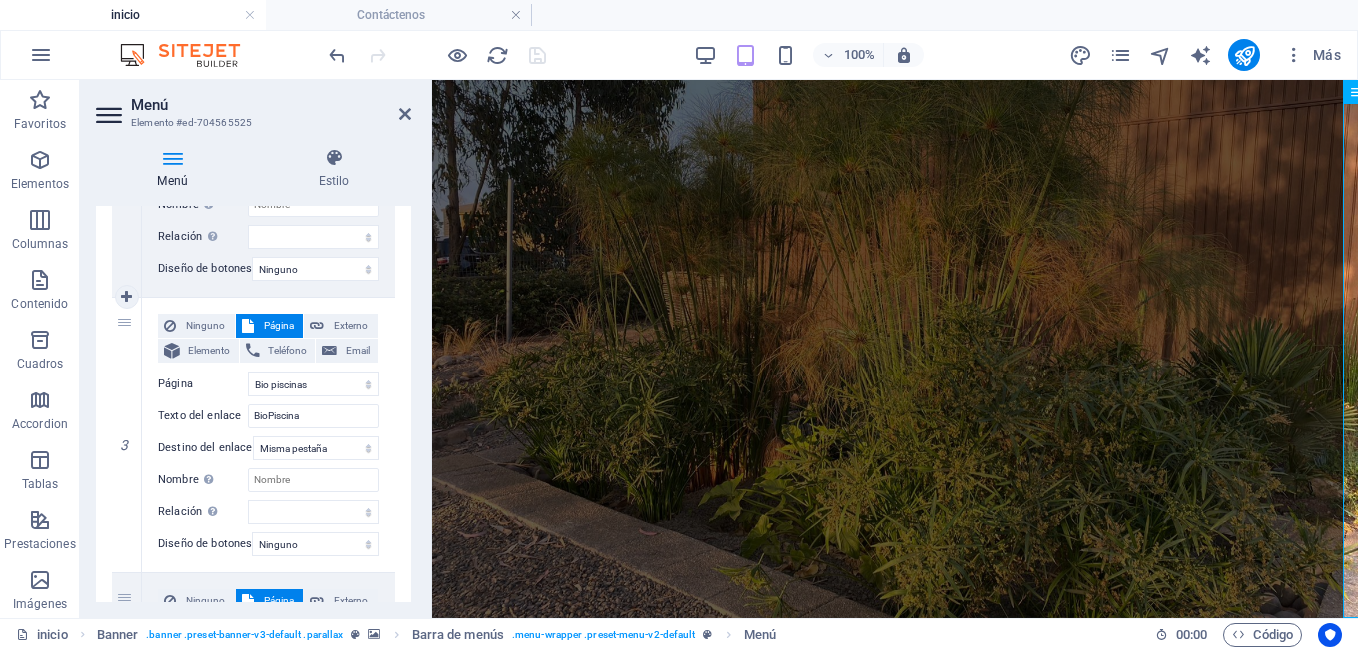 scroll, scrollTop: 634, scrollLeft: 0, axis: vertical 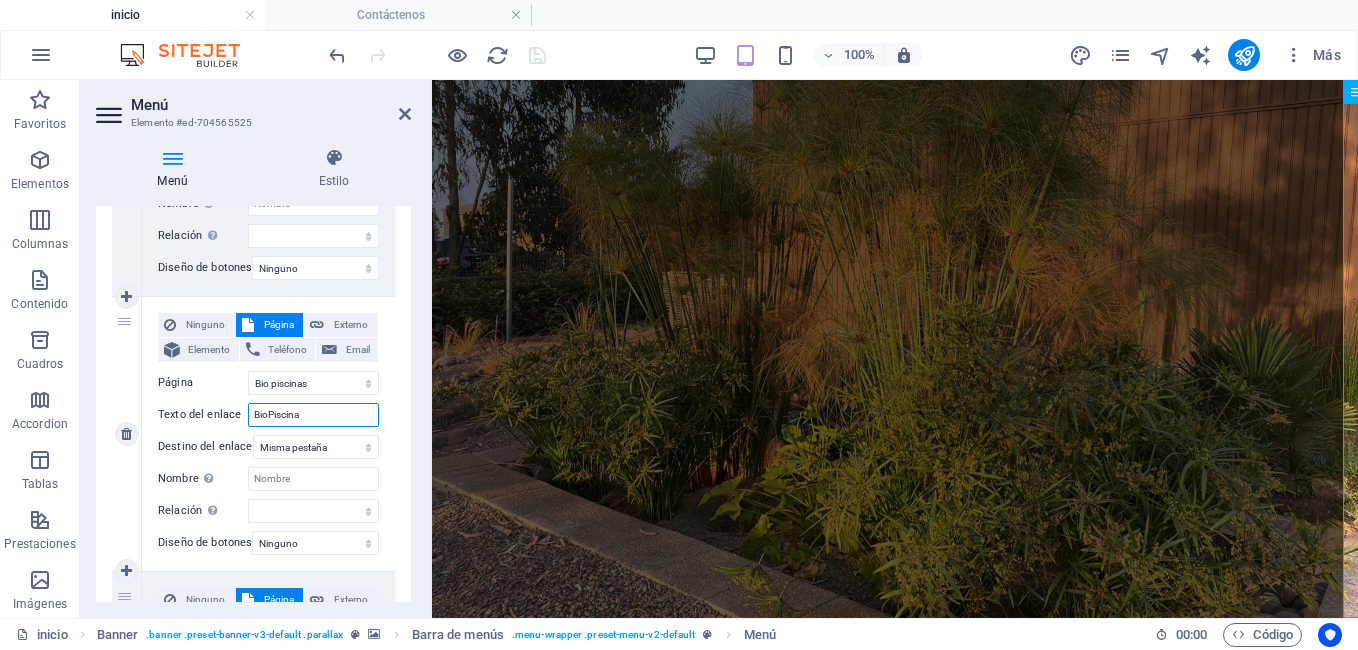 click on "BioPiscina" at bounding box center (313, 415) 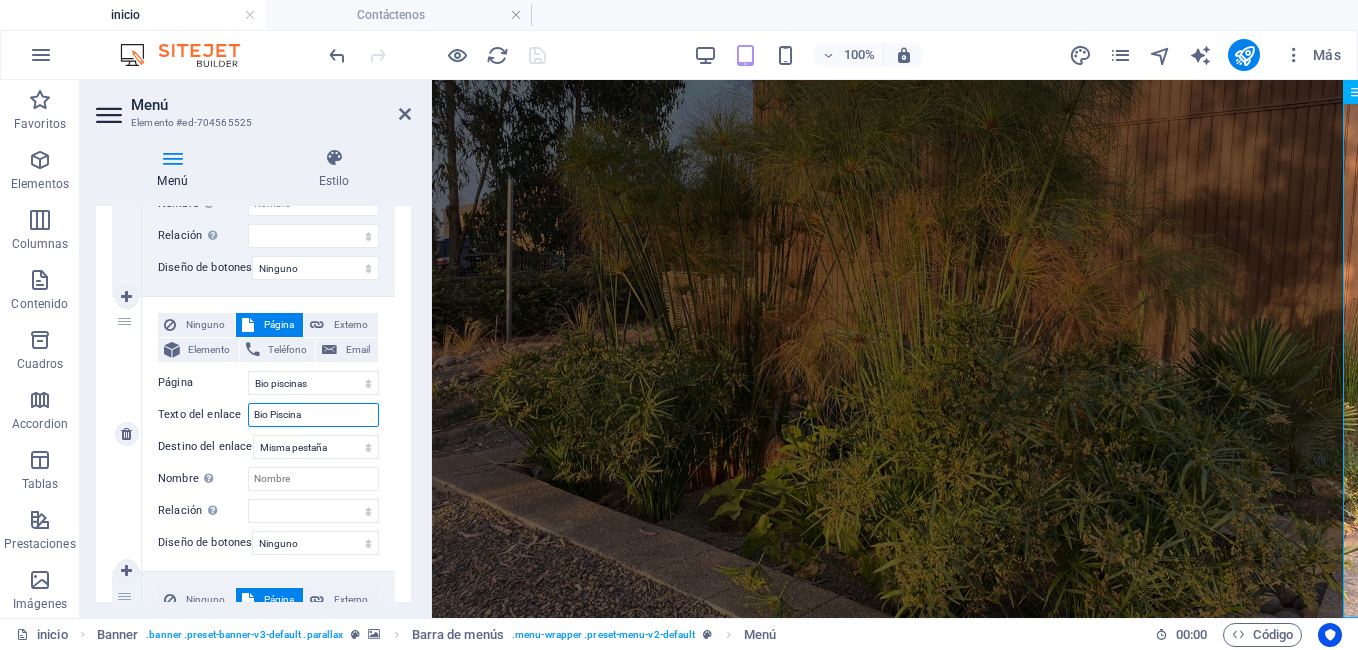select 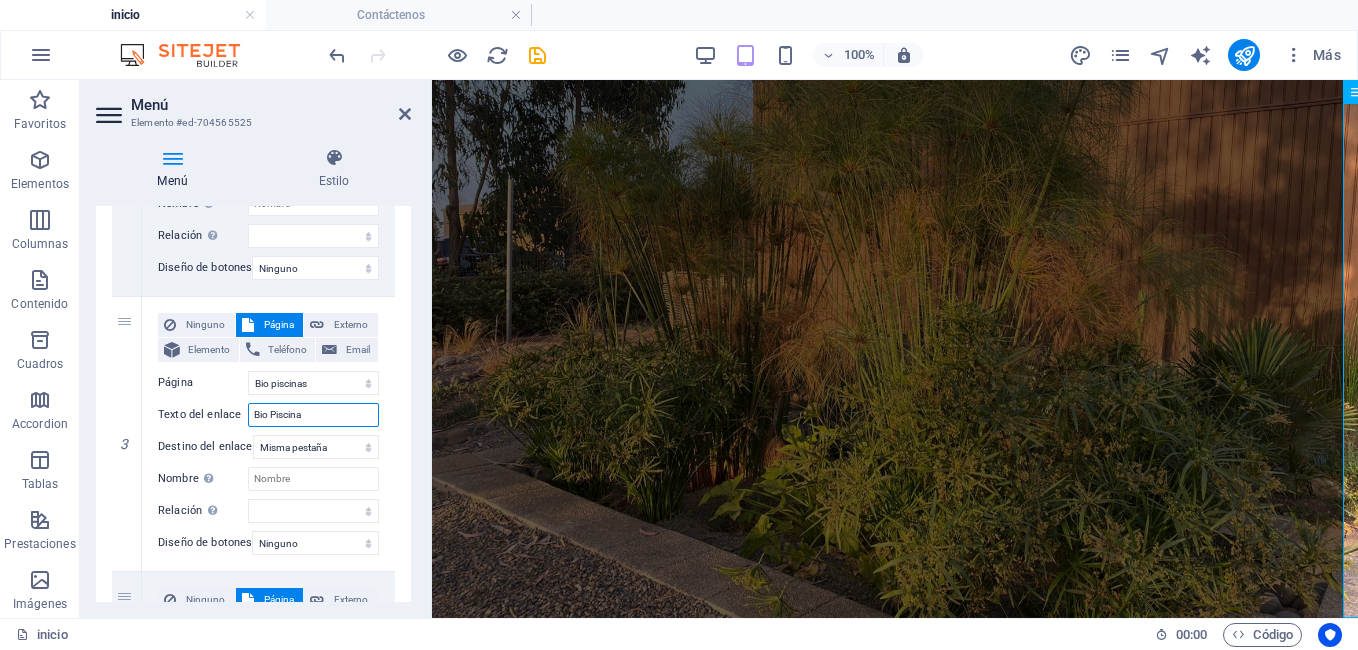 type on "Bio Piscina" 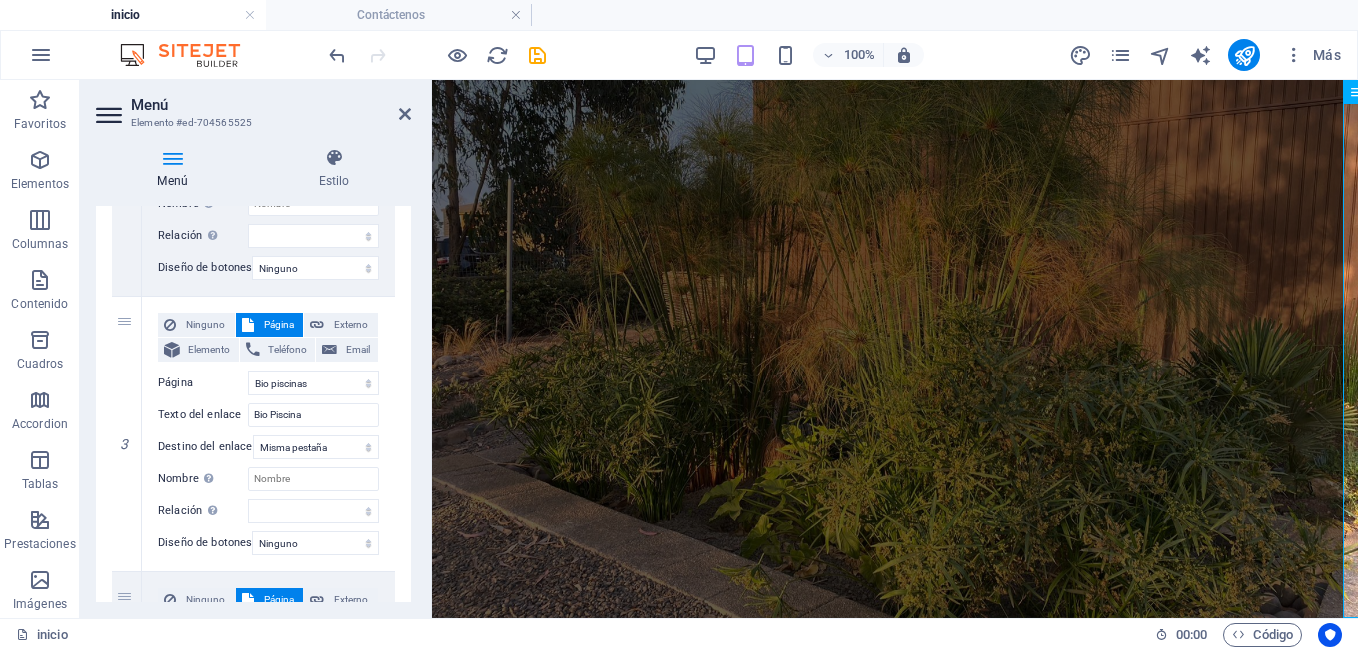 click on "1 Ninguno Página Externo Elemento Teléfono Email Página inicio Bio filtro Proyectos sanitarios Contáctenos Bio piscinas Elemento #ed-704565513
URL Teléfono Email Texto del enlace Inicio Destino del enlace Nueva pestaña Misma pestaña Superposición Nombre Una descripción adicional del enlace no debería ser igual al texto del enlace. El título suele mostrarse como un texto de información cuando se mueve el ratón por encima del elemento. Déjalo en blanco en caso de dudas. Relación Define la  relación de este enlace con el destino del enlace . Por ejemplo, el valor "nofollow" indica a los buscadores que no sigan al enlace. Puede dejarse vacío. alternativo autor marcador externo ayuda licencia siguiente nofollow noreferrer noopener ant buscar etiqueta Diseño de botones Ninguno Predeterminado Principal Secundario 2 Ninguno Página Externo Elemento Teléfono Email Página inicio Bio filtro Proyectos sanitarios Contáctenos Bio piscinas Elemento
URL ant" at bounding box center [253, 449] 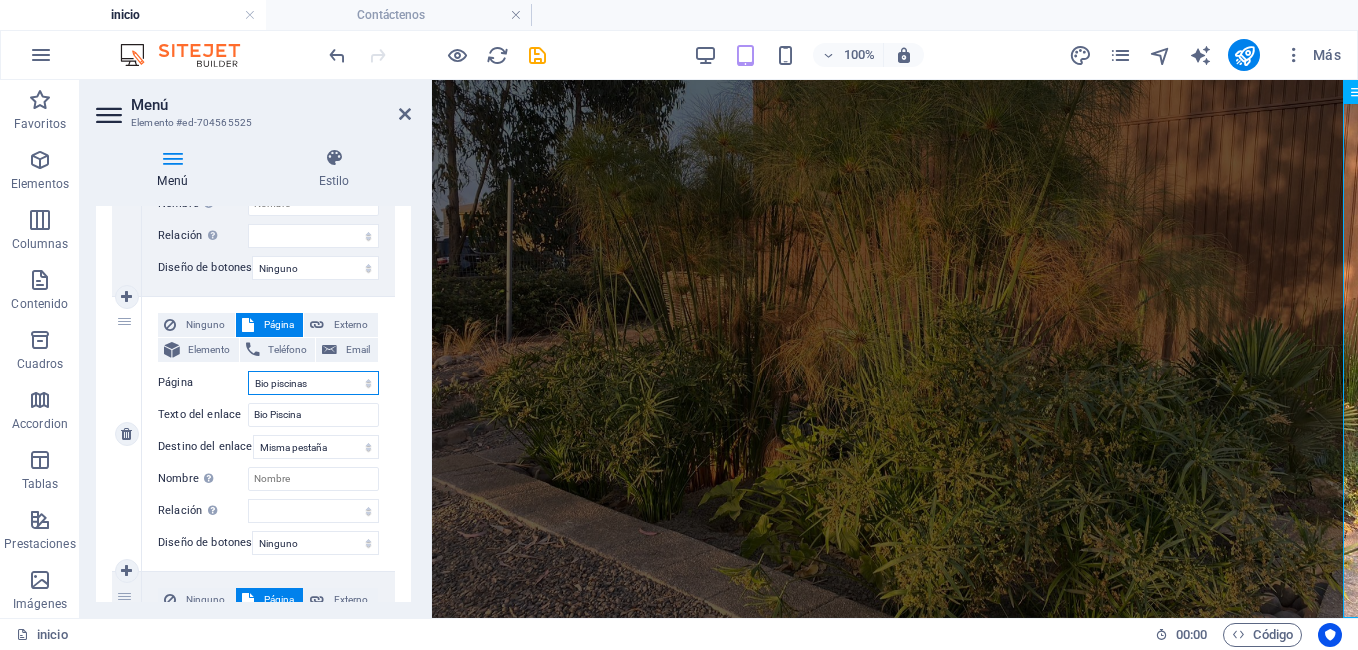click on "inicio Bio filtro Proyectos sanitarios Contáctenos Bio piscinas" at bounding box center [313, 383] 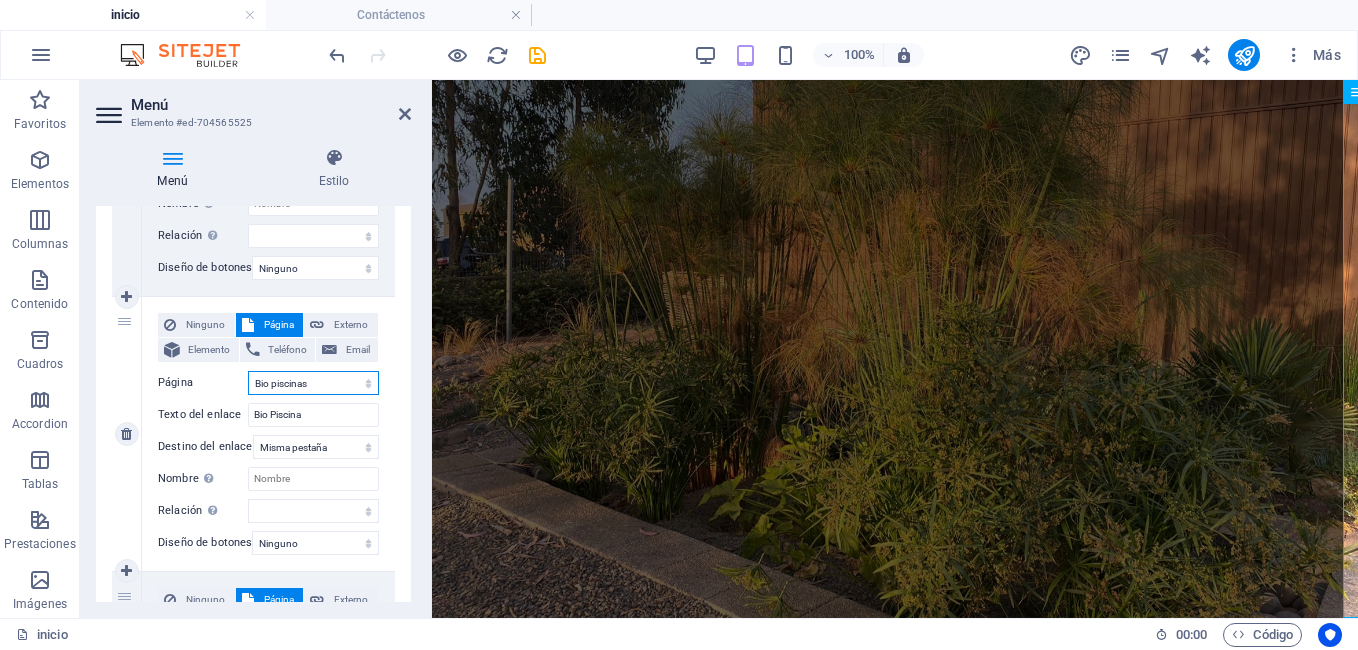 click on "inicio Bio filtro Proyectos sanitarios Contáctenos Bio piscinas" at bounding box center [313, 383] 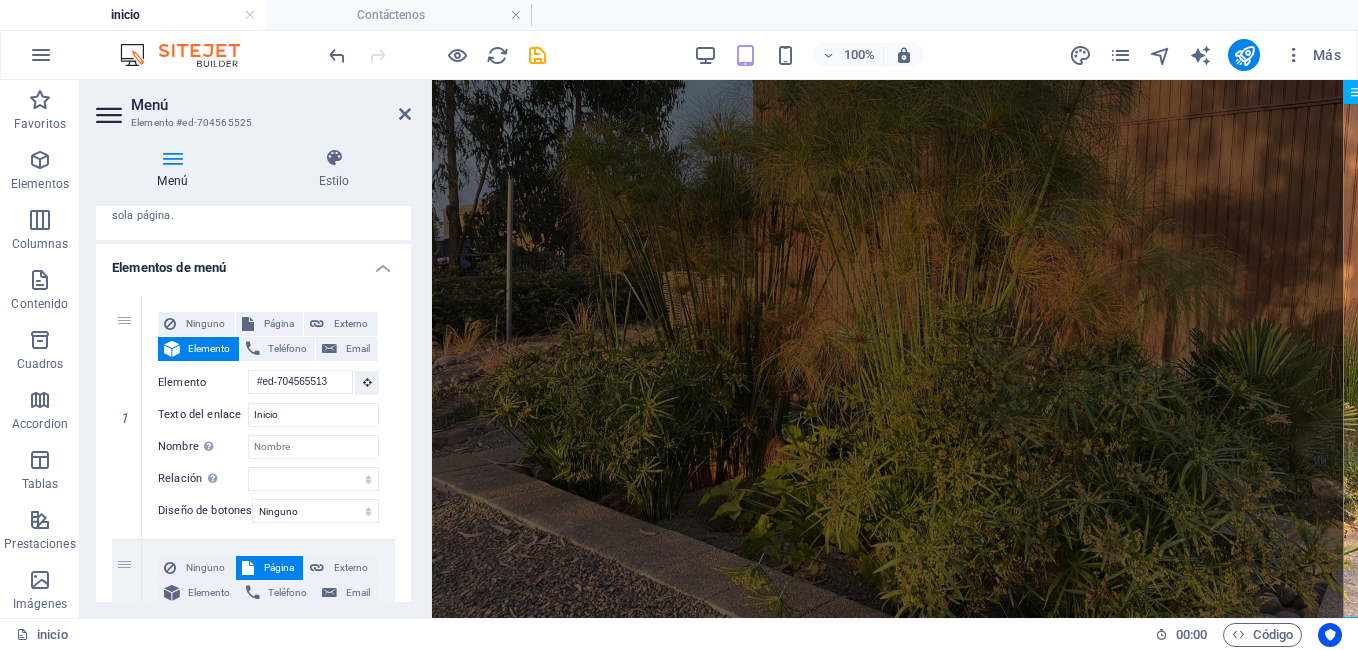 scroll, scrollTop: 0, scrollLeft: 0, axis: both 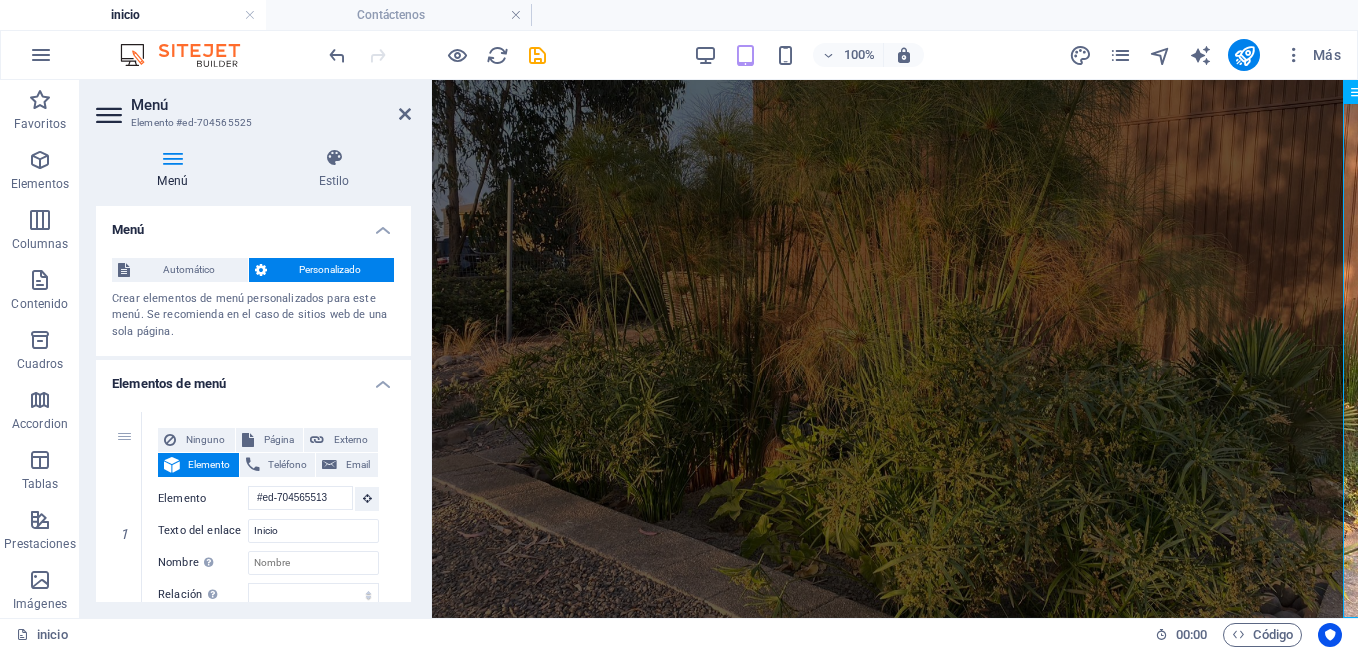 click at bounding box center [895, 963] 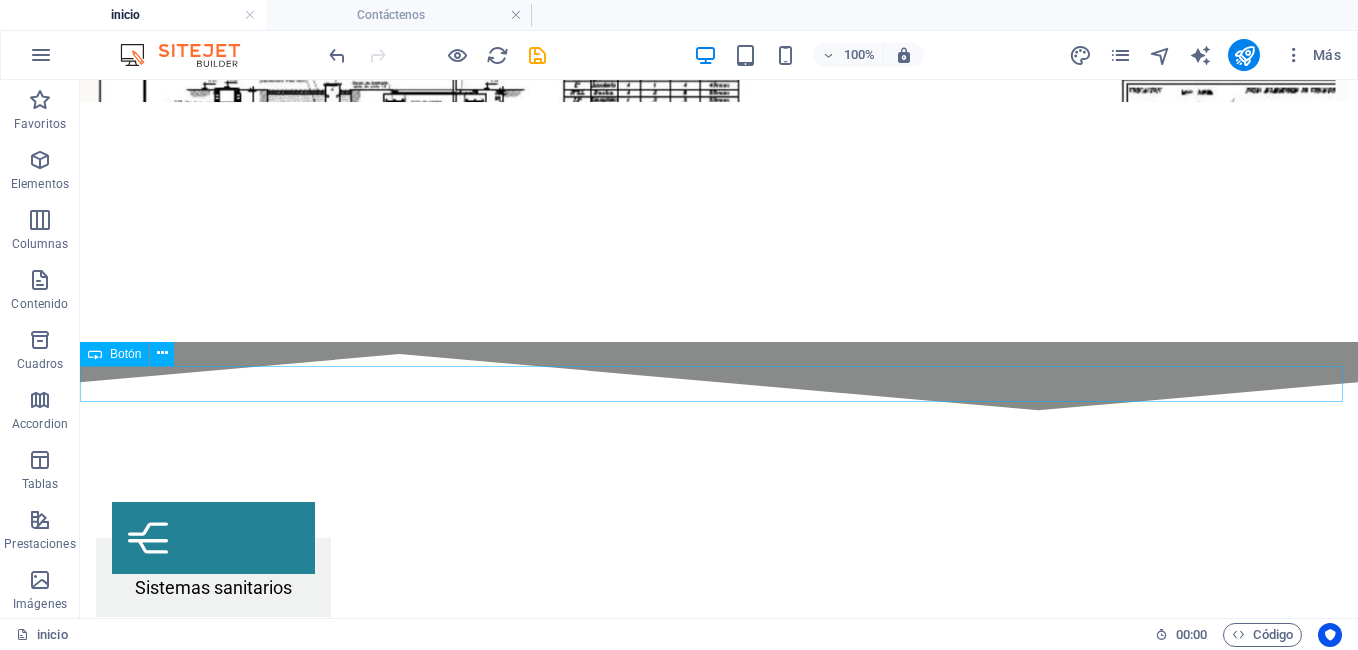 scroll, scrollTop: 2029, scrollLeft: 0, axis: vertical 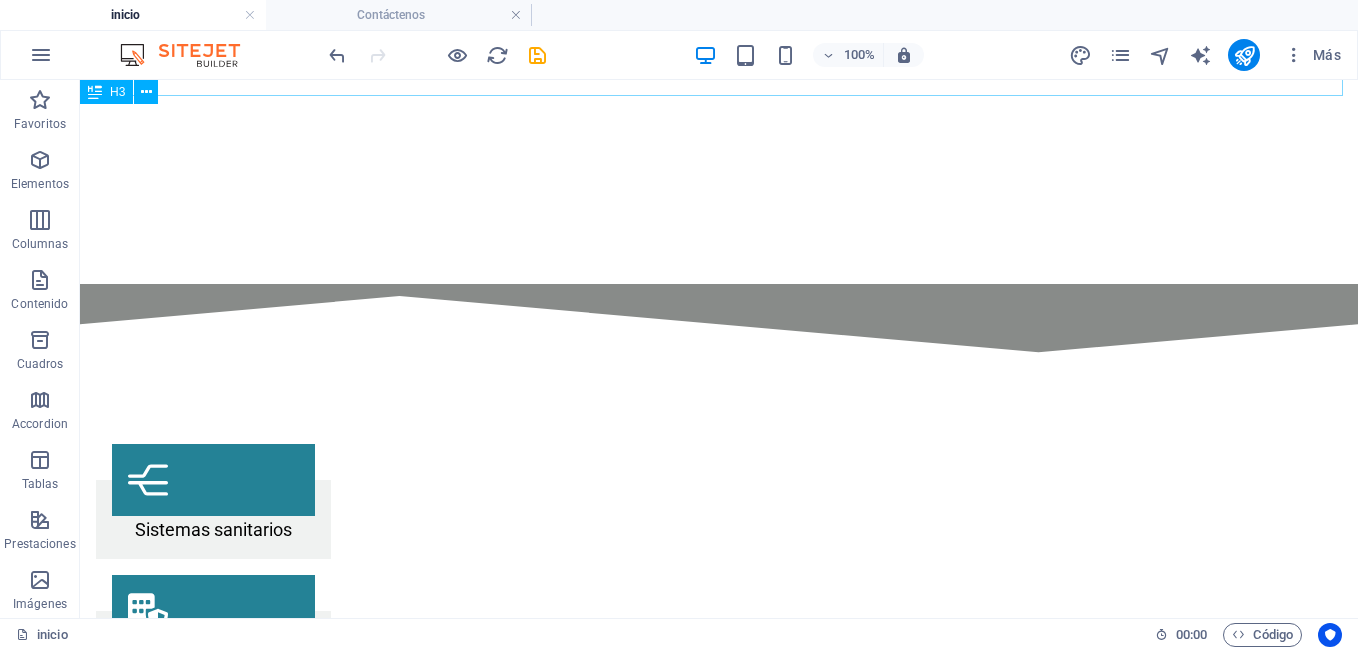 click on "D iseños personalizados" at bounding box center [719, 2438] 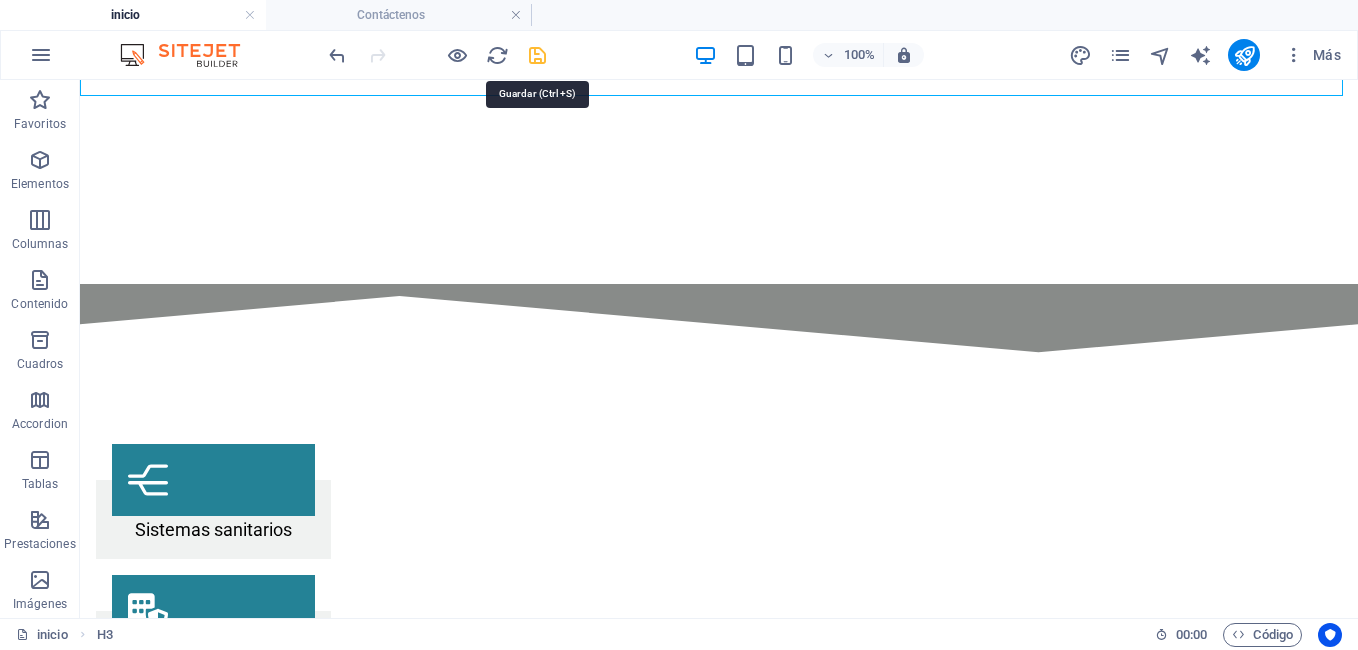 click at bounding box center [537, 55] 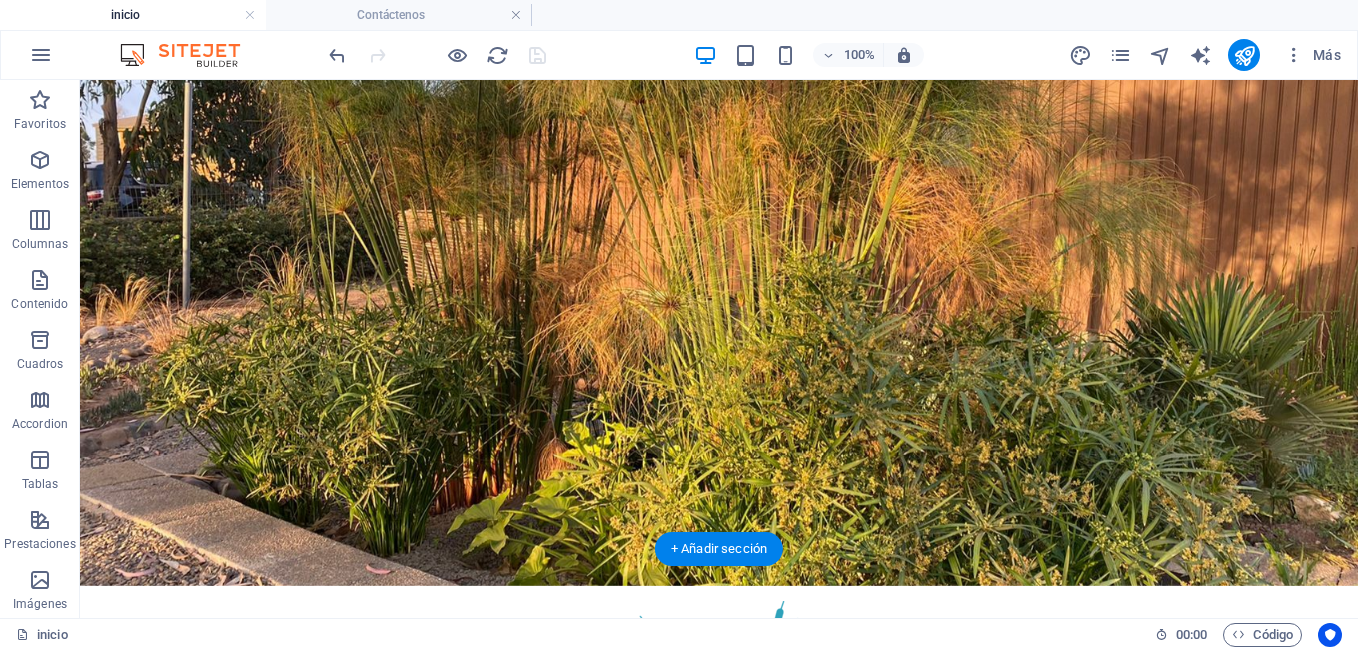 scroll, scrollTop: 0, scrollLeft: 0, axis: both 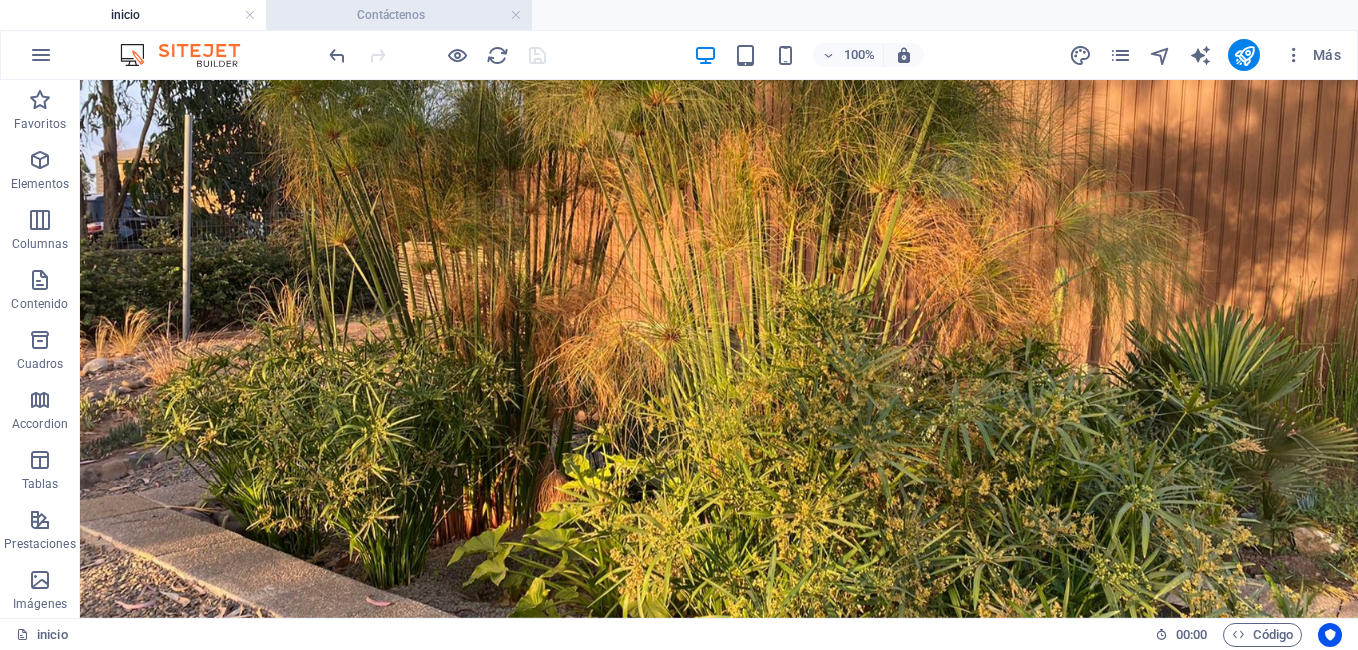click on "Contáctenos" at bounding box center (399, 15) 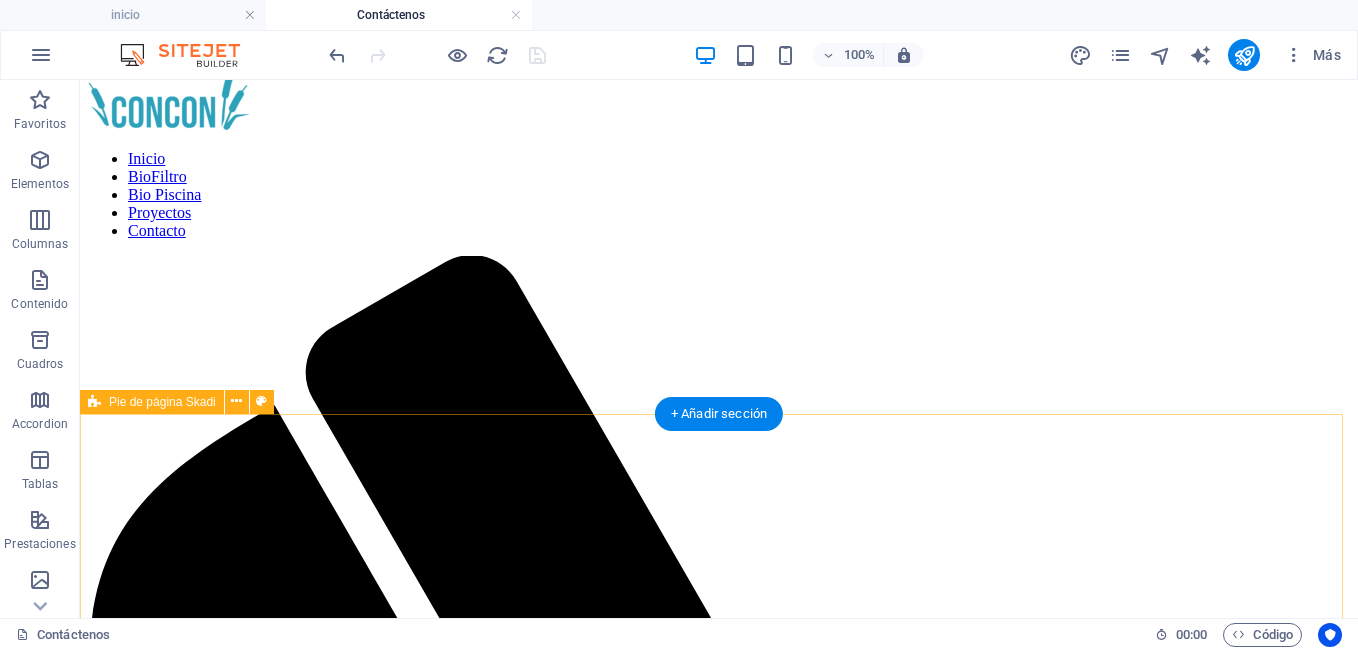 scroll, scrollTop: 626, scrollLeft: 0, axis: vertical 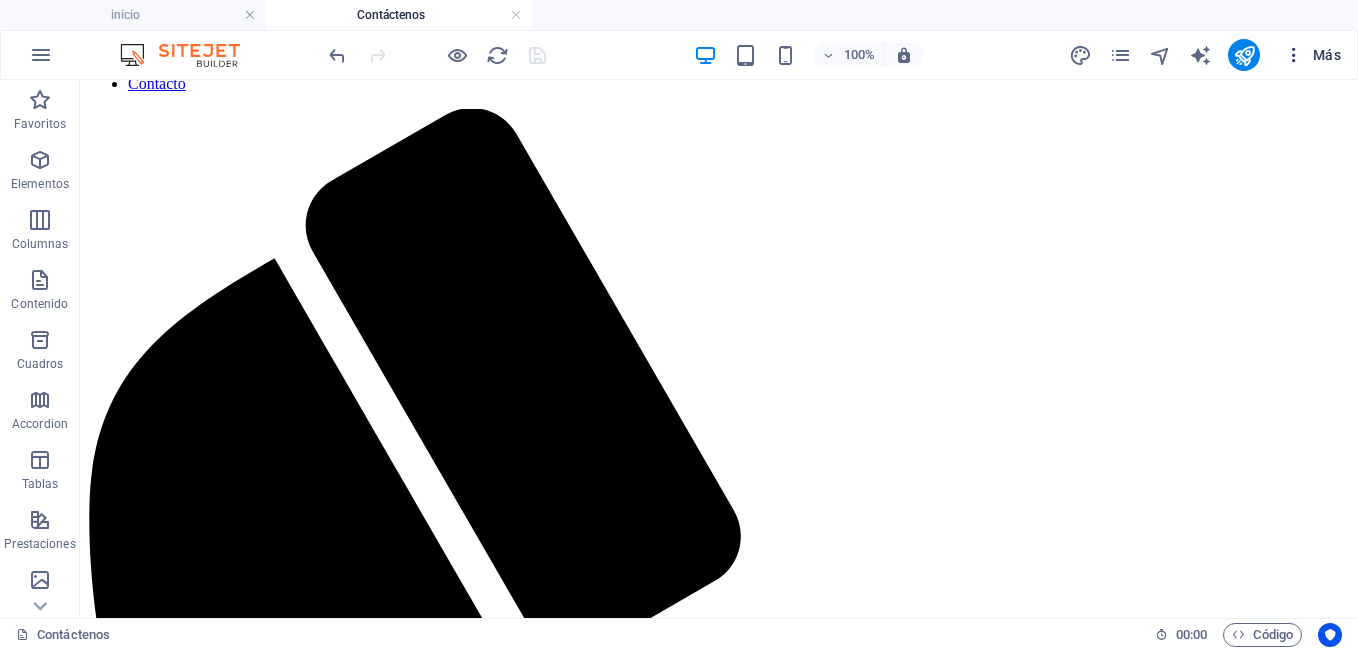 click at bounding box center [1294, 55] 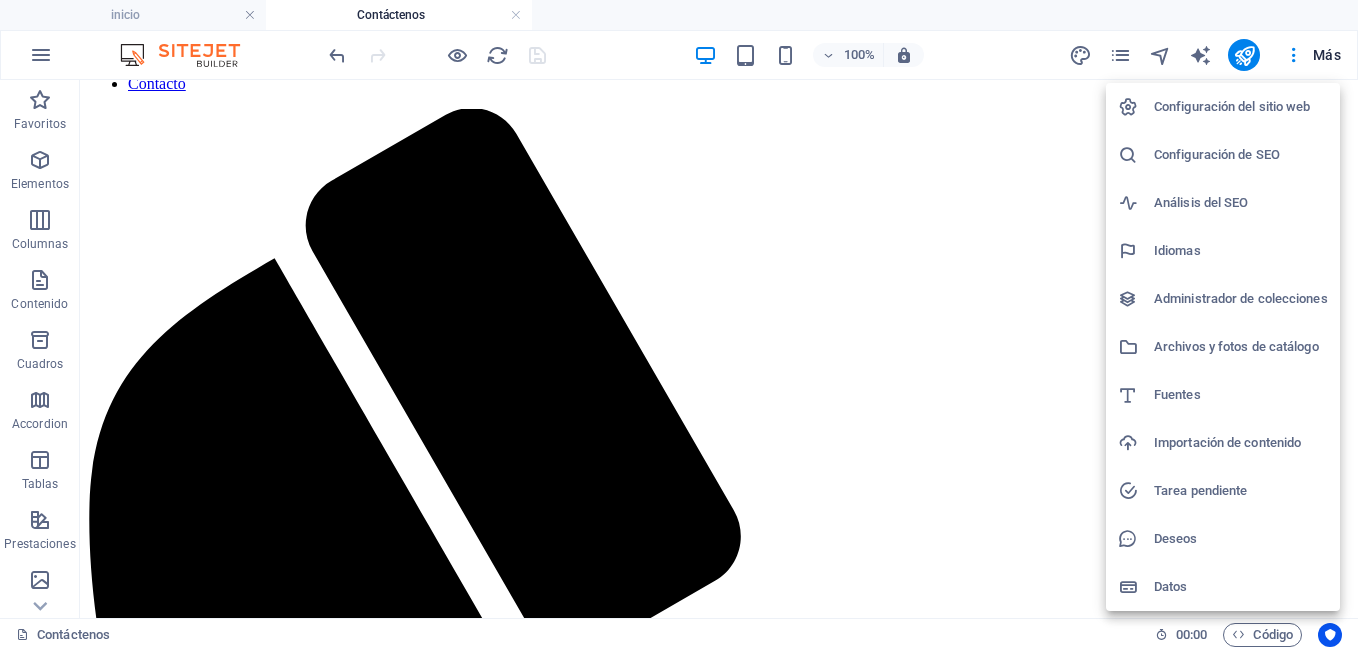 click on "Análisis del SEO" at bounding box center [1241, 203] 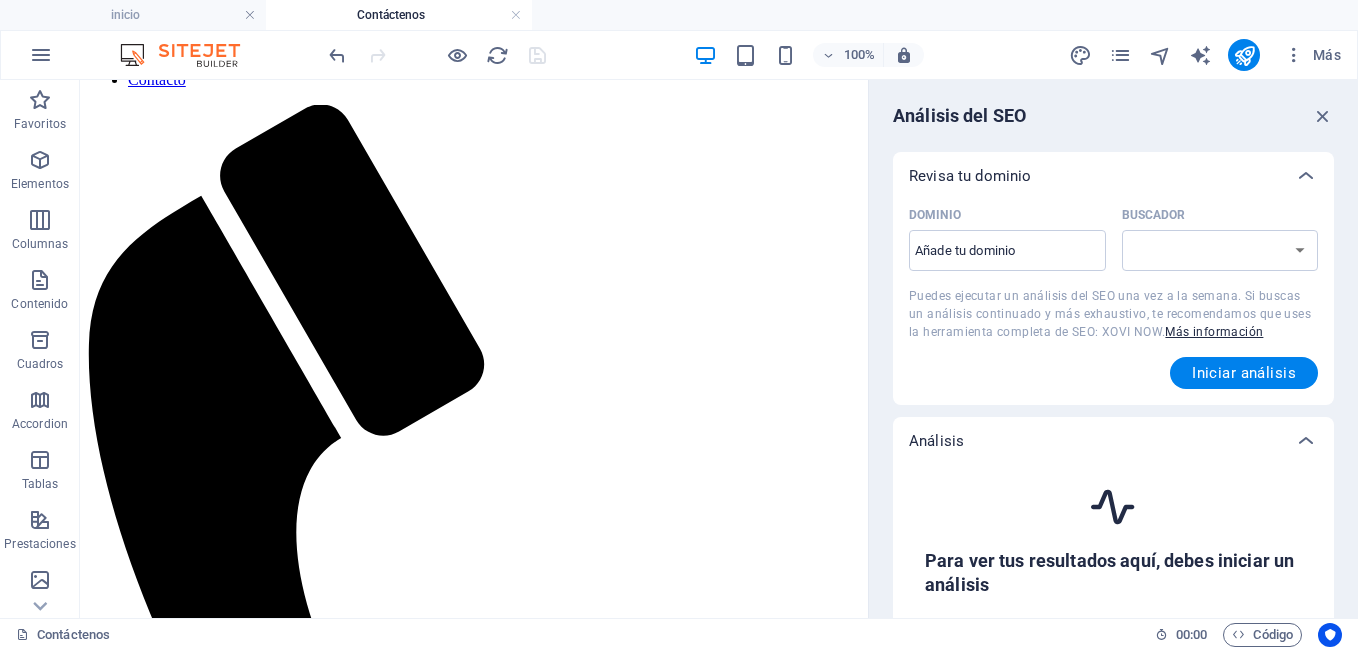 scroll, scrollTop: 618, scrollLeft: 0, axis: vertical 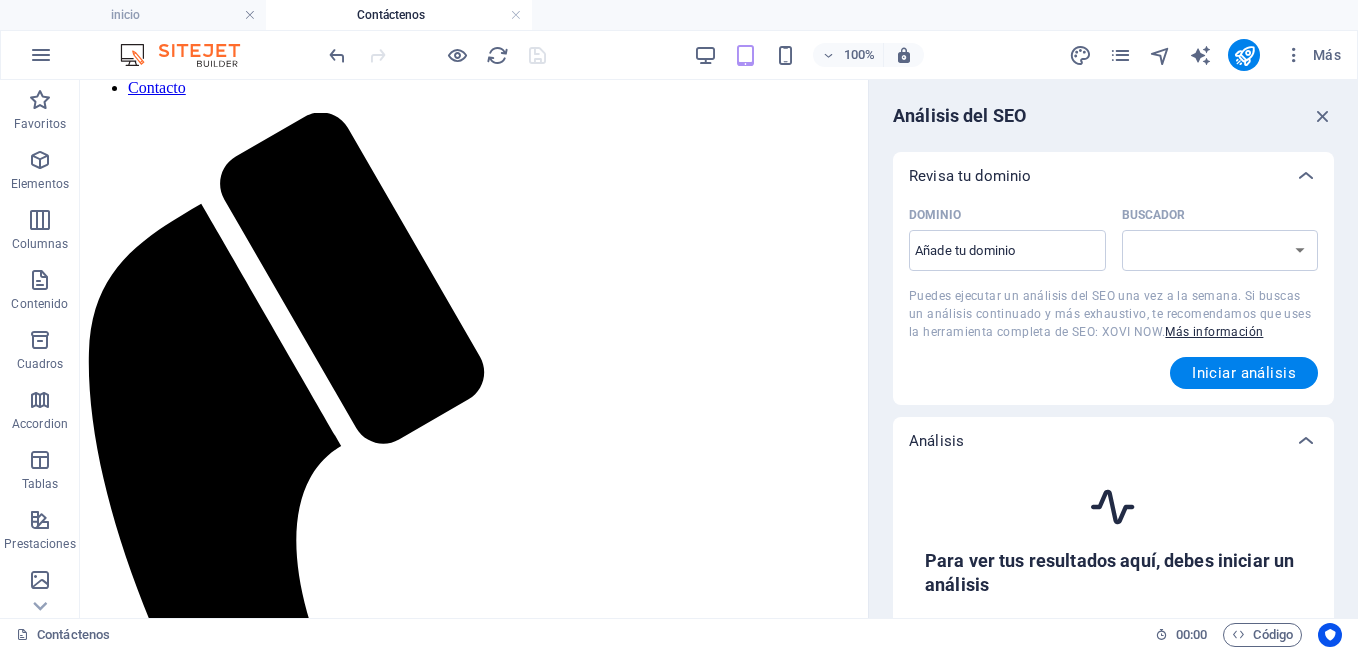 select on "google.com" 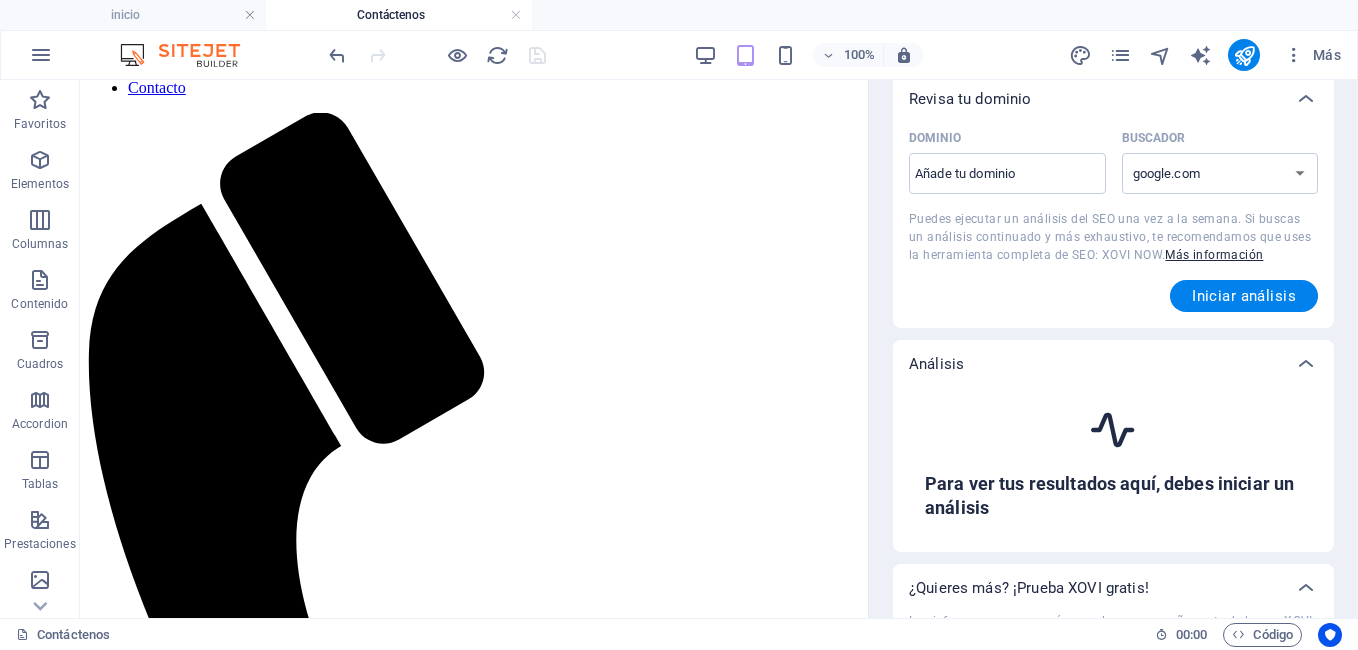 scroll, scrollTop: 0, scrollLeft: 0, axis: both 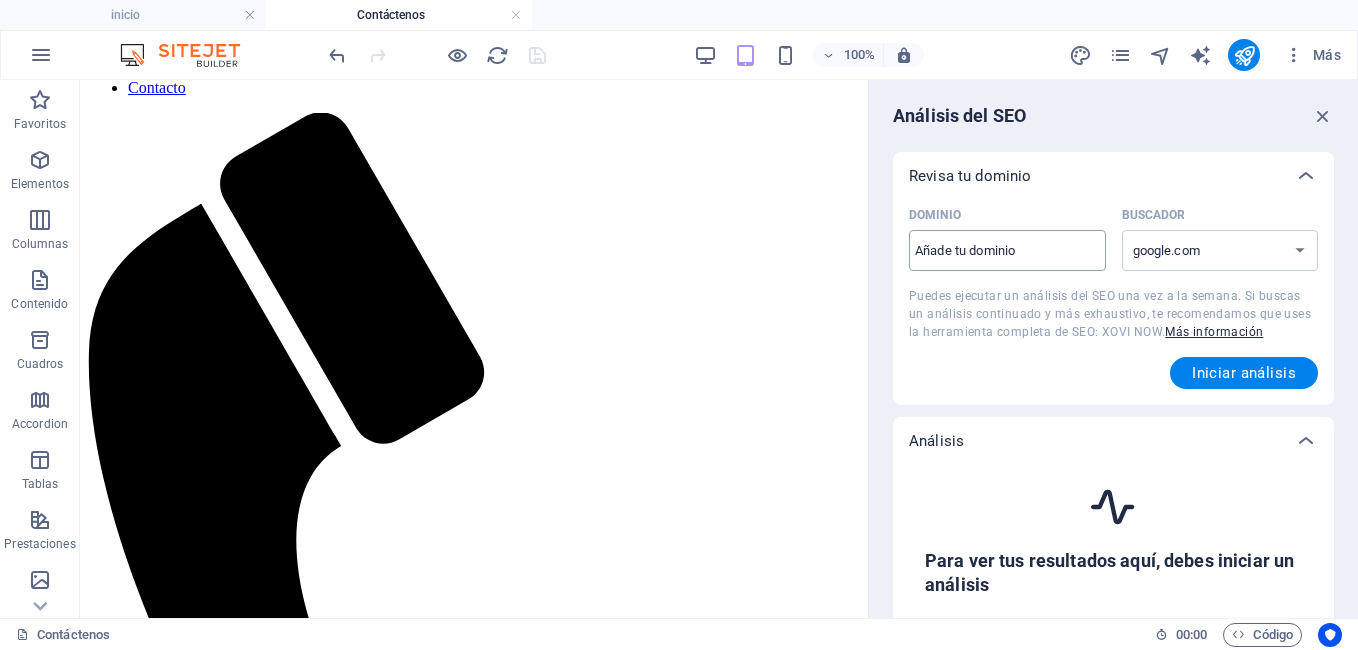 click on "Dominio ​" at bounding box center (1007, 251) 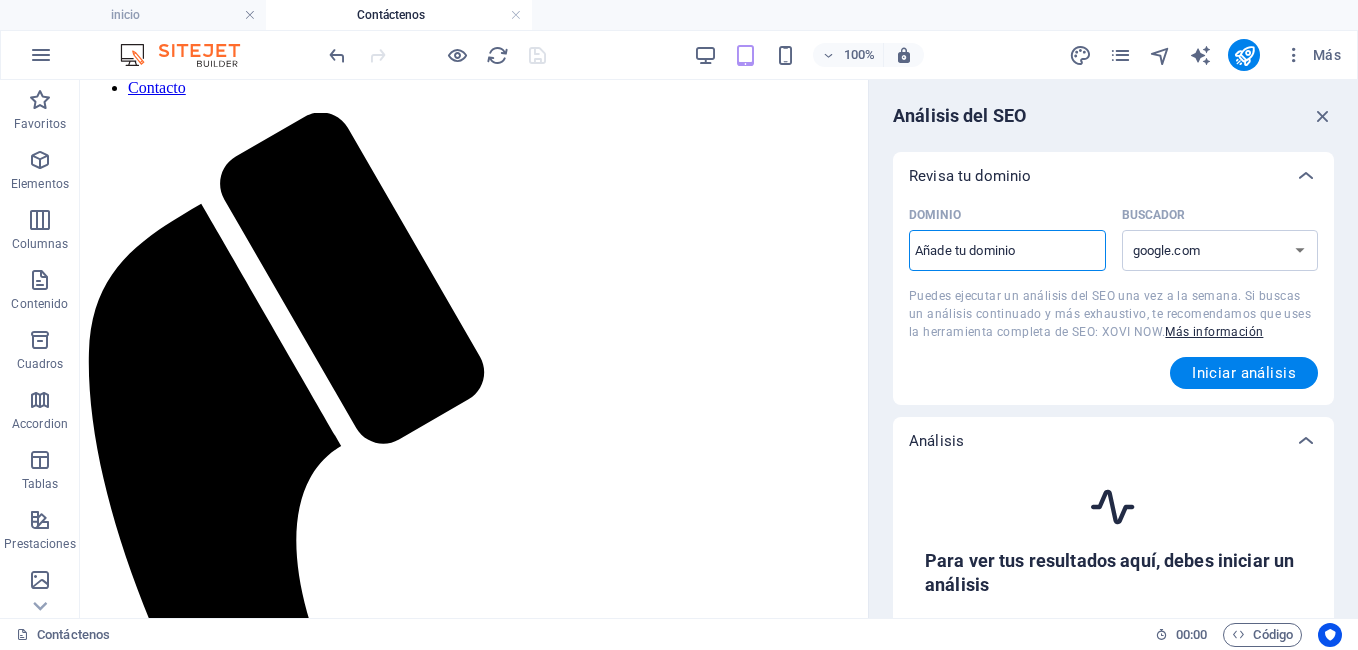 type on "www.humedalesconcon.cl" 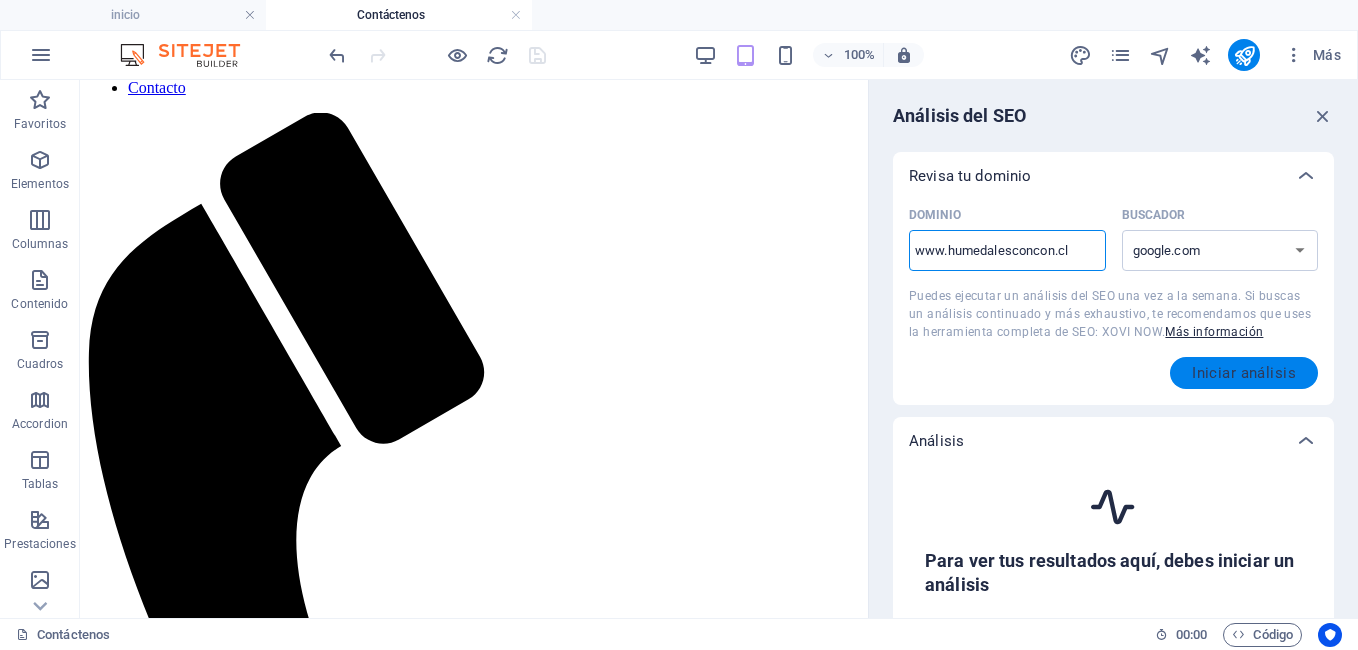 click on "Iniciar análisis" at bounding box center [1244, 373] 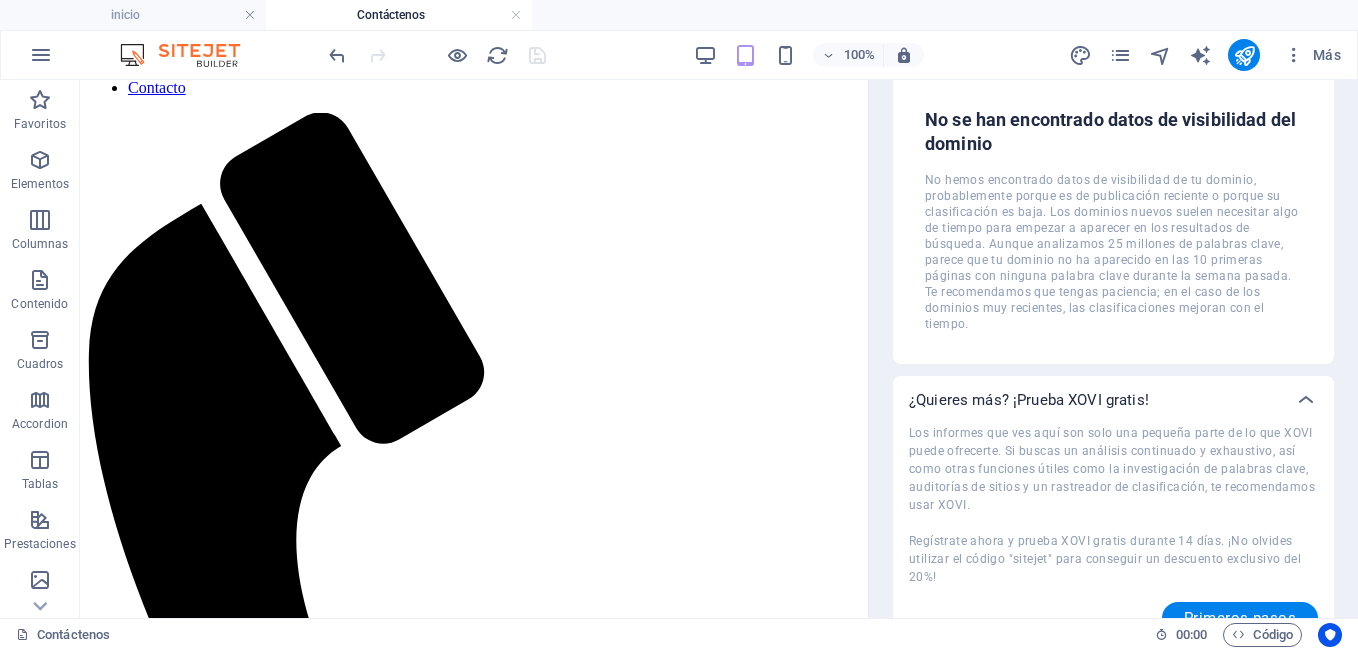 scroll, scrollTop: 389, scrollLeft: 0, axis: vertical 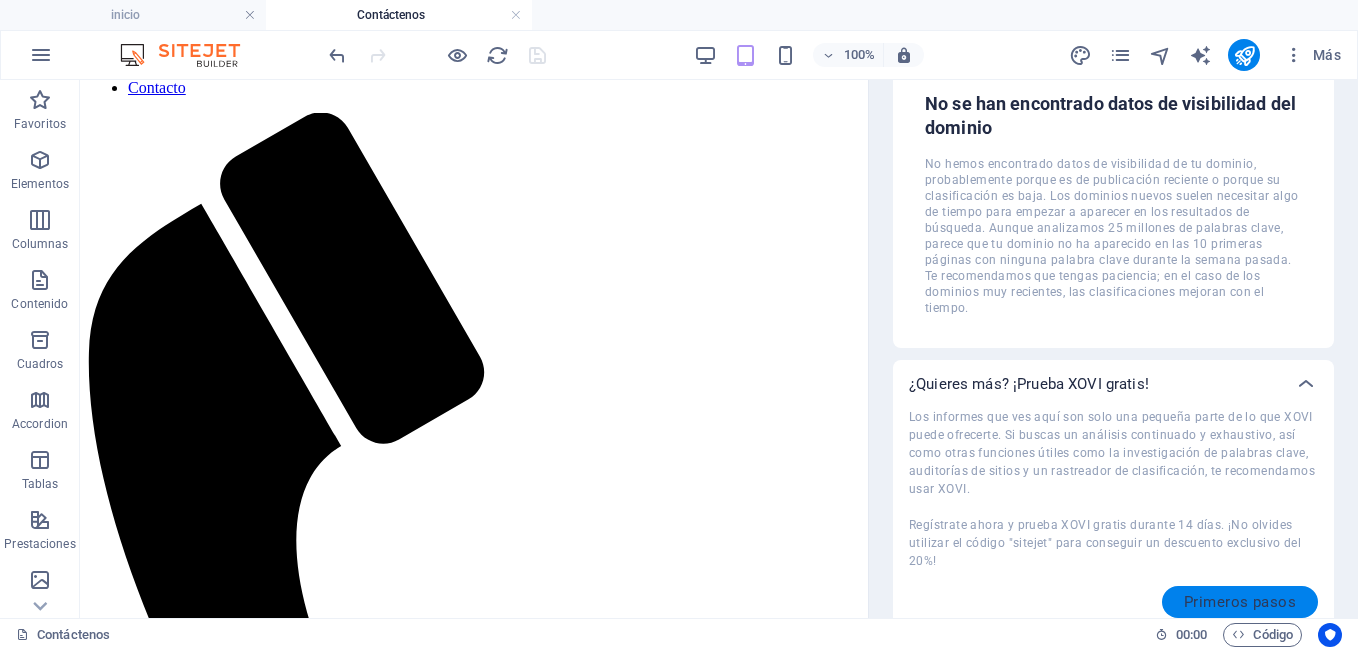 click on "Primeros pasos" at bounding box center (1240, 602) 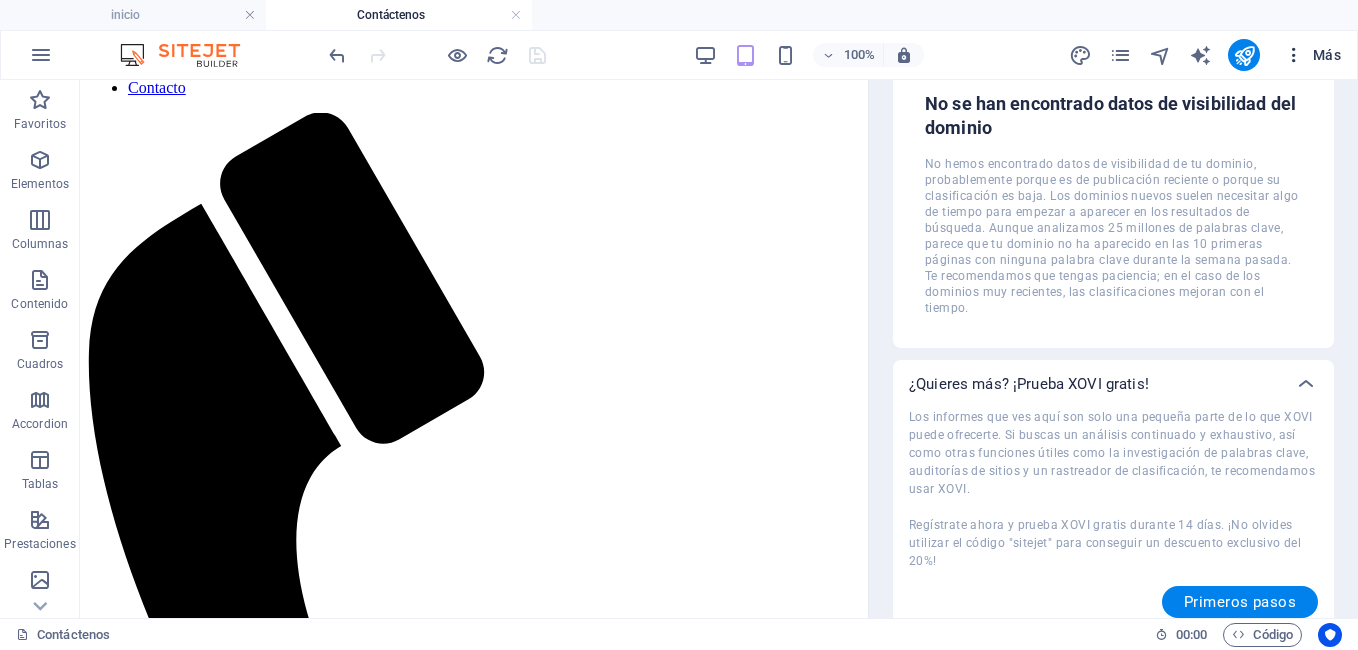 click at bounding box center (1294, 55) 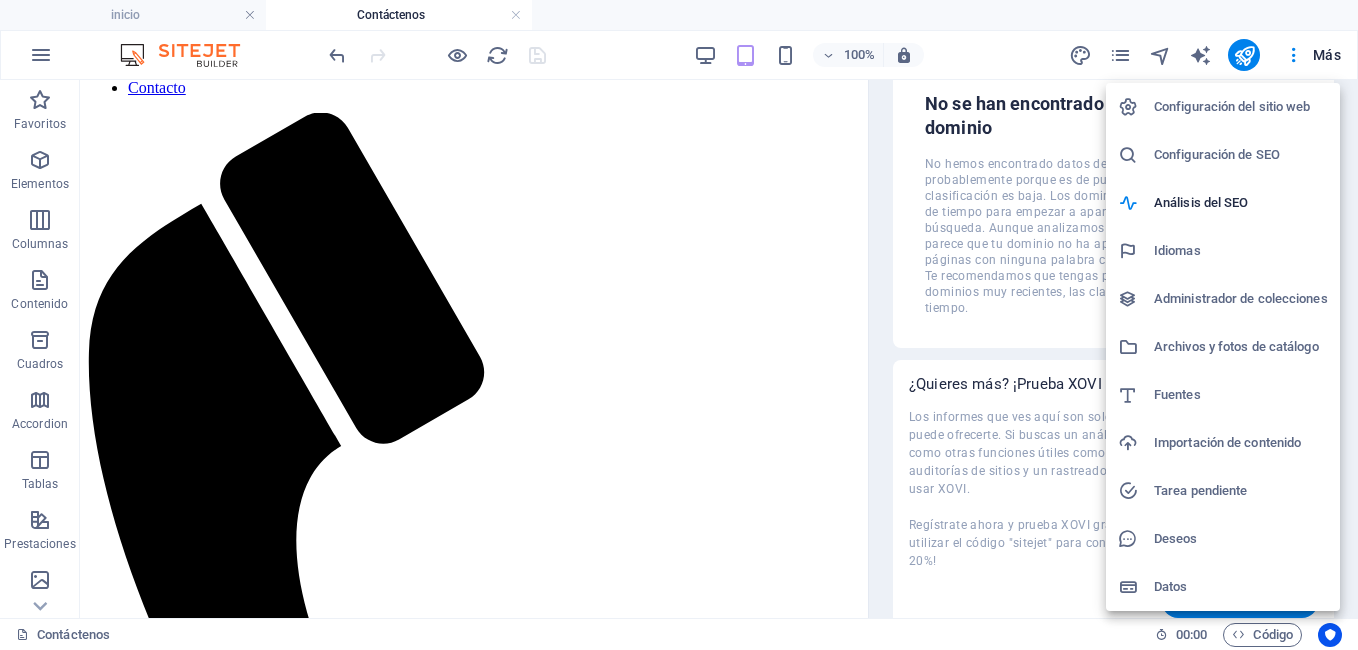 click on "Configuración de SEO" at bounding box center (1241, 155) 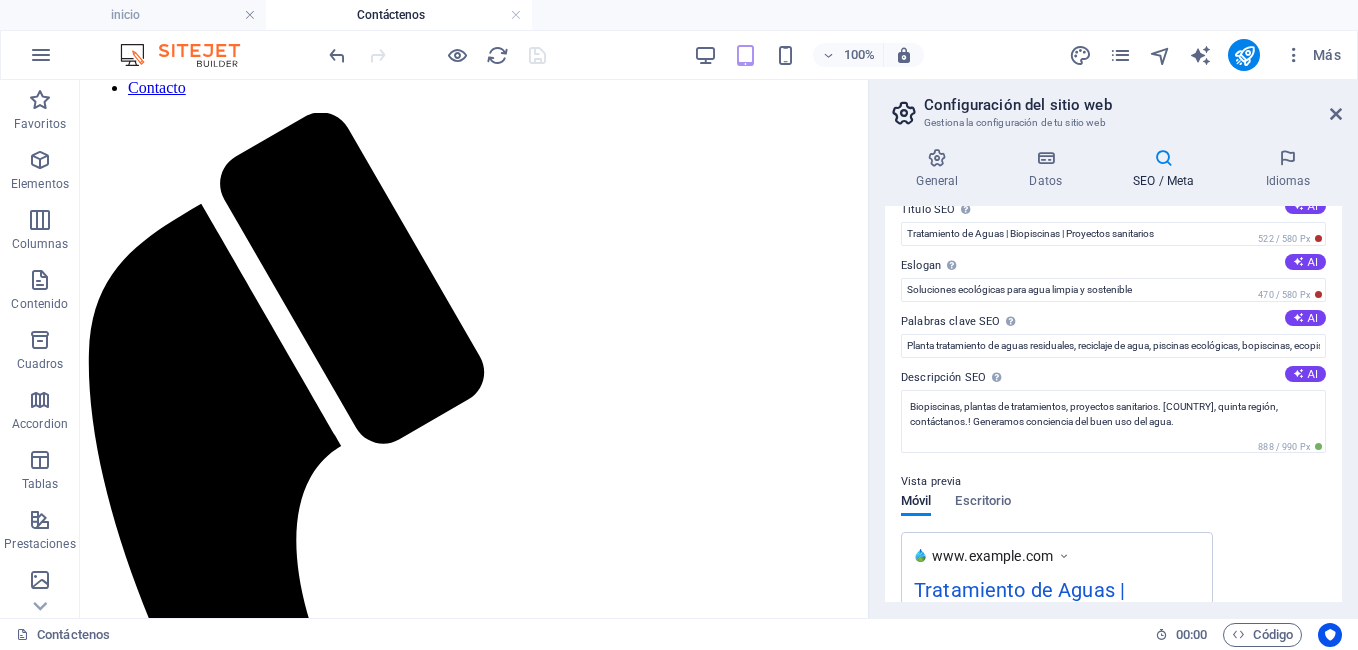 scroll, scrollTop: 0, scrollLeft: 0, axis: both 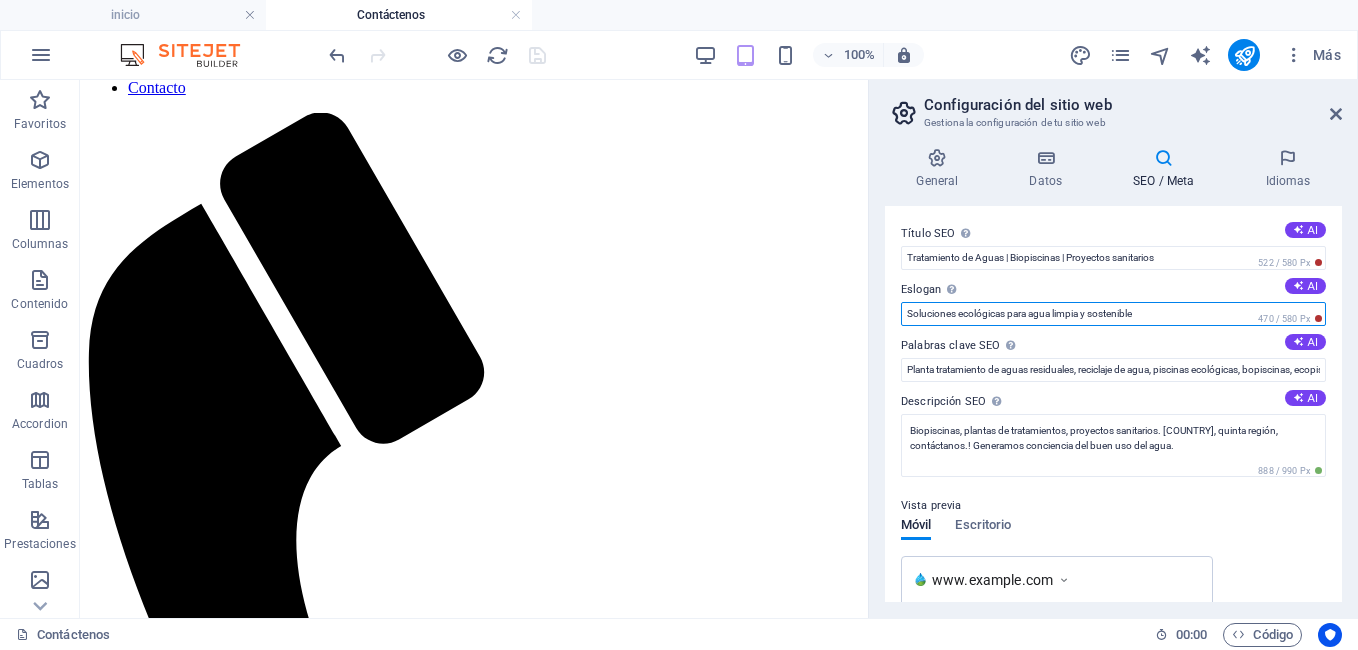 drag, startPoint x: 1145, startPoint y: 314, endPoint x: 1012, endPoint y: 320, distance: 133.13527 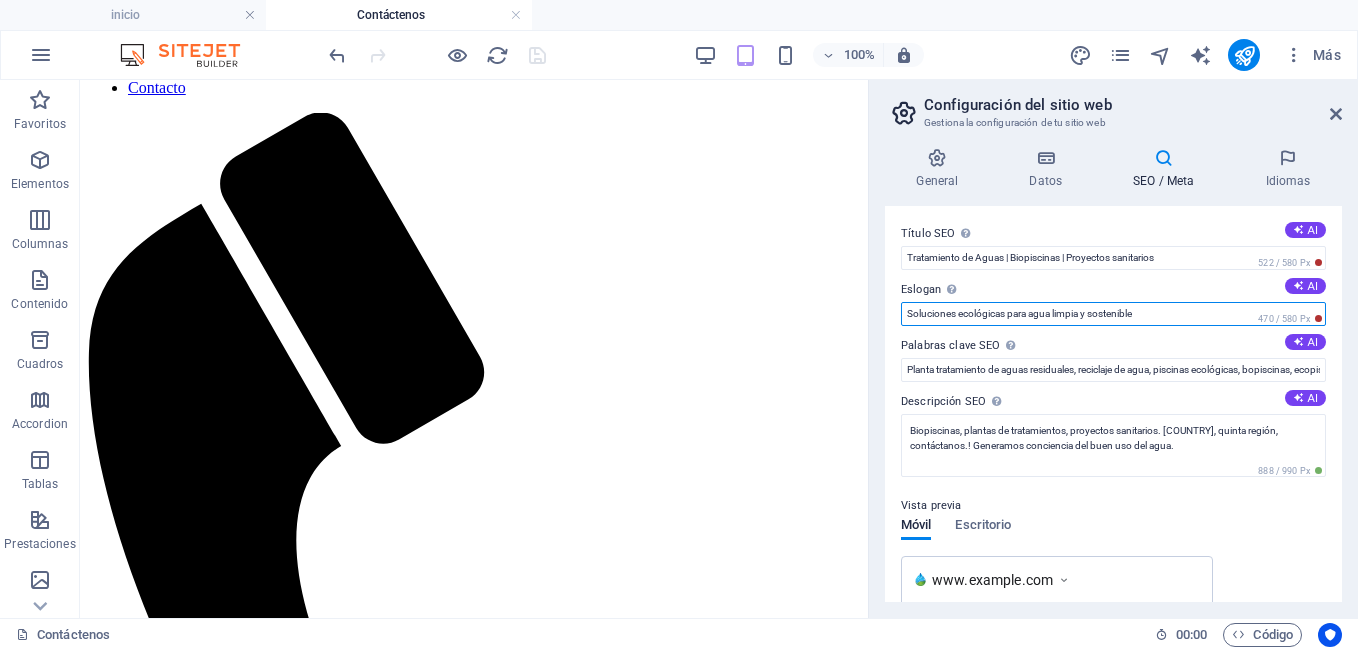click on "Soluciones ecológicas para agua limpia y sostenible" at bounding box center (1113, 314) 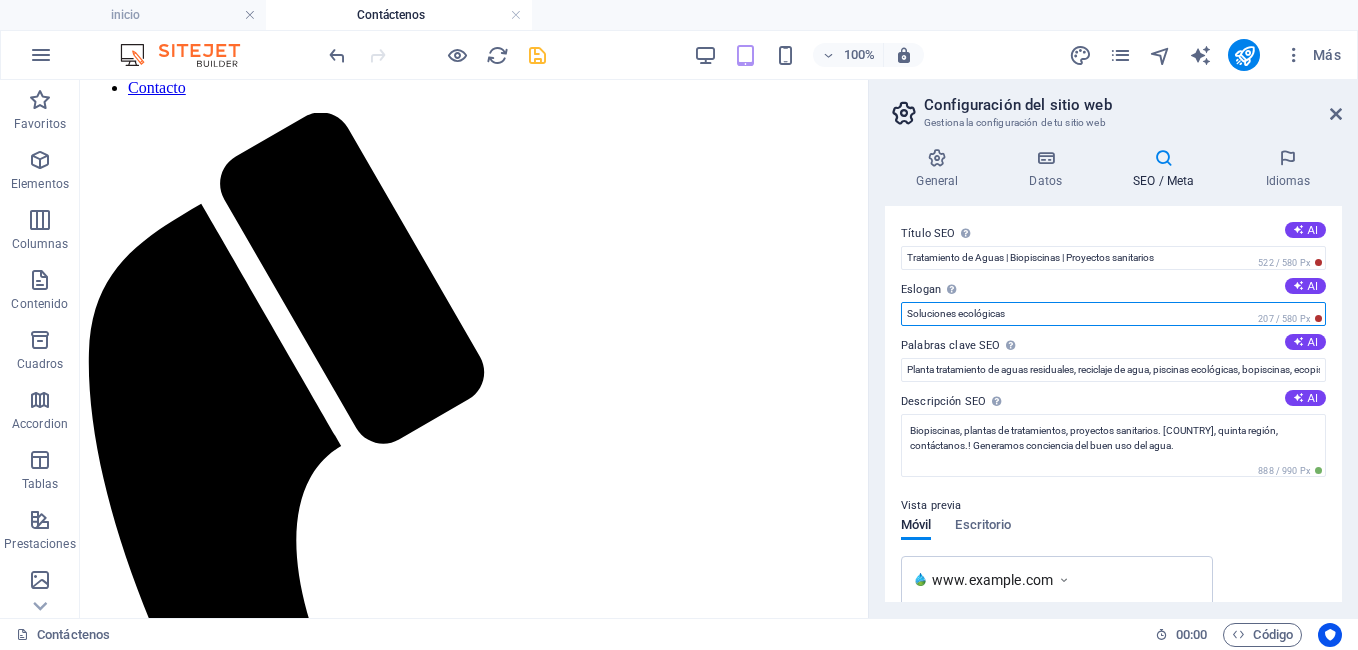 type on "Soluciones ecológicas" 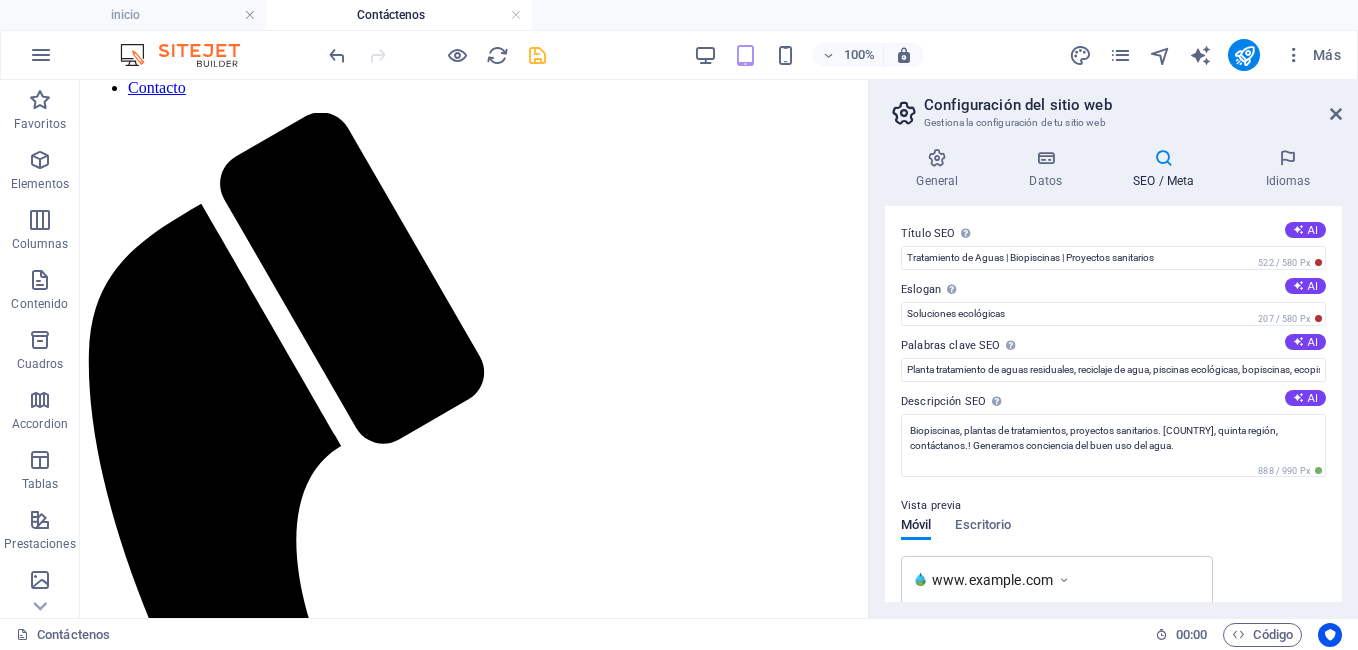 click on "Palabras clave SEO Lista de palabras clave separadas por comas que describen tu sitio web. AI" at bounding box center [1113, 346] 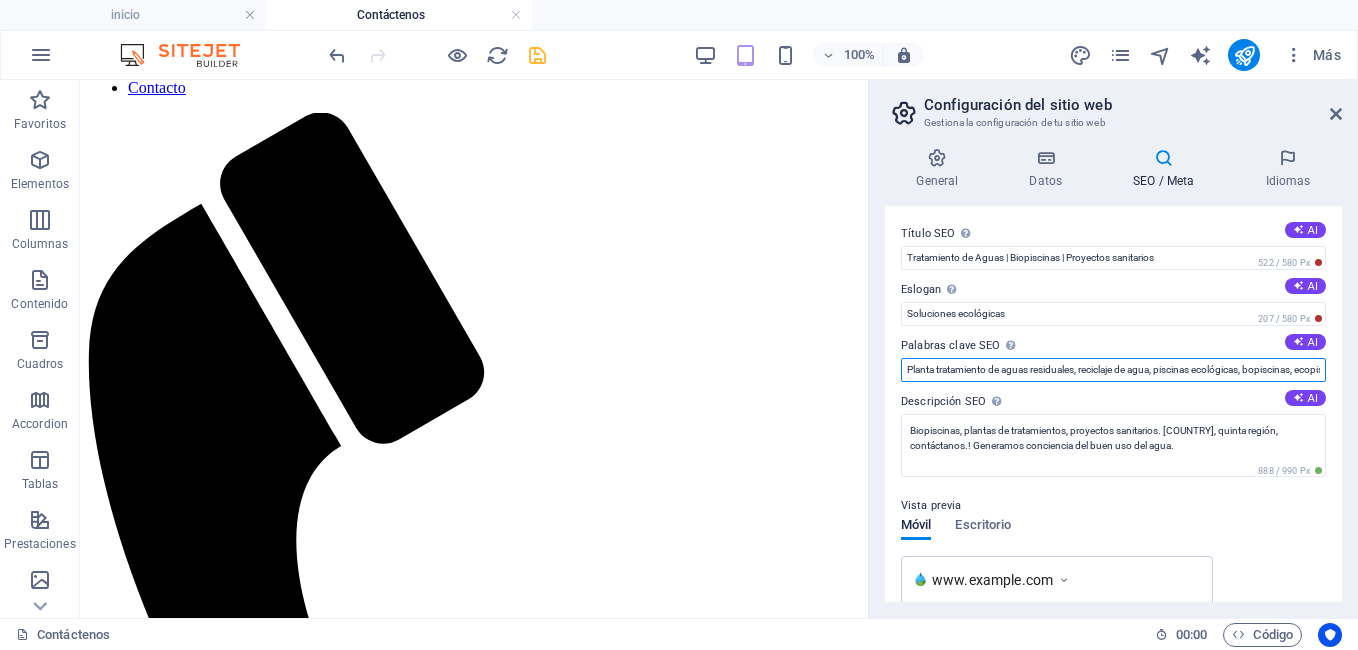 click on "Planta tratamiento de aguas residuales, reciclaje de agua, piscinas ecológicas, bopiscinas, ecopiscinas, pozos profundos, proyectos sanitarios, bacterias" at bounding box center (1113, 370) 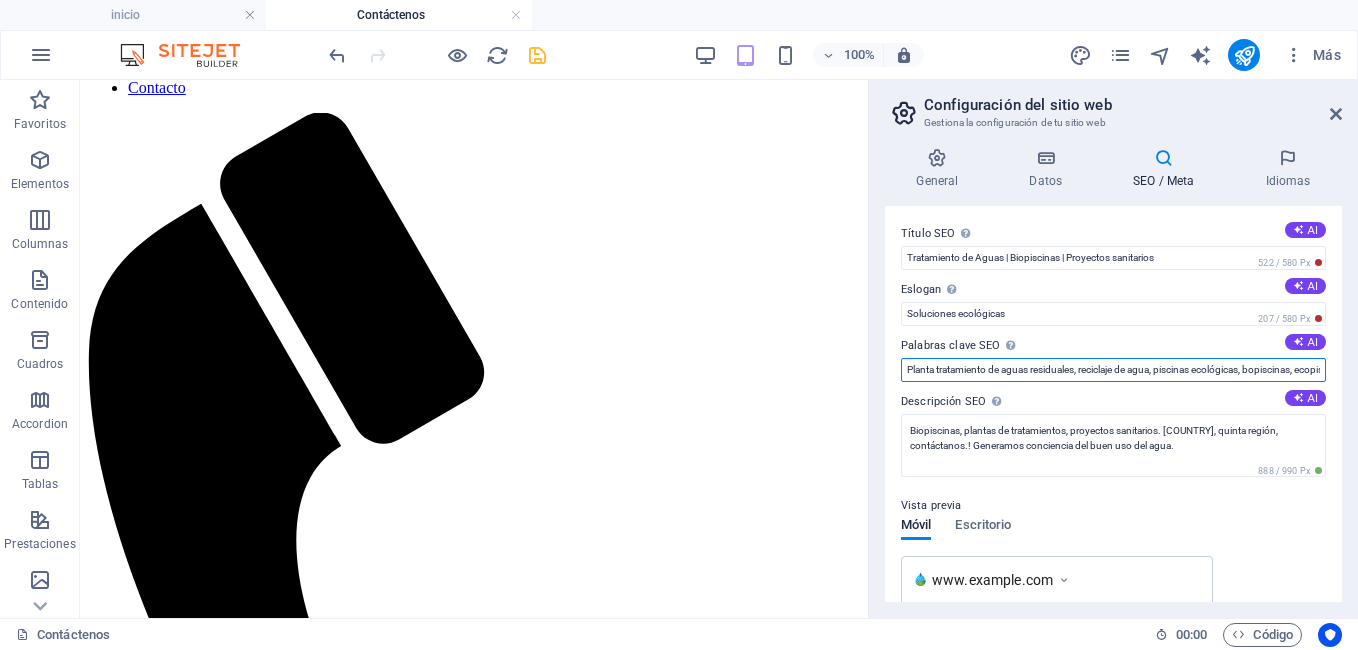 scroll, scrollTop: 0, scrollLeft: 267, axis: horizontal 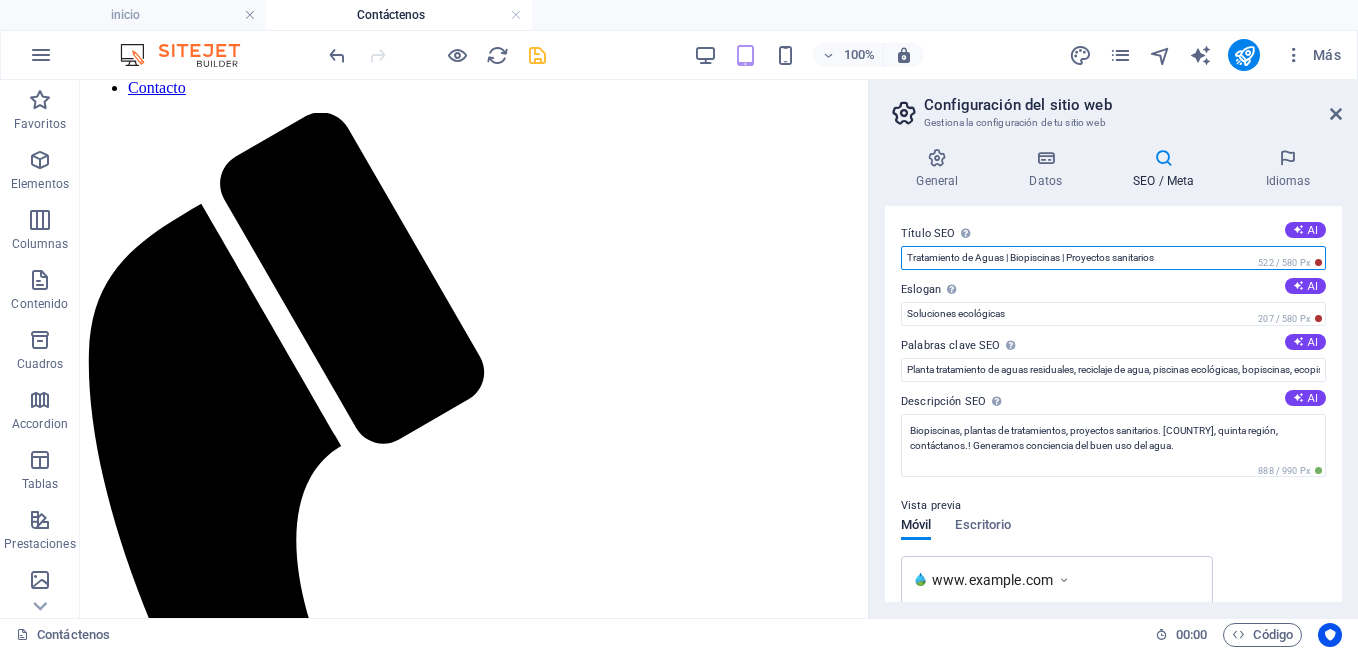 drag, startPoint x: 1012, startPoint y: 253, endPoint x: 880, endPoint y: 255, distance: 132.01515 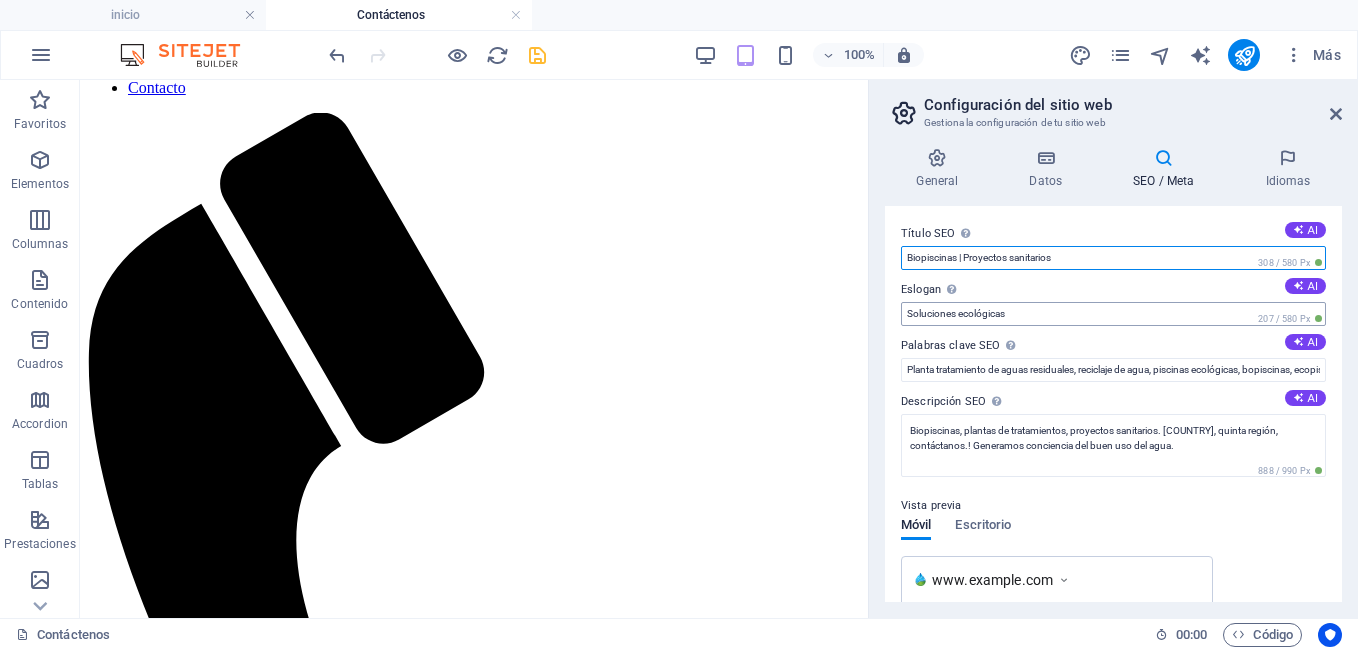 type on "Biopiscinas | Proyectos sanitarios" 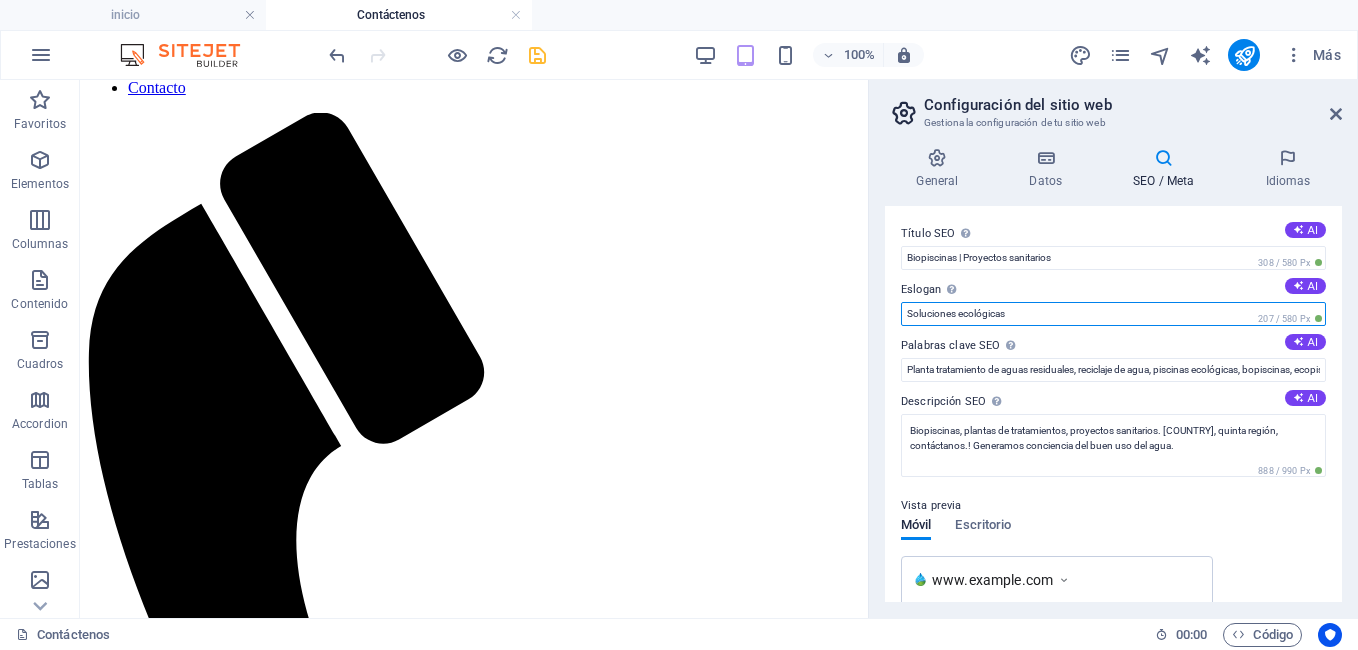 click on "Soluciones ecológicas" at bounding box center (1113, 314) 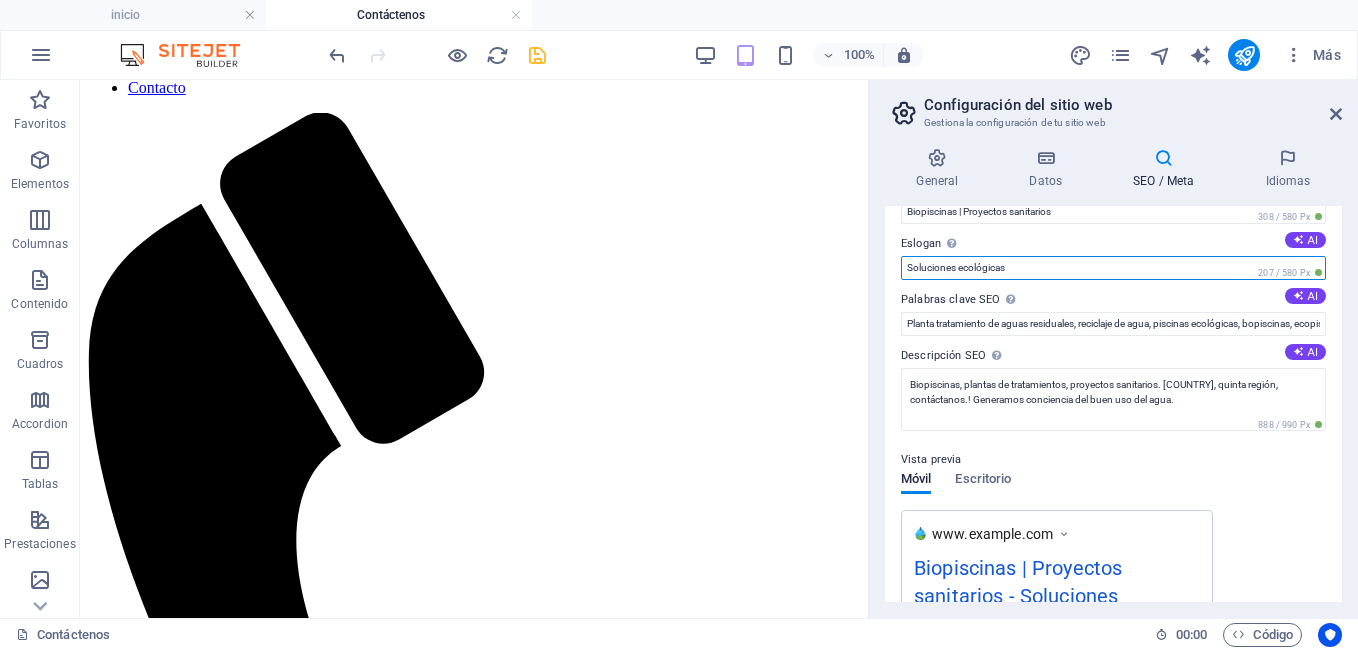 scroll, scrollTop: 0, scrollLeft: 0, axis: both 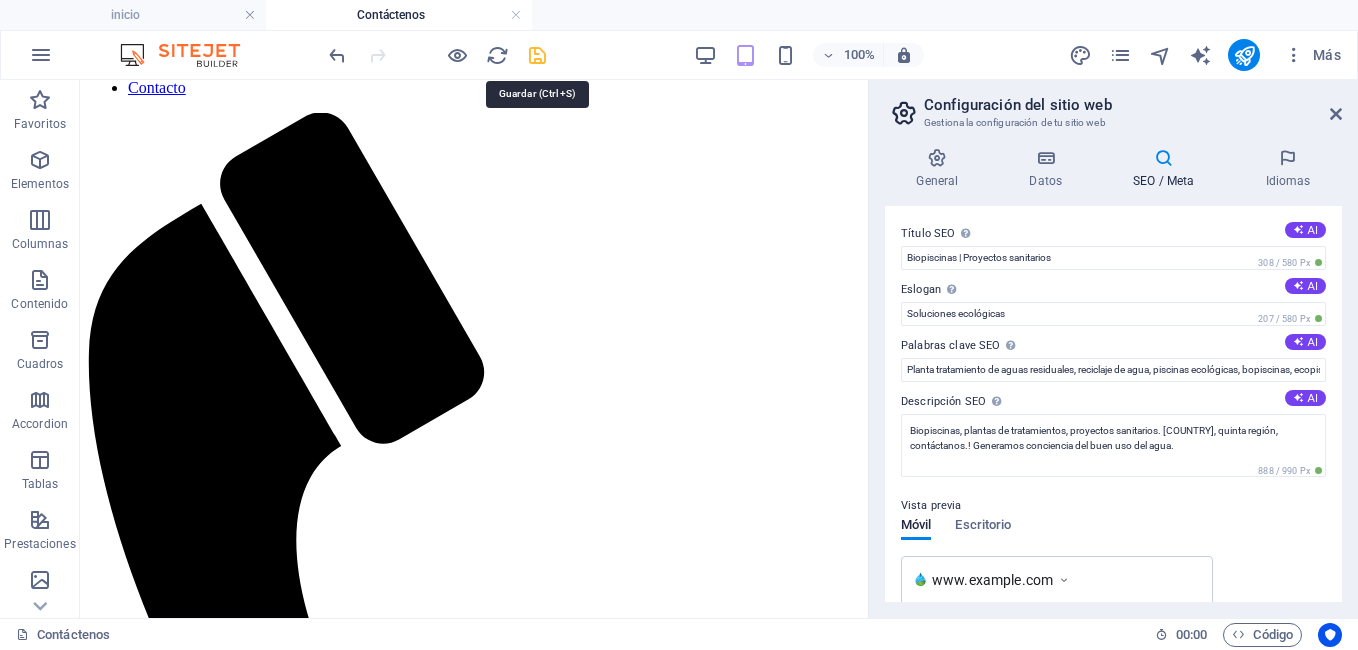 click at bounding box center [537, 55] 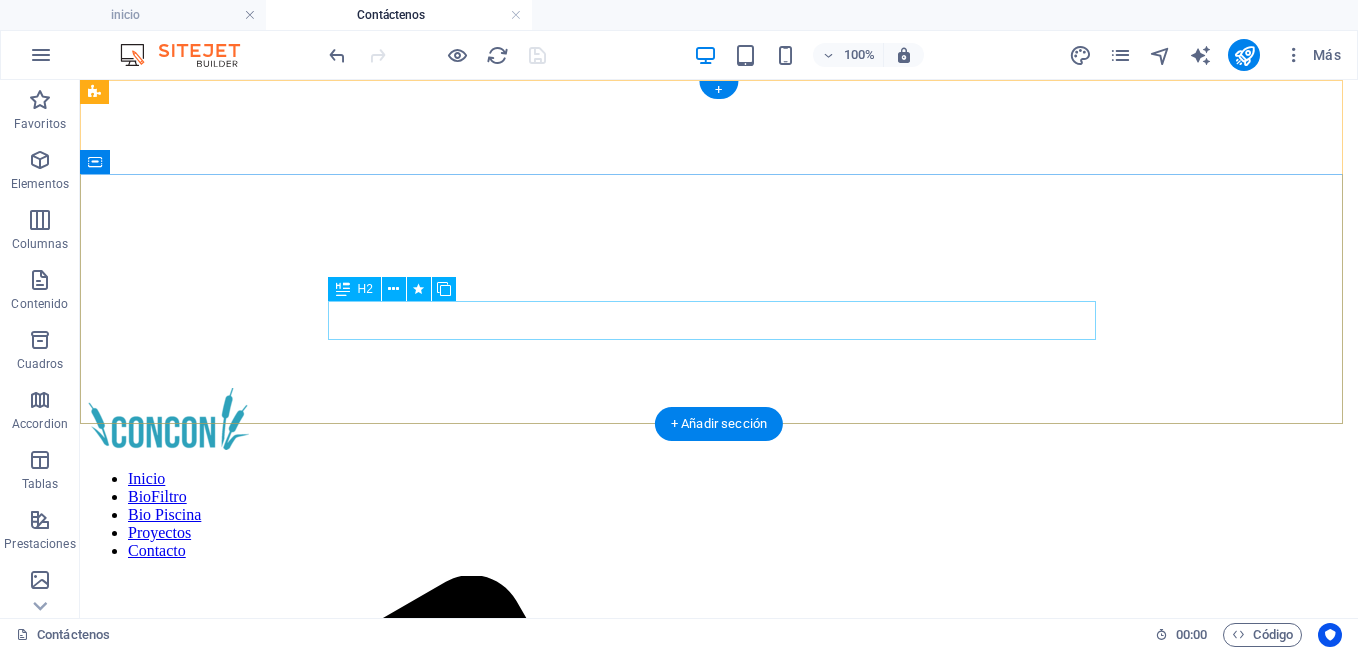 scroll, scrollTop: 0, scrollLeft: 0, axis: both 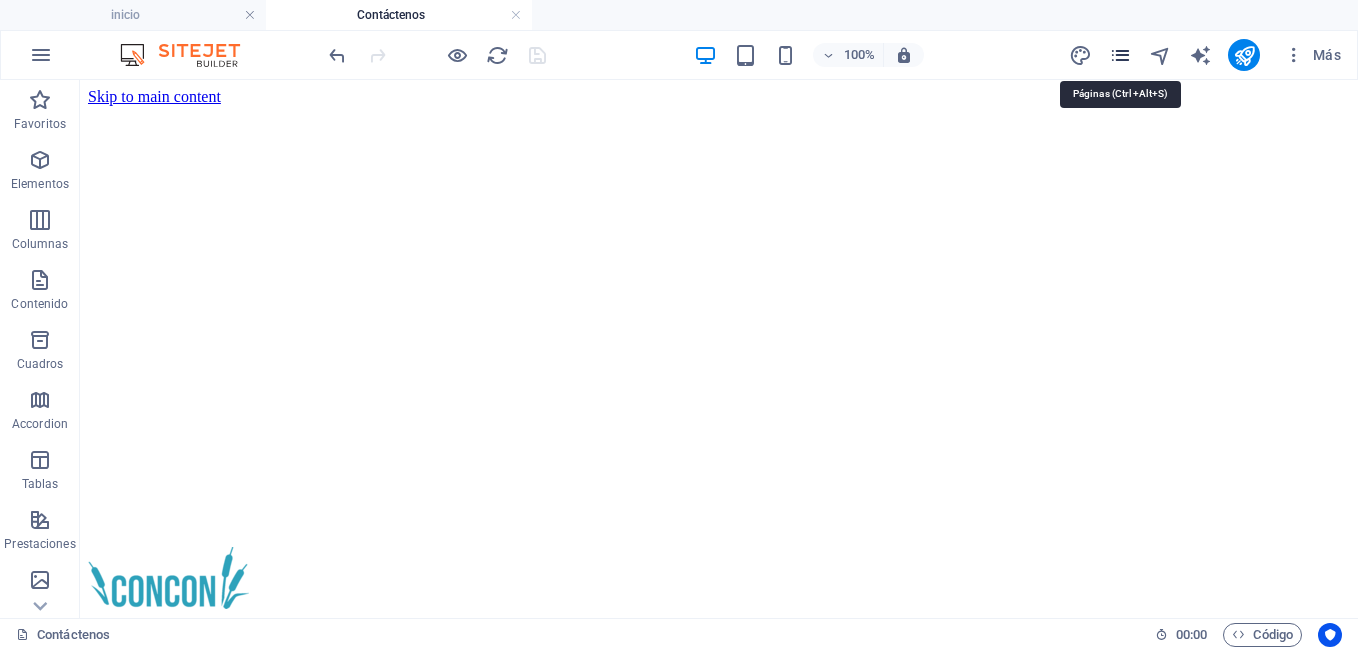click at bounding box center (1120, 55) 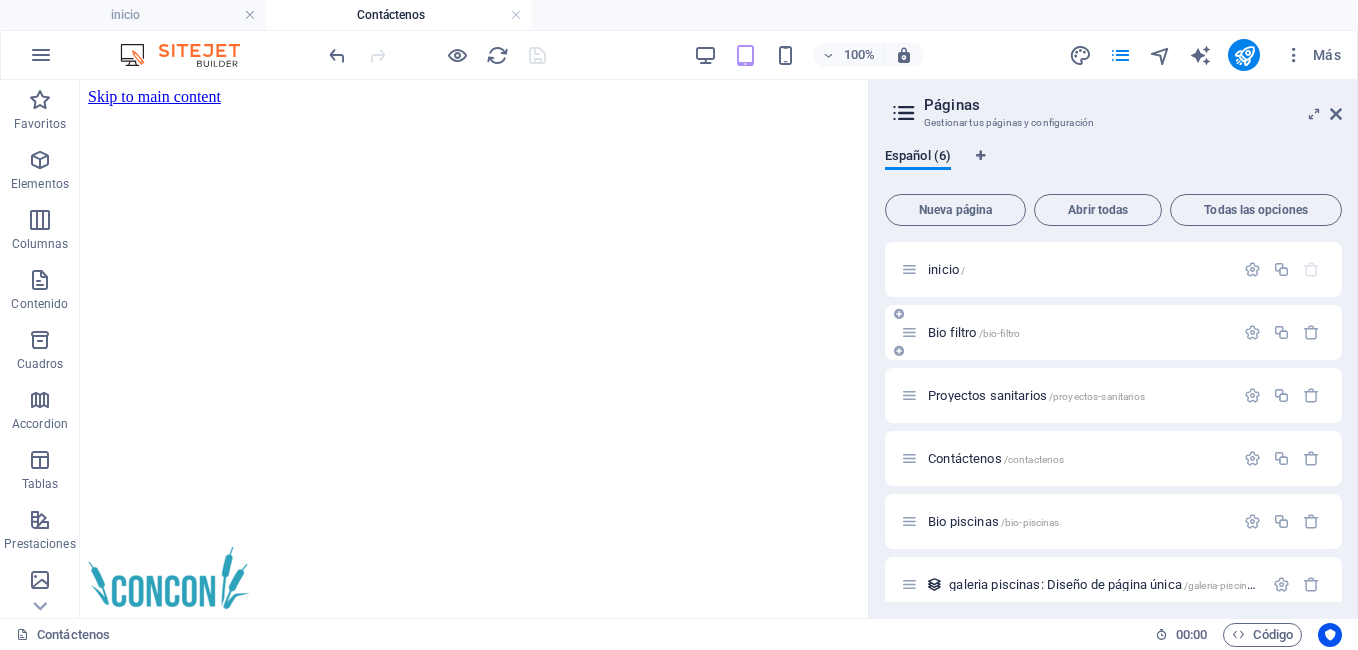 click on "Bio filtro /bio-filtro" at bounding box center [1067, 332] 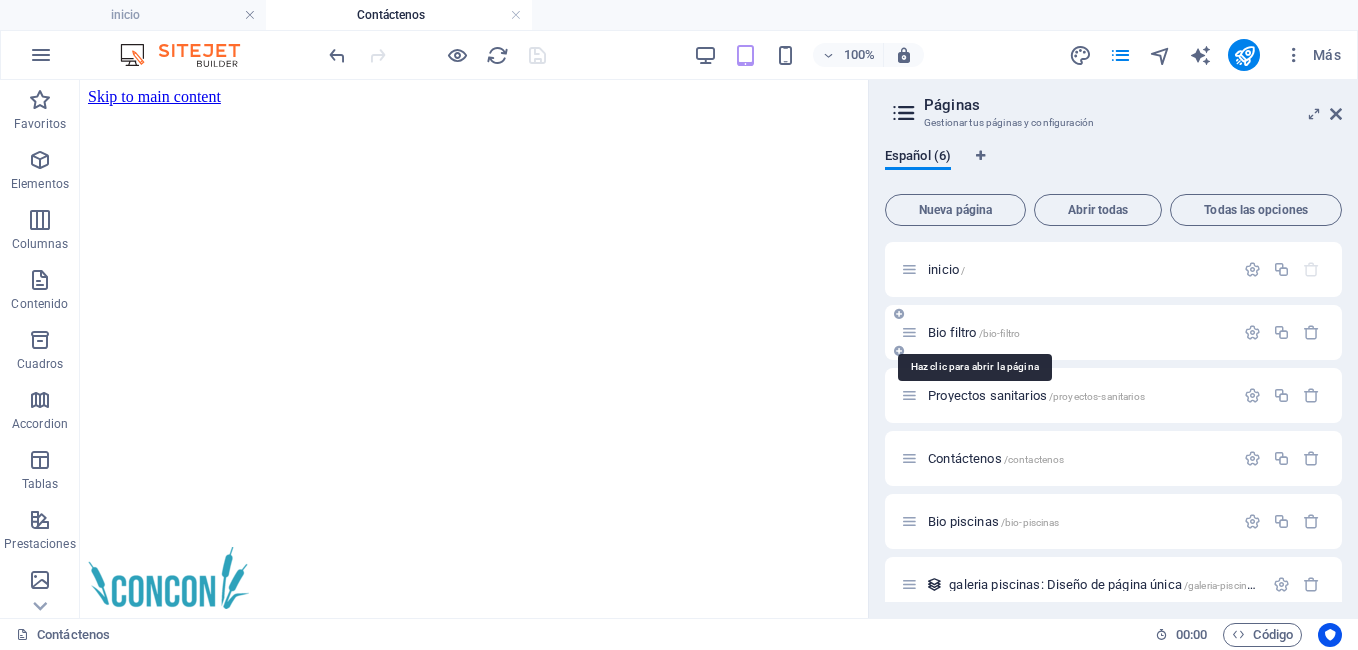 click on "Bio filtro /bio-filtro" at bounding box center [974, 332] 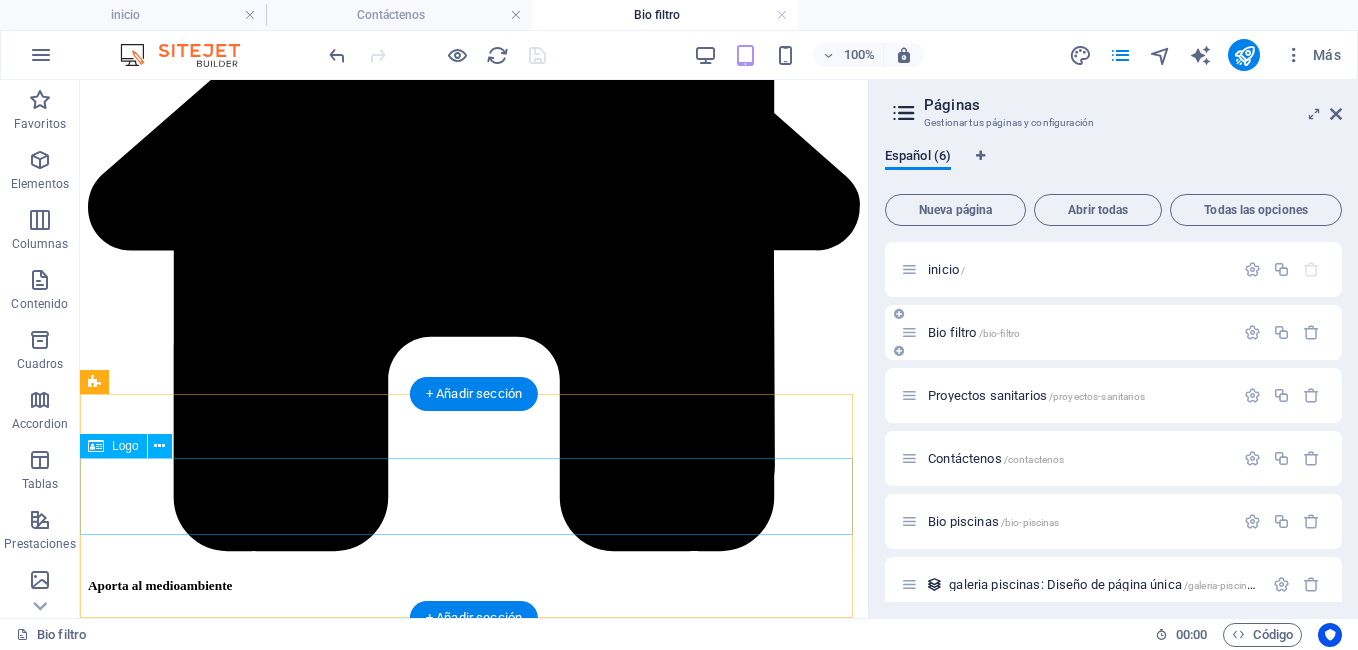 scroll, scrollTop: 5601, scrollLeft: 0, axis: vertical 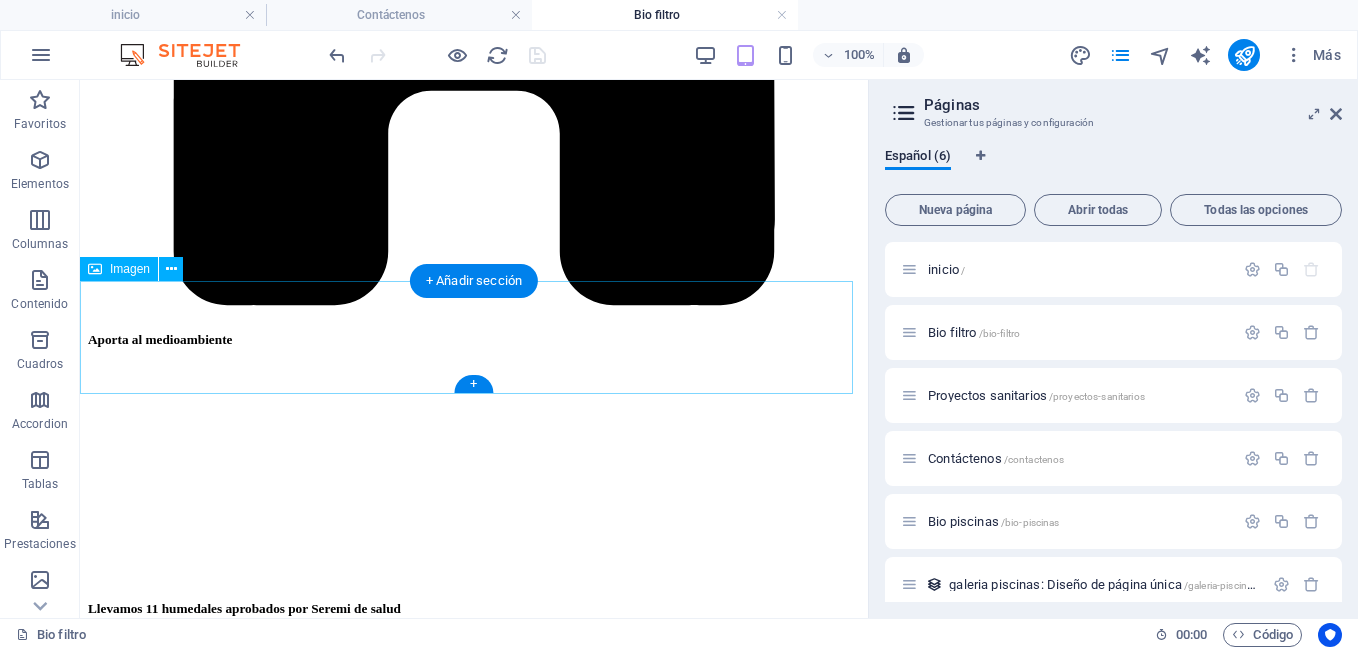 click at bounding box center [474, 4961] 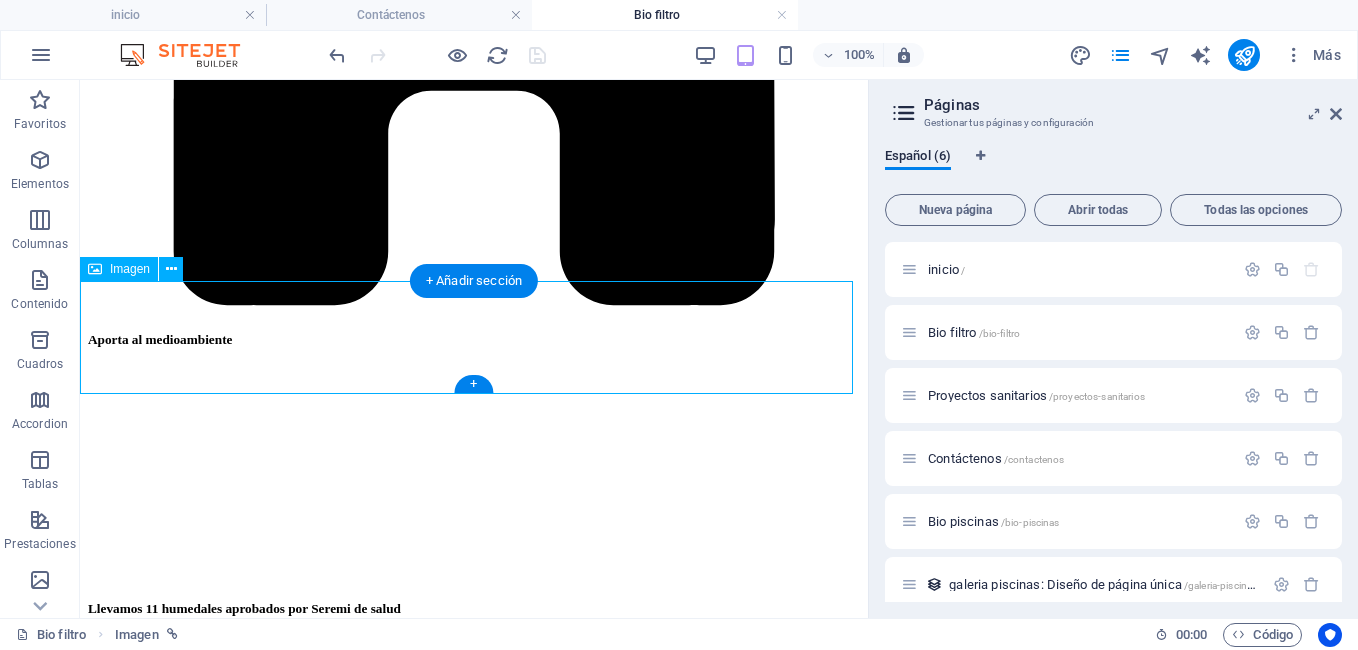 click at bounding box center [474, 4961] 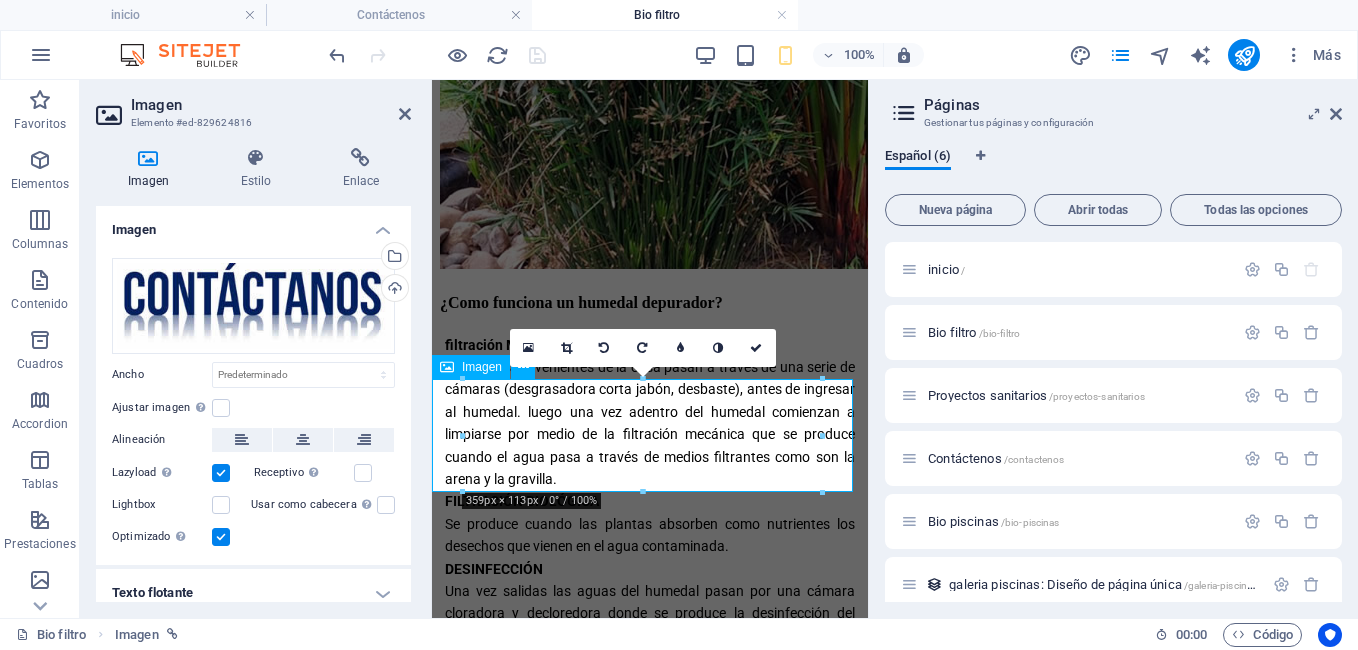 scroll, scrollTop: 4076, scrollLeft: 0, axis: vertical 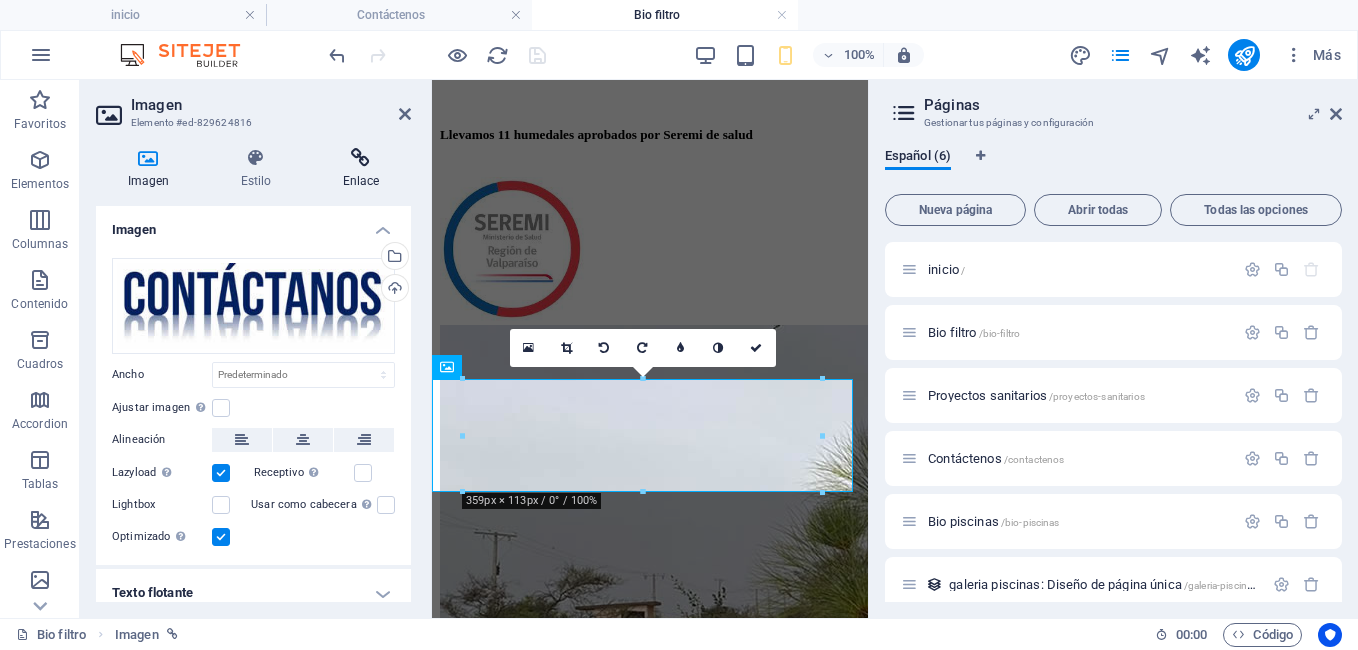 click on "Enlace" at bounding box center [361, 169] 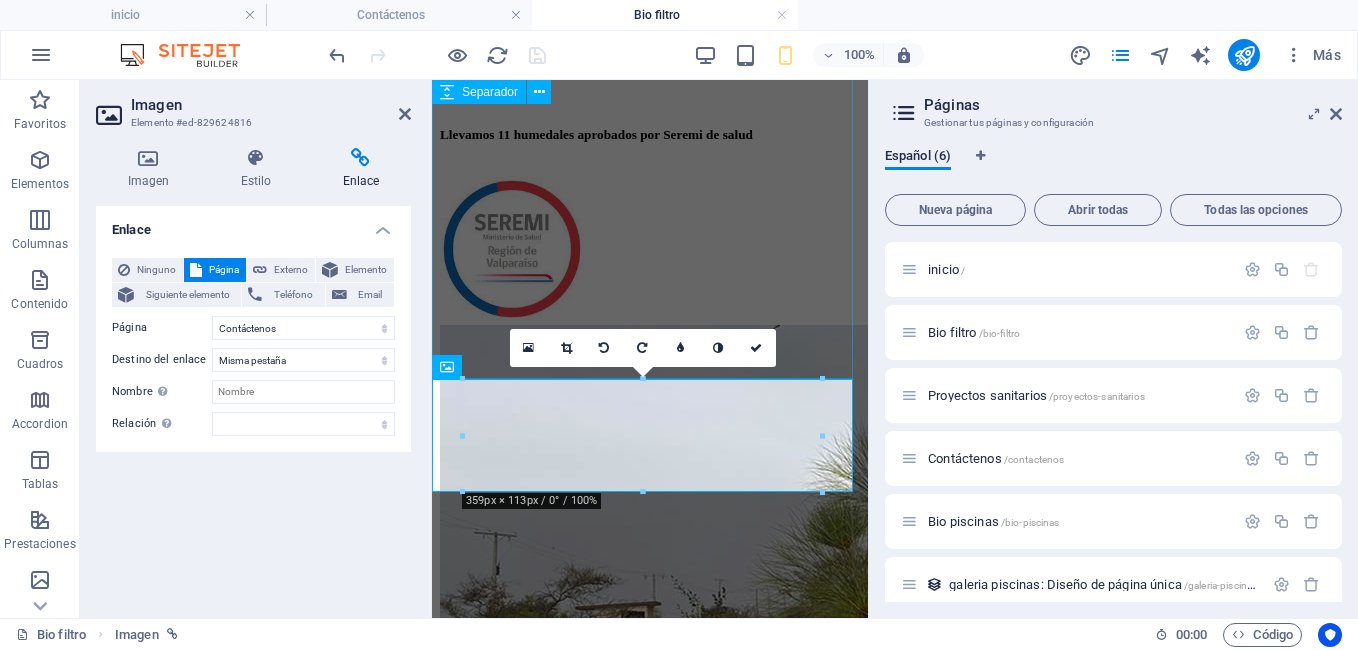 click at bounding box center [650, 3942] 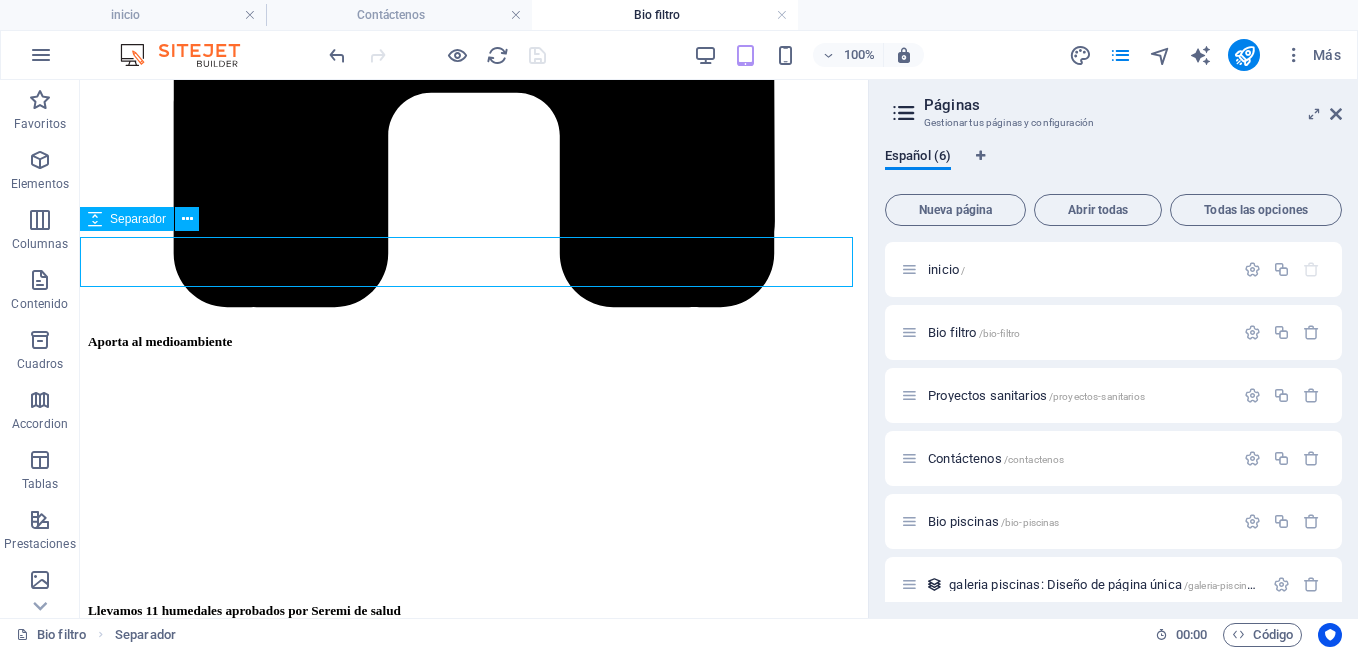 scroll, scrollTop: 5601, scrollLeft: 0, axis: vertical 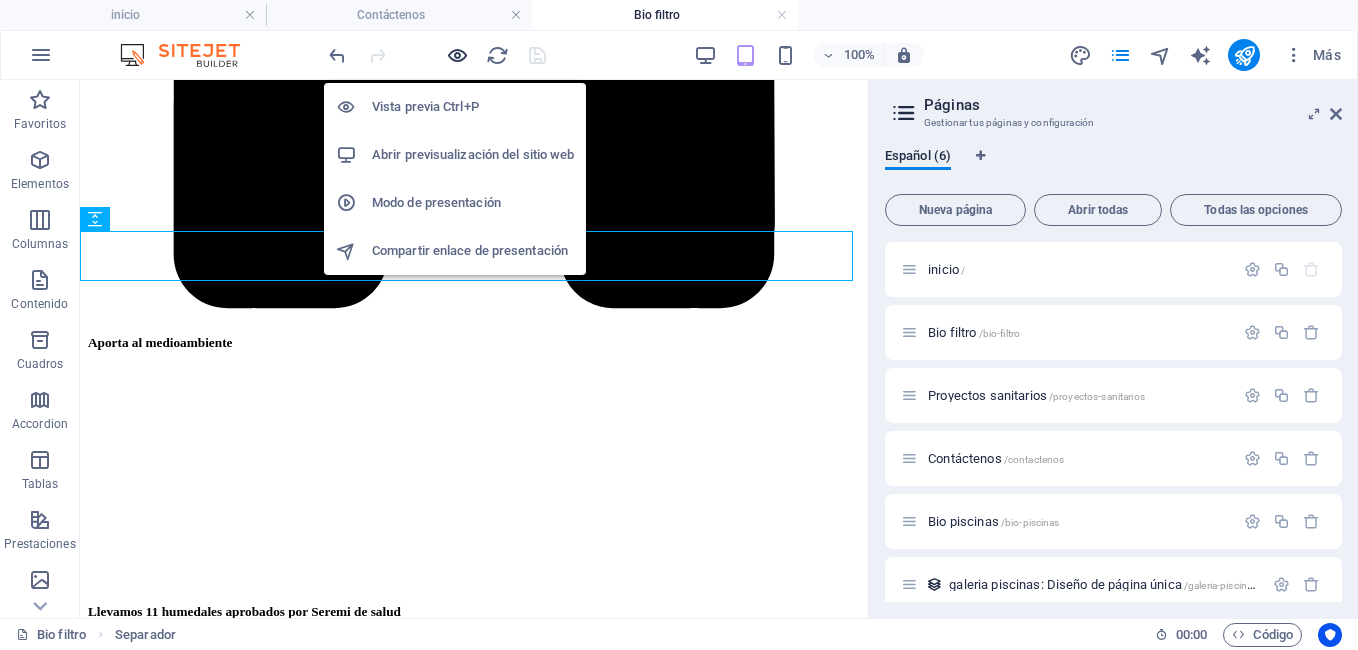click at bounding box center [457, 55] 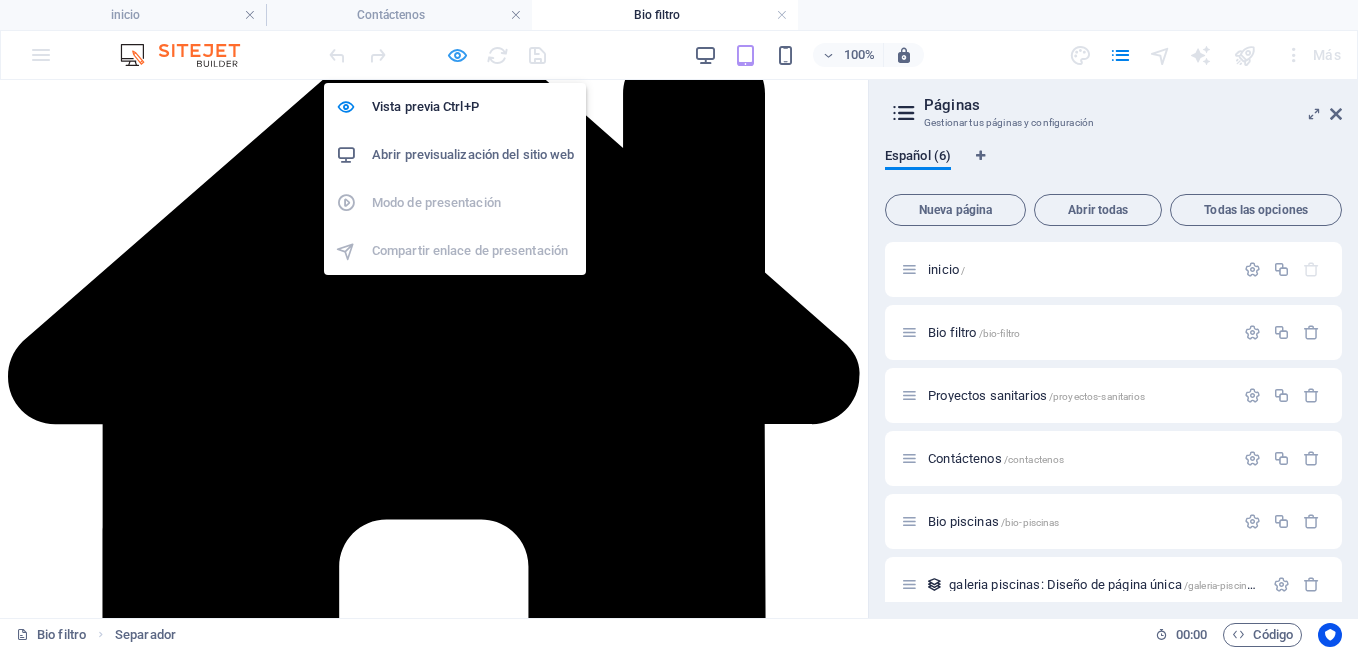 scroll, scrollTop: 5803, scrollLeft: 0, axis: vertical 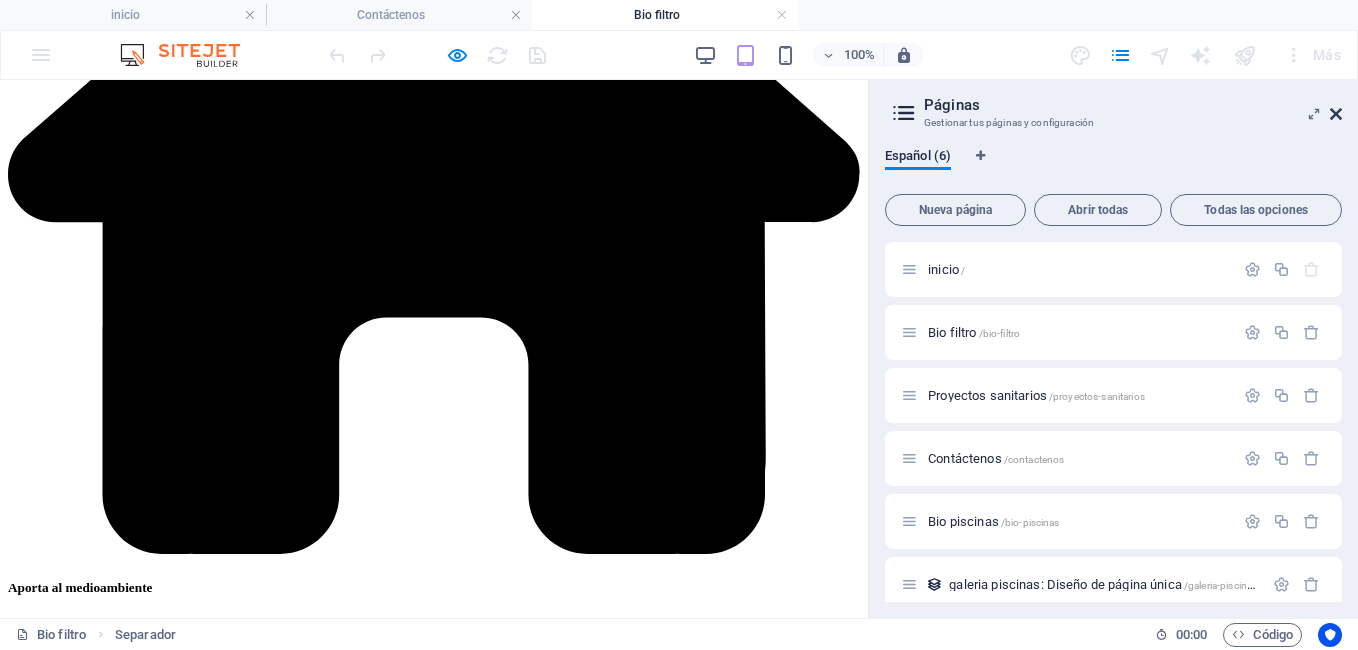 click at bounding box center [1336, 114] 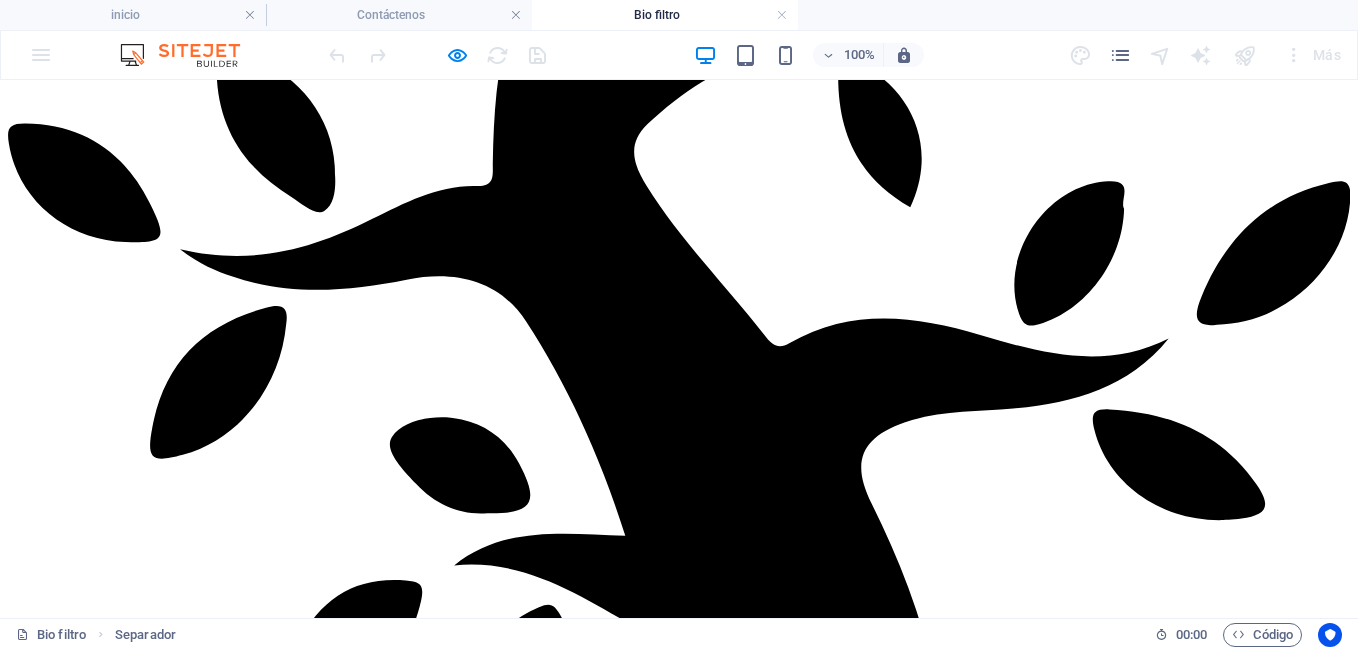 scroll, scrollTop: 5858, scrollLeft: 0, axis: vertical 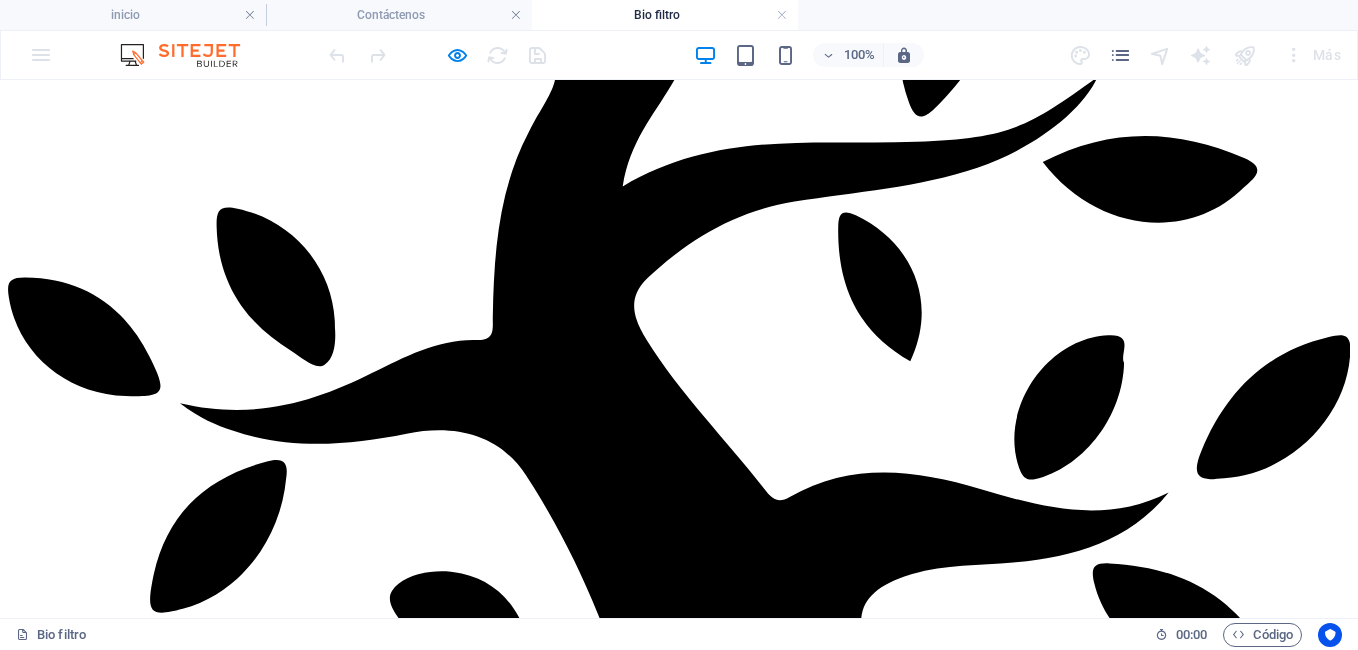 click on "Bio Piscina" at bounding box center [84, -5132] 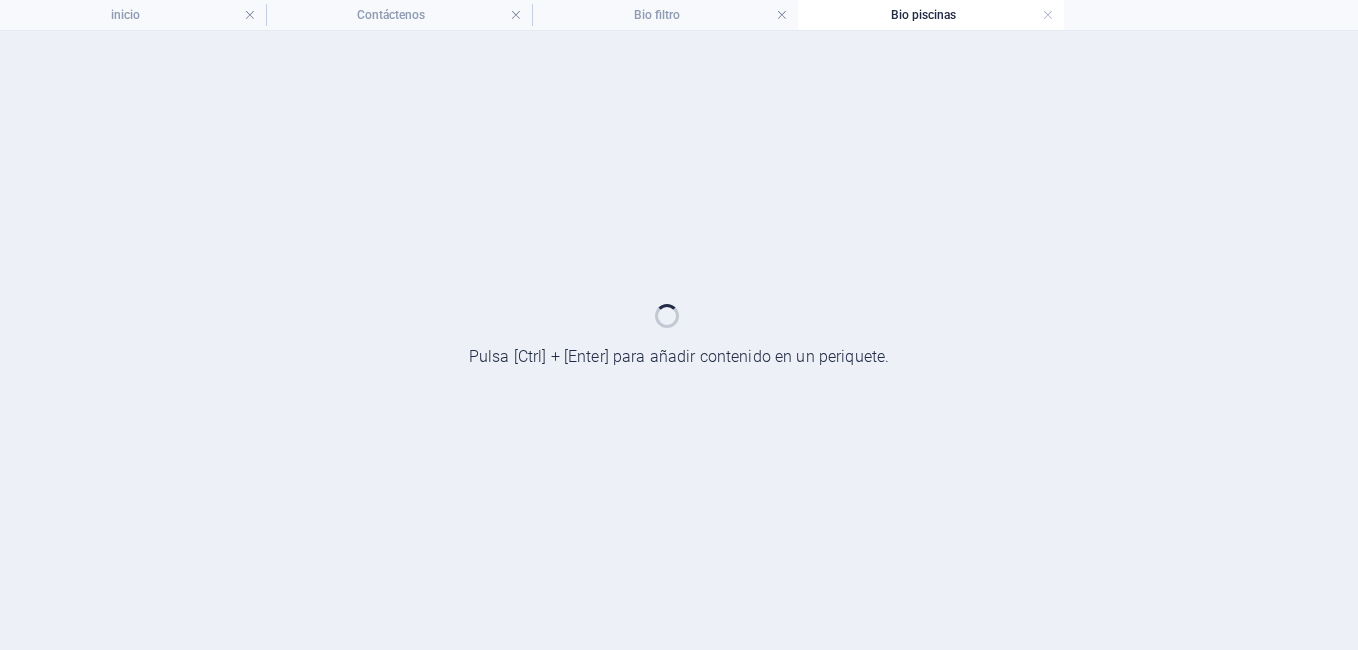 scroll, scrollTop: 0, scrollLeft: 0, axis: both 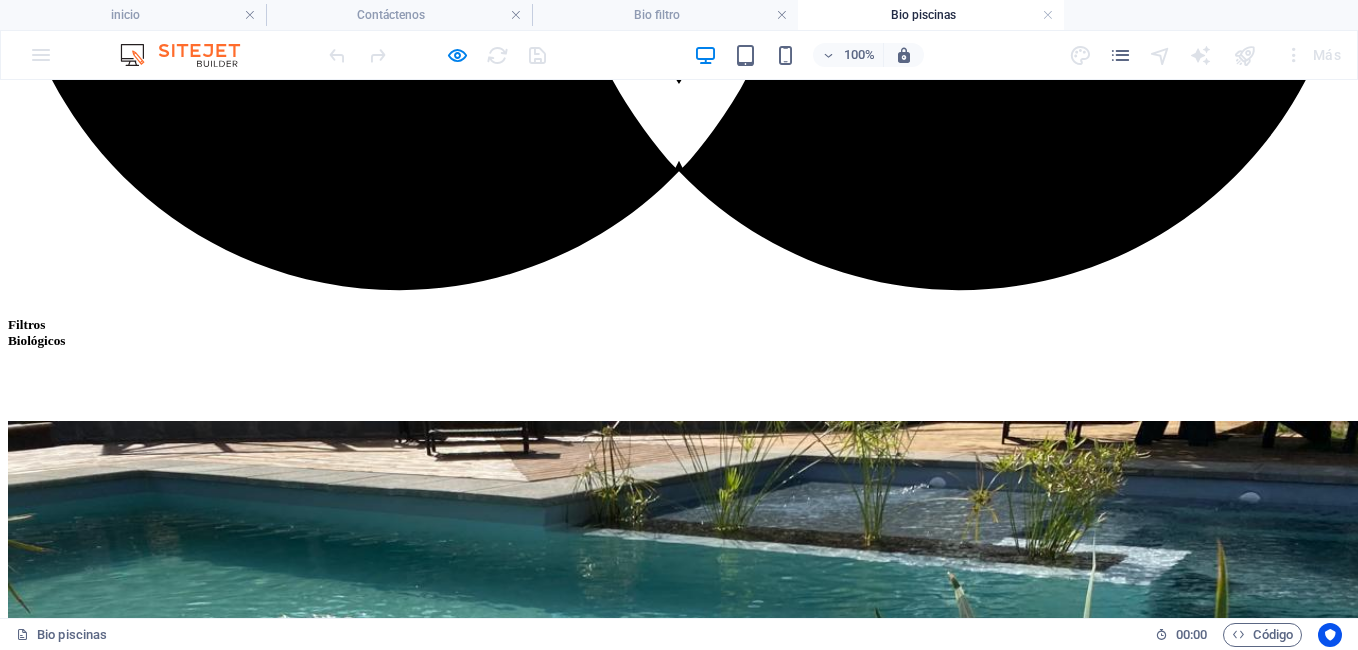 click at bounding box center [679, 20753] 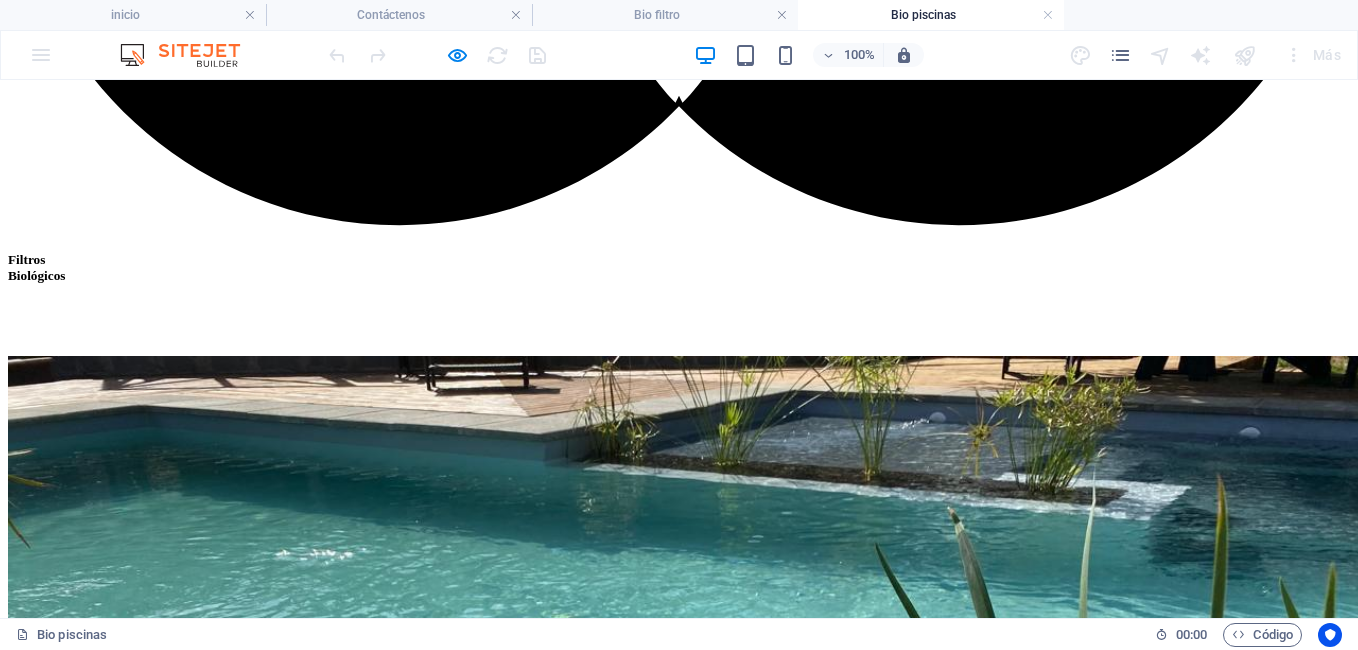 scroll, scrollTop: 7664, scrollLeft: 0, axis: vertical 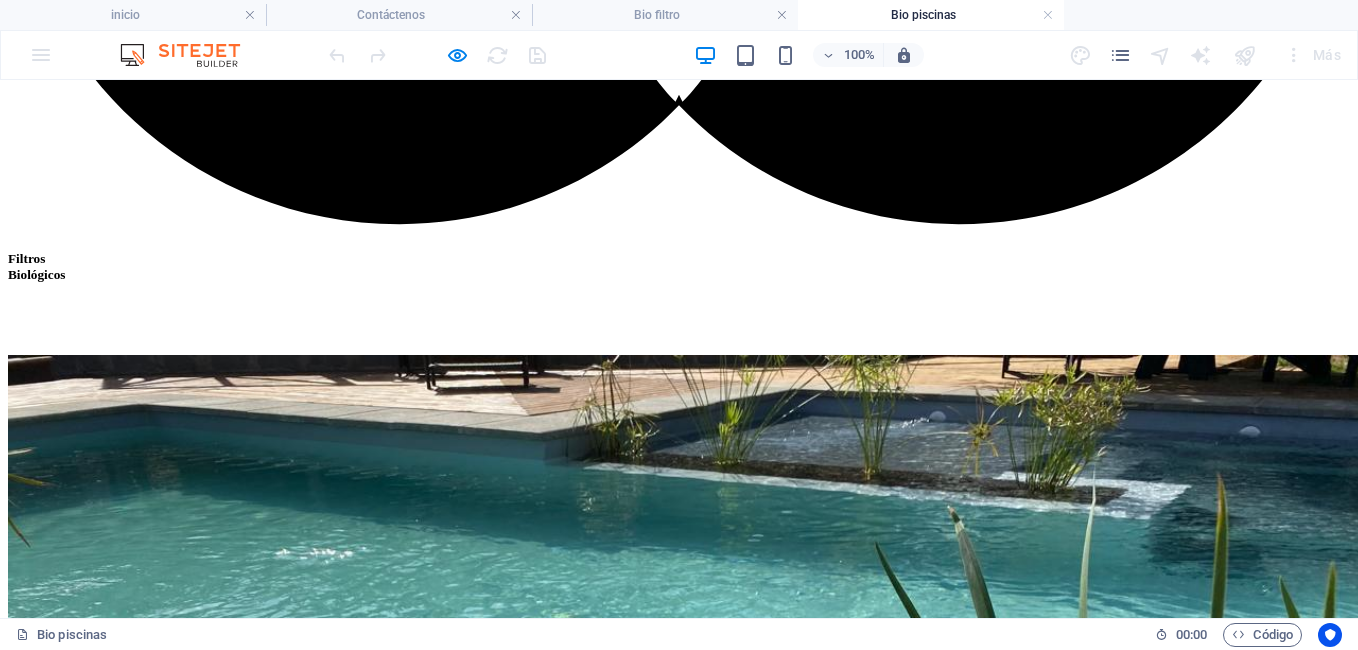drag, startPoint x: 398, startPoint y: 577, endPoint x: 376, endPoint y: 440, distance: 138.75517 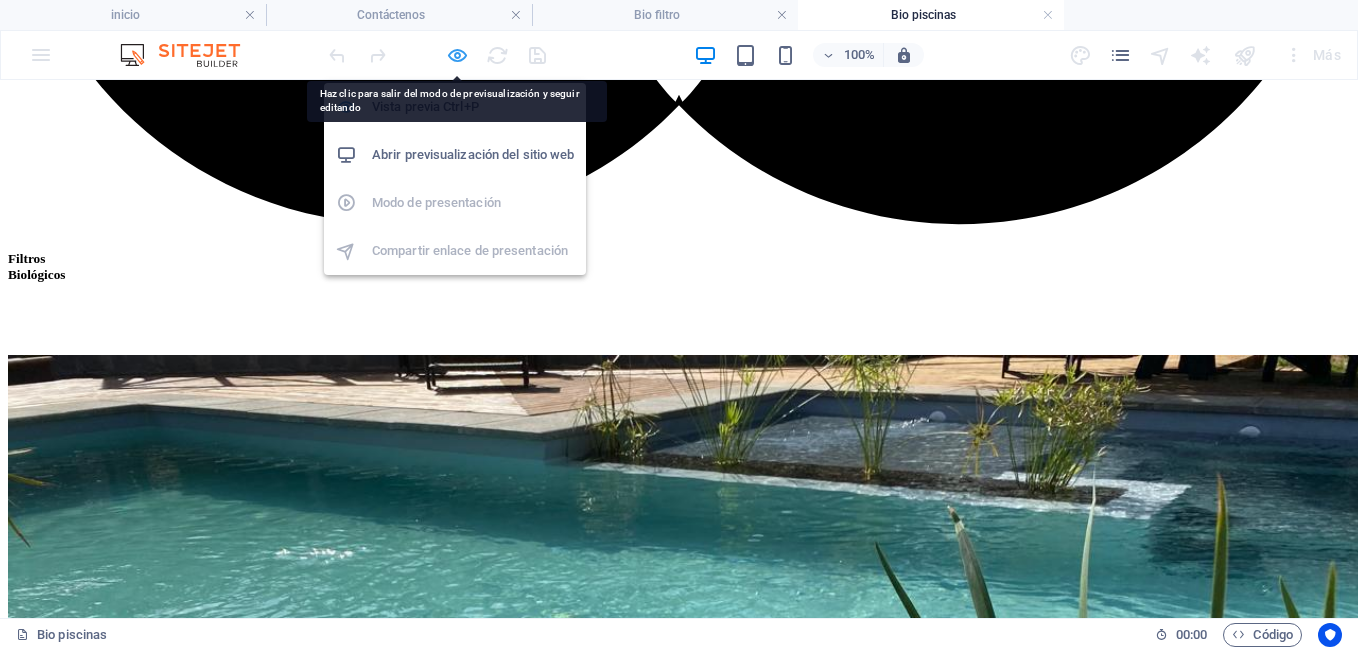click at bounding box center (457, 55) 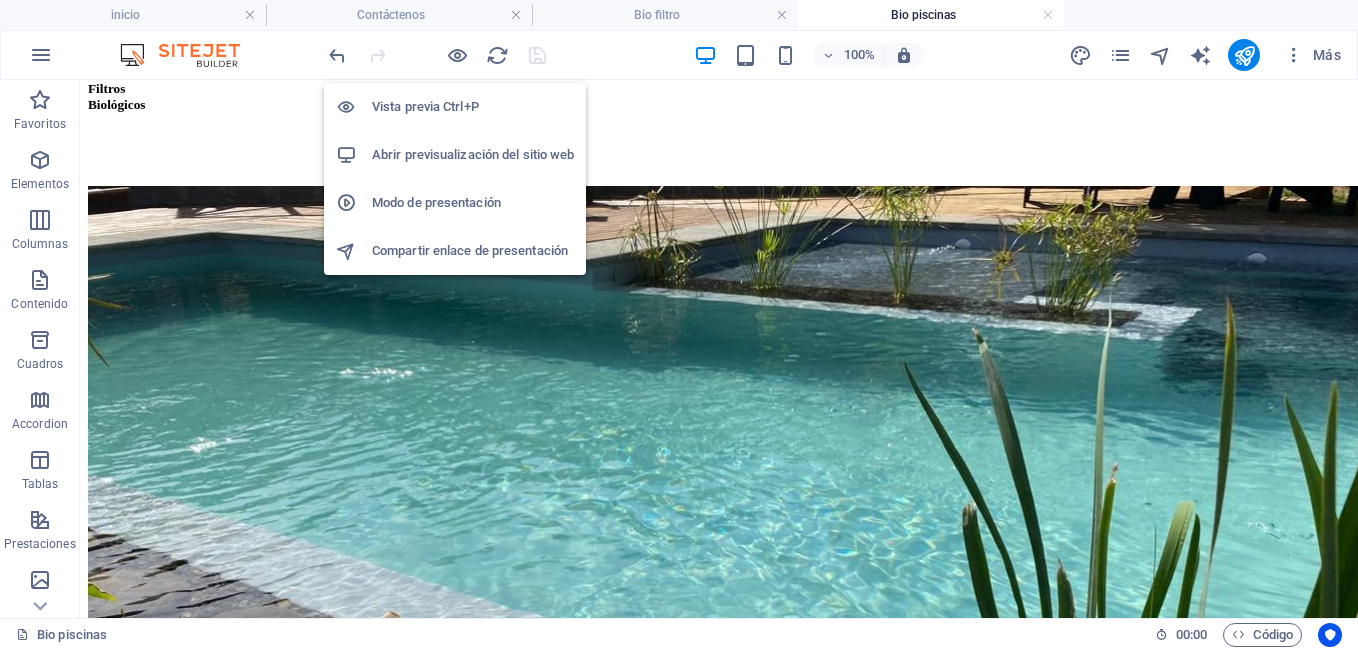 click on "Abrir previsualización del sitio web" at bounding box center [473, 155] 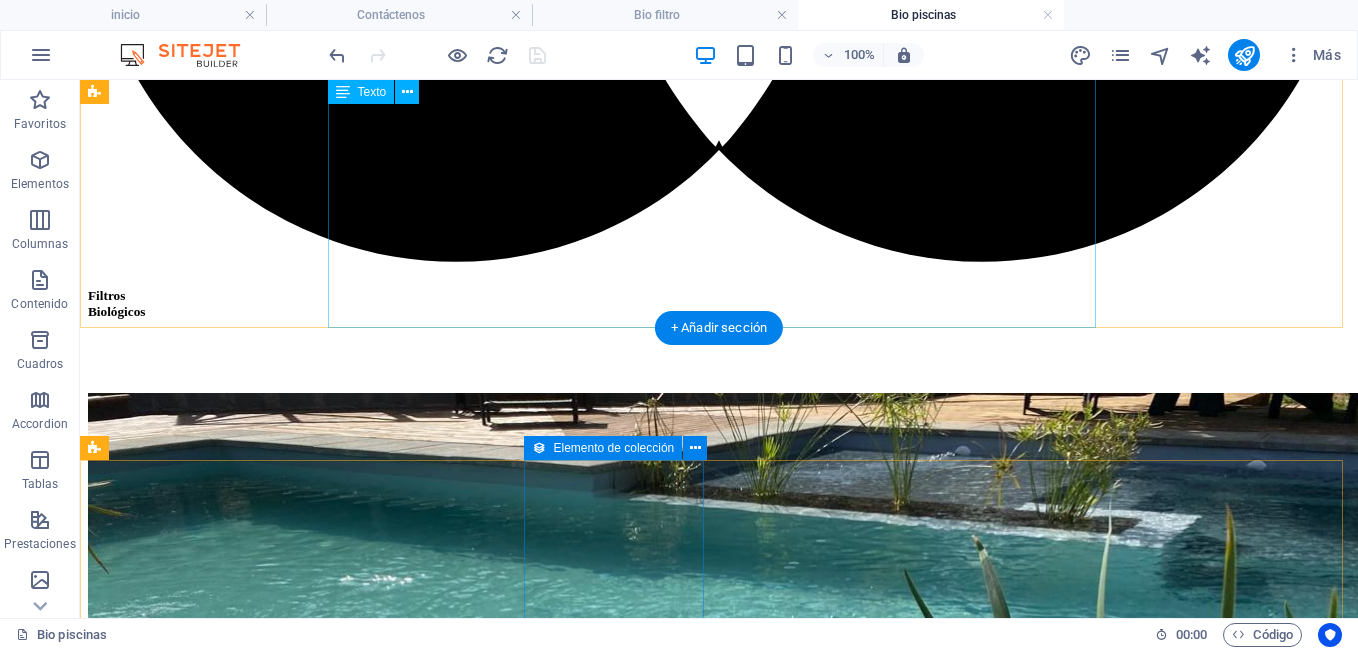 scroll, scrollTop: 7233, scrollLeft: 0, axis: vertical 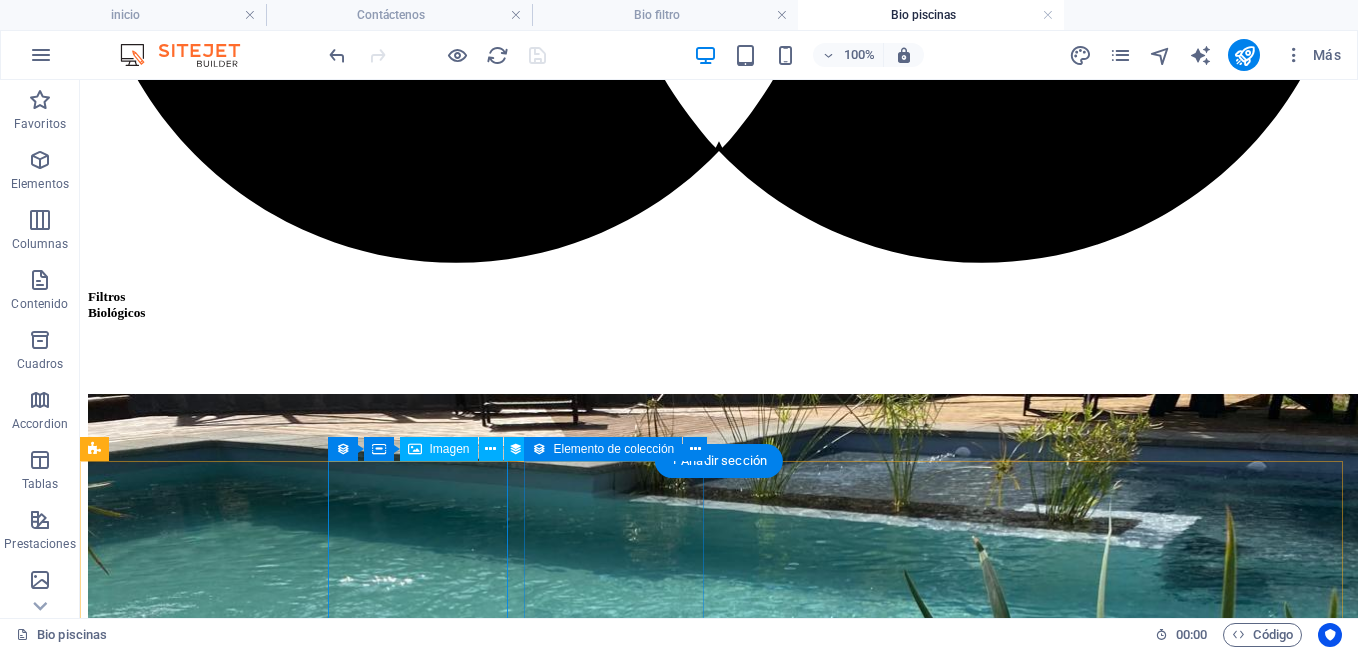 click at bounding box center [719, 19636] 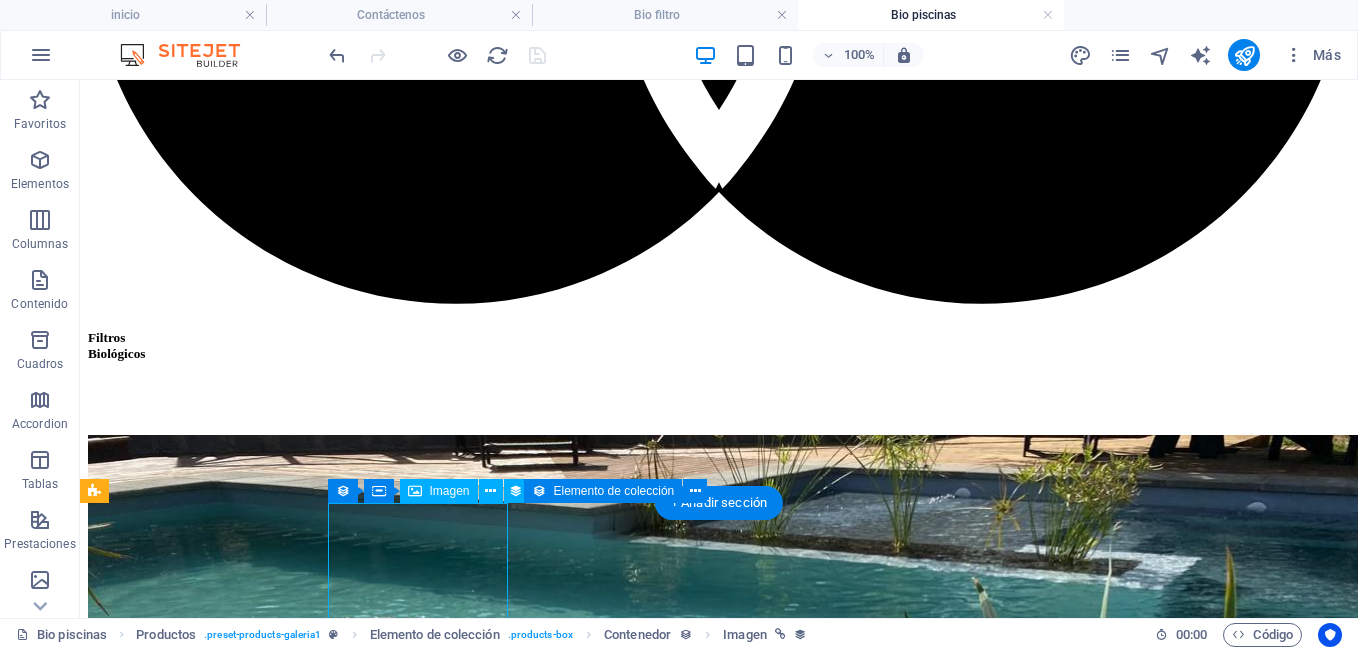 scroll, scrollTop: 7190, scrollLeft: 0, axis: vertical 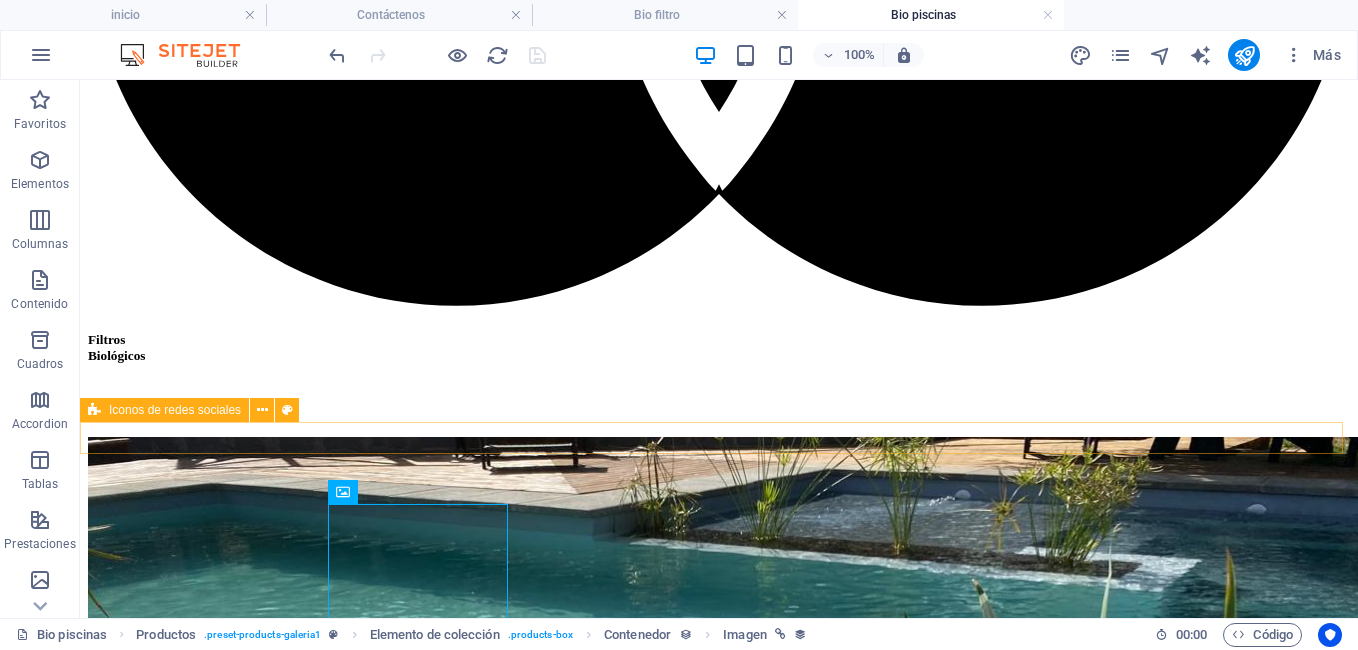 click at bounding box center [719, 17143] 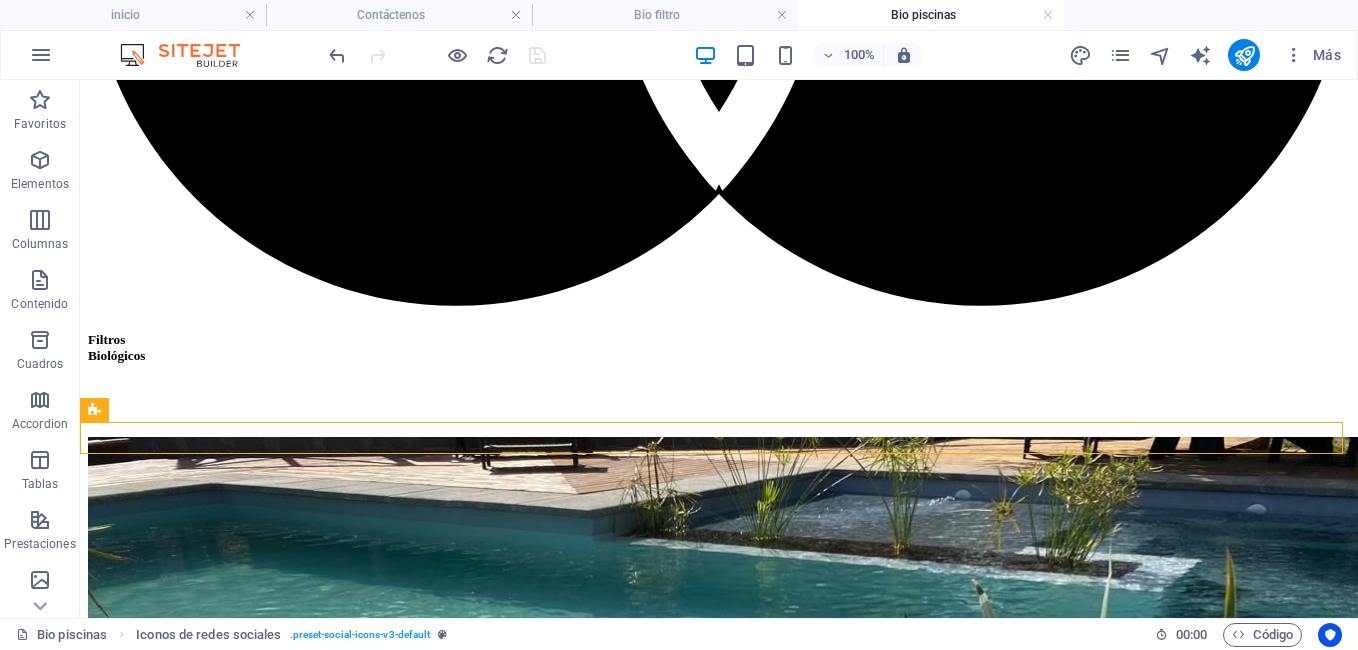 drag, startPoint x: 623, startPoint y: 429, endPoint x: 782, endPoint y: 47, distance: 413.76926 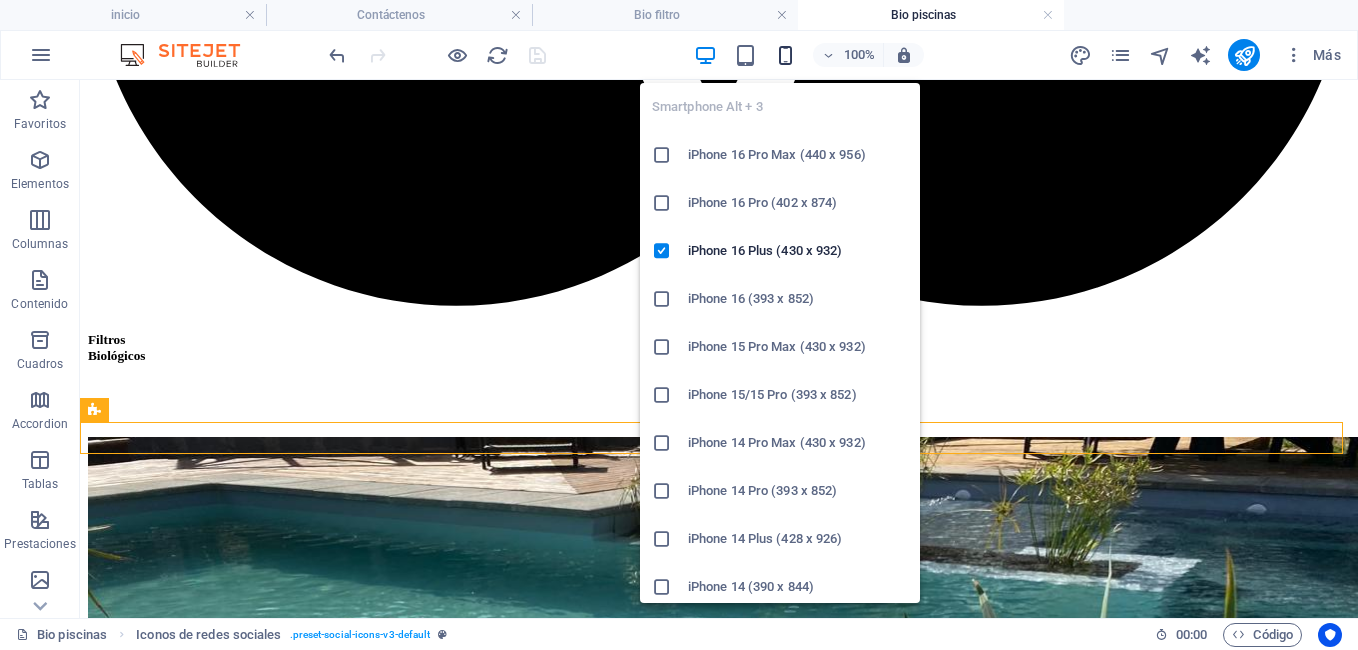 click at bounding box center [785, 55] 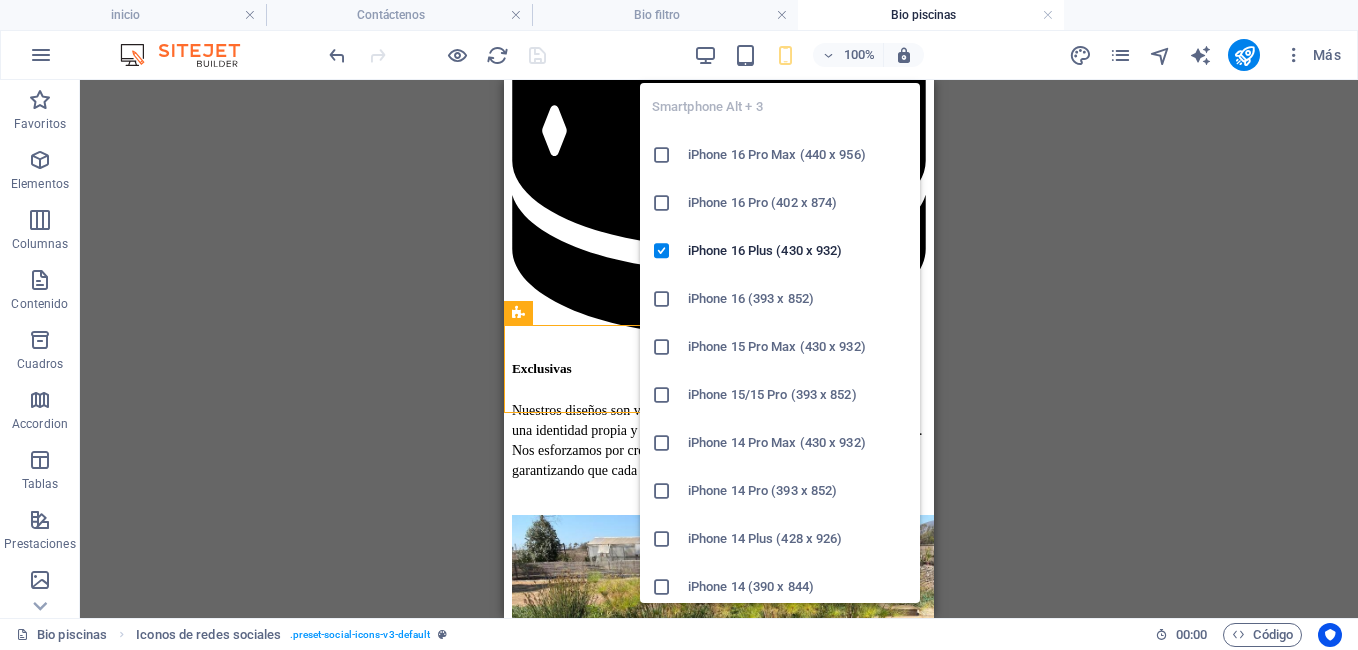scroll, scrollTop: 4676, scrollLeft: 0, axis: vertical 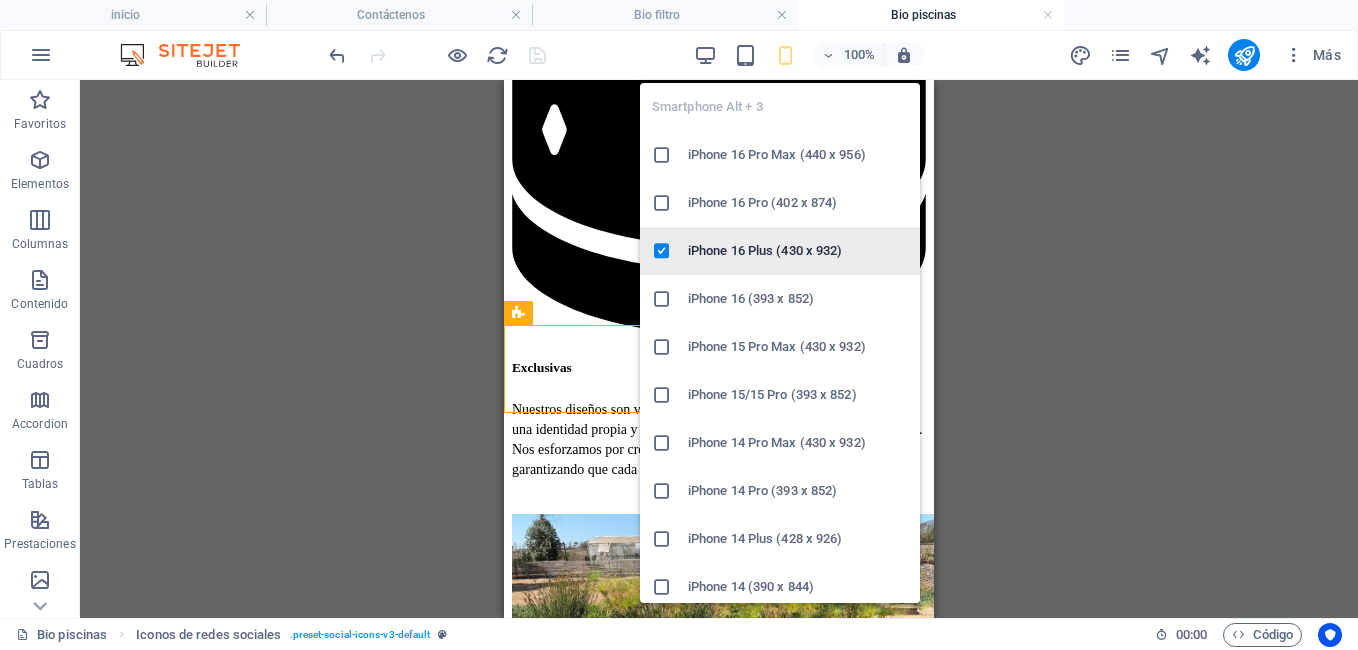 click on "iPhone 16 Plus (430 x 932)" at bounding box center [798, 251] 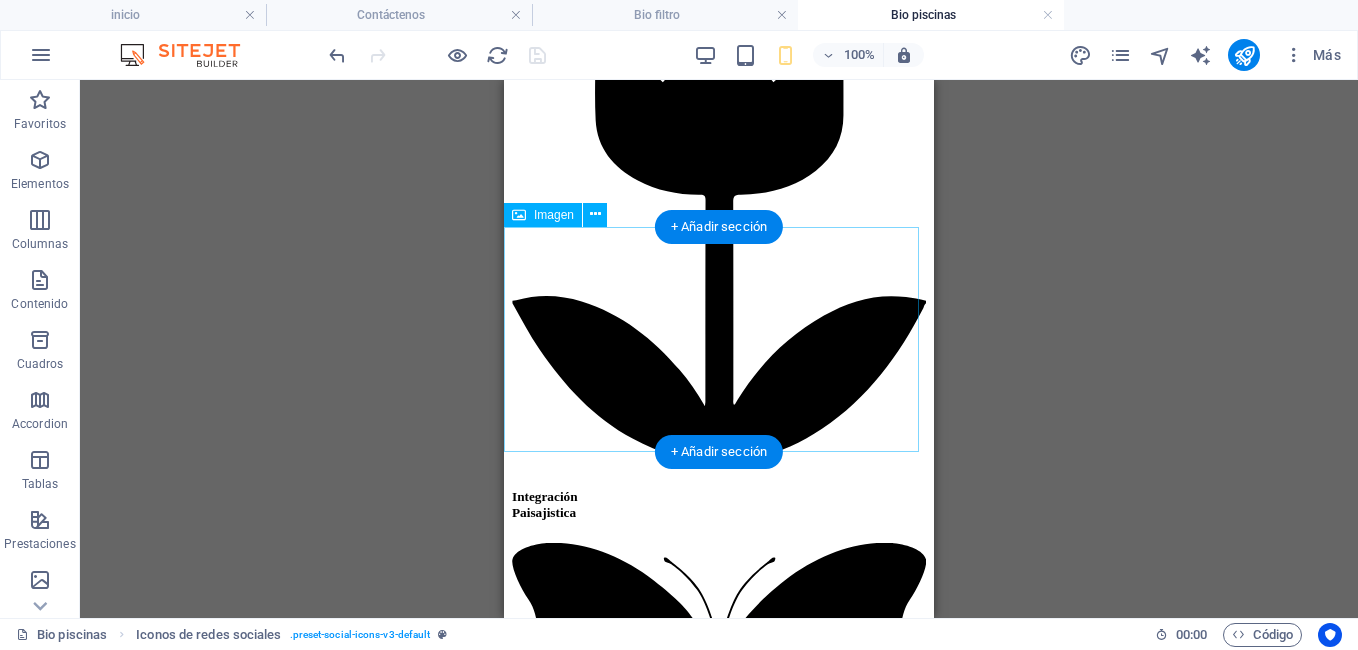 scroll, scrollTop: 2053, scrollLeft: 0, axis: vertical 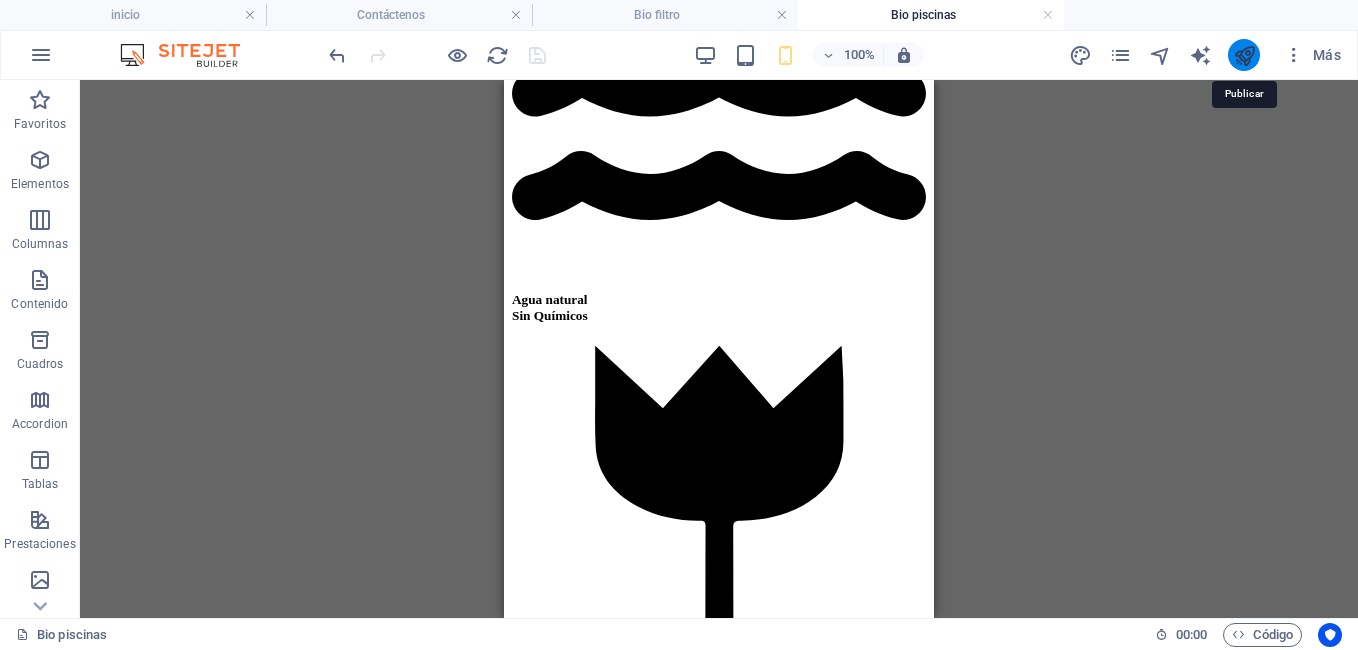 click at bounding box center (1244, 55) 